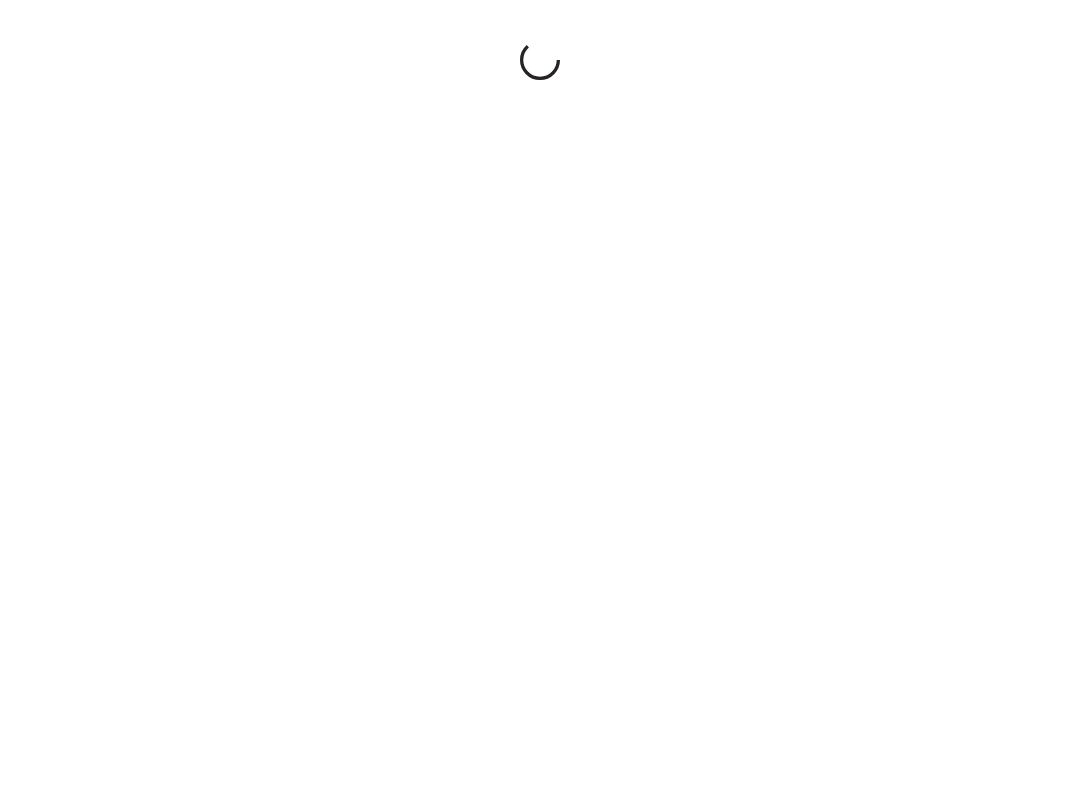 scroll, scrollTop: 0, scrollLeft: 0, axis: both 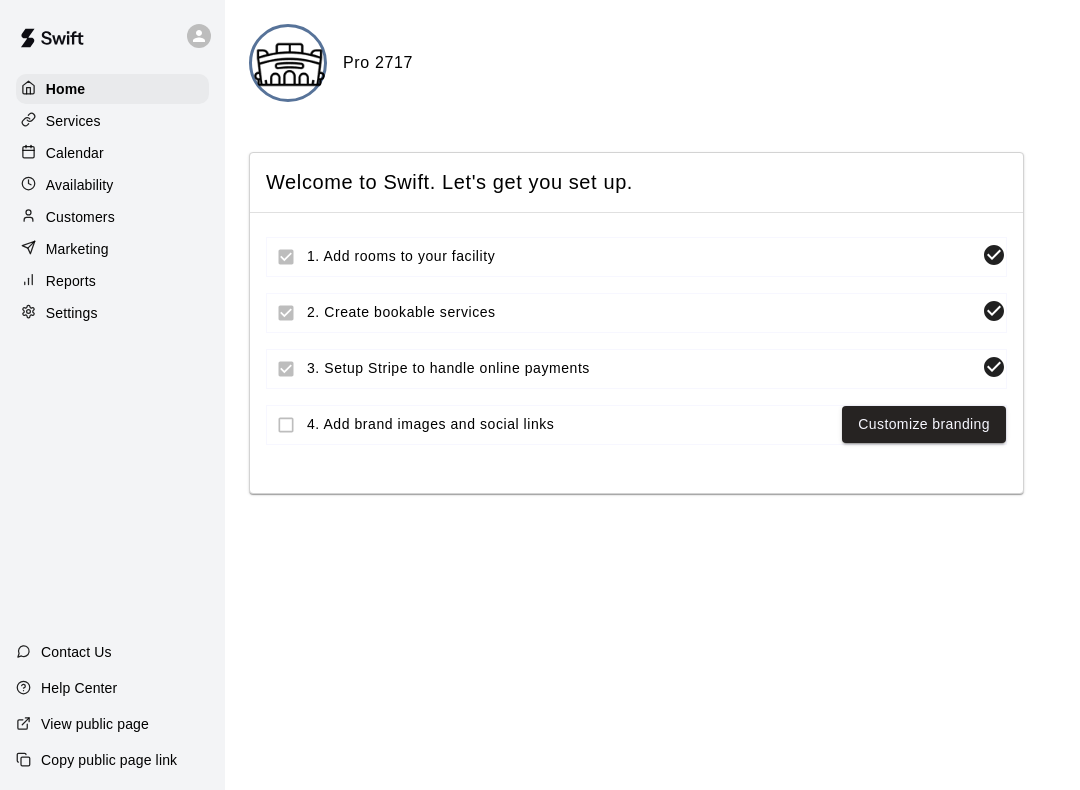 click on "Services" at bounding box center (112, 121) 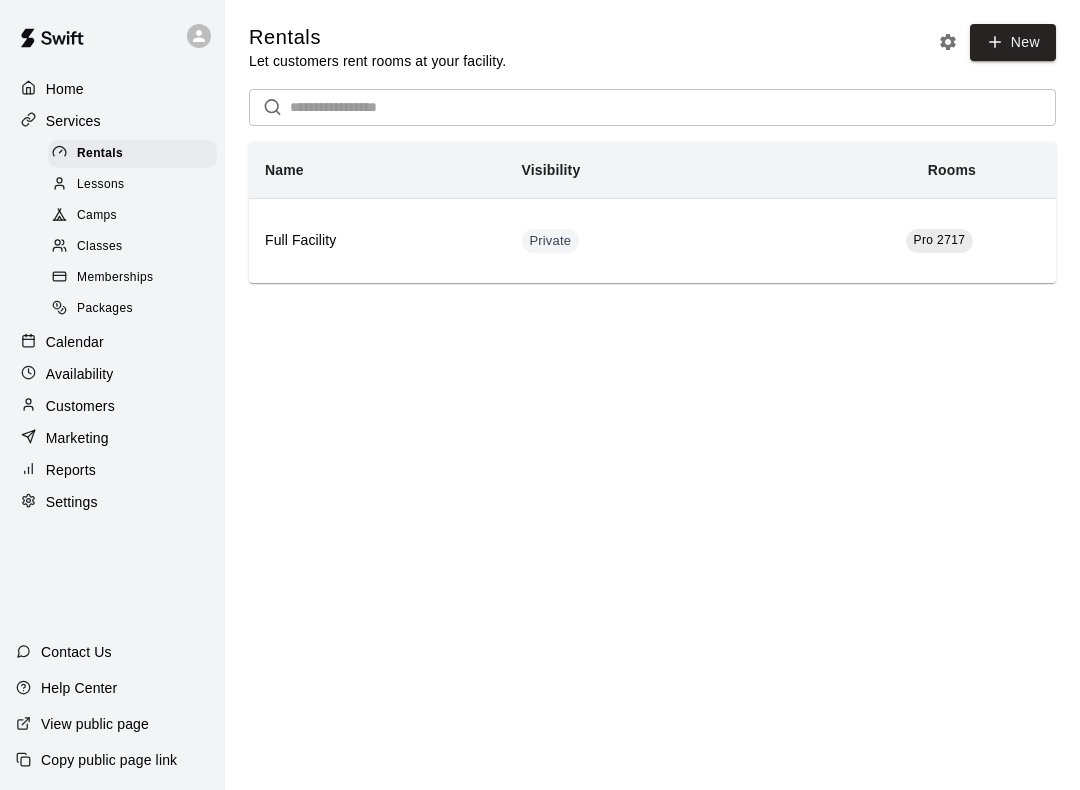 click on "New" at bounding box center [1013, 42] 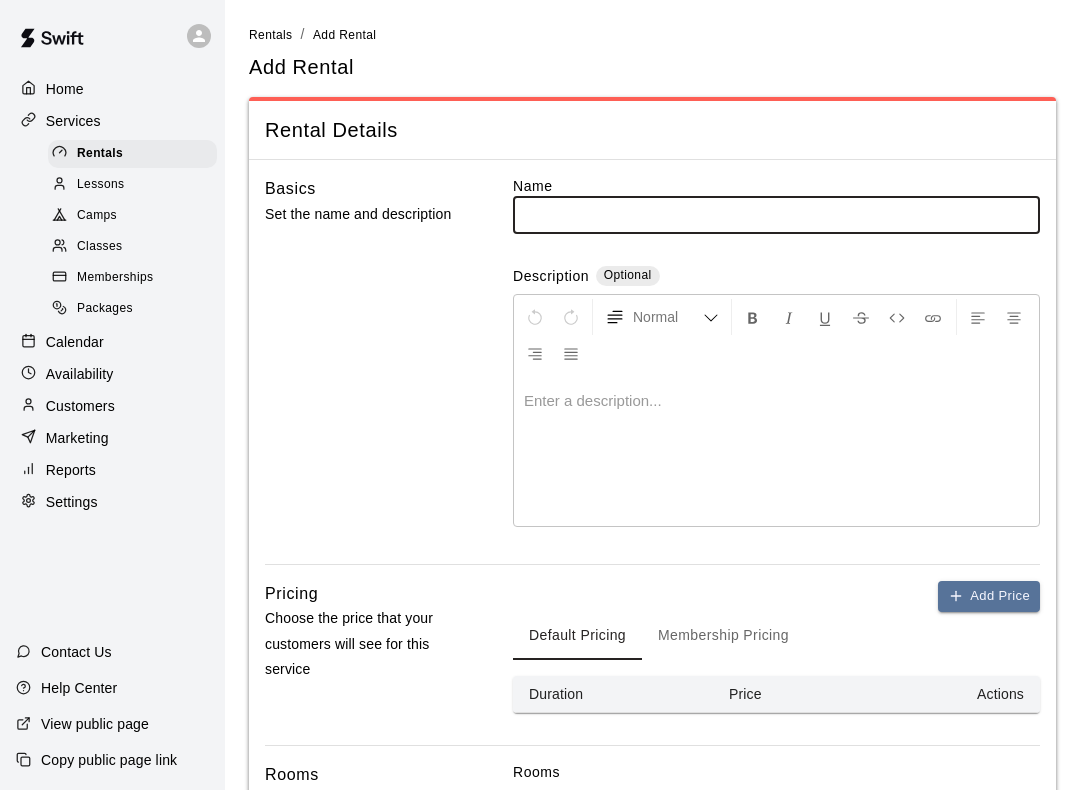 click at bounding box center (776, 214) 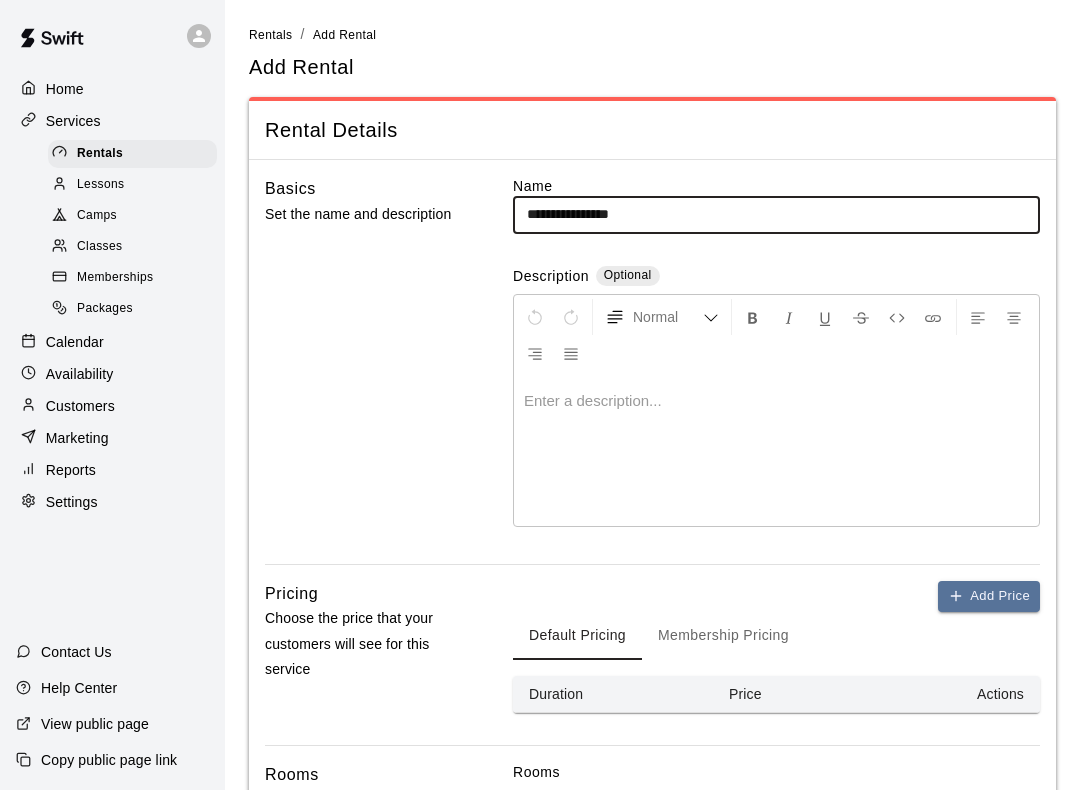 type on "**********" 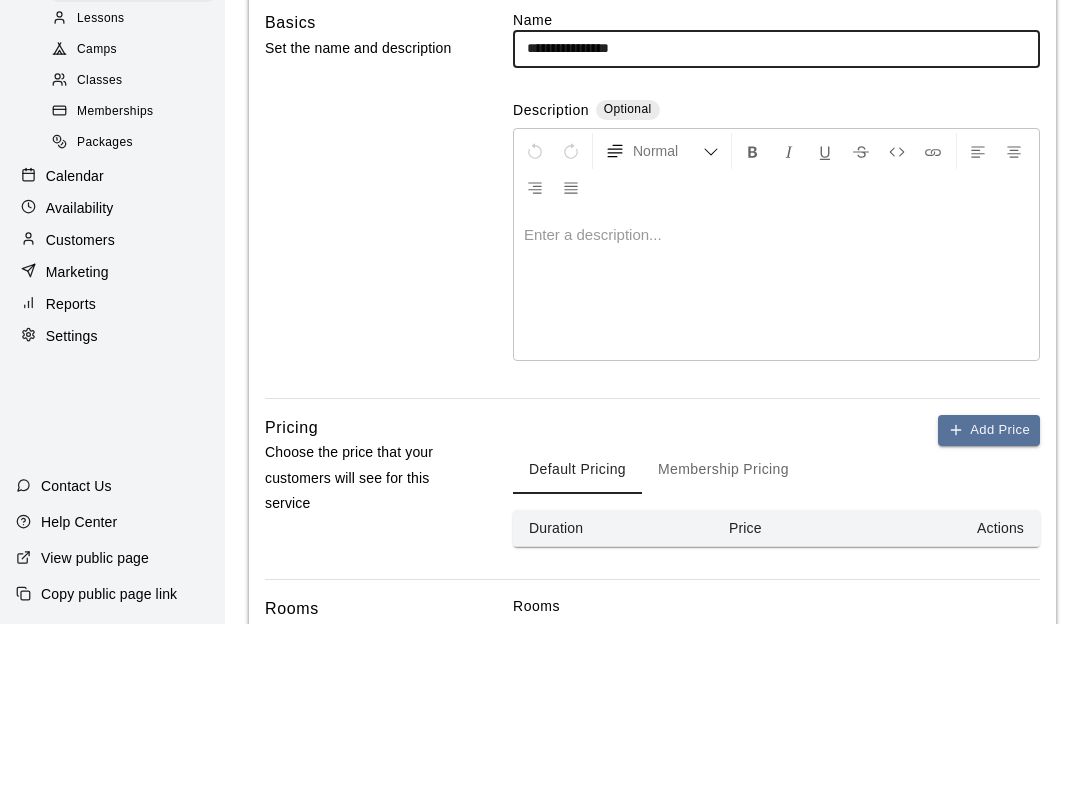 click at bounding box center (776, 401) 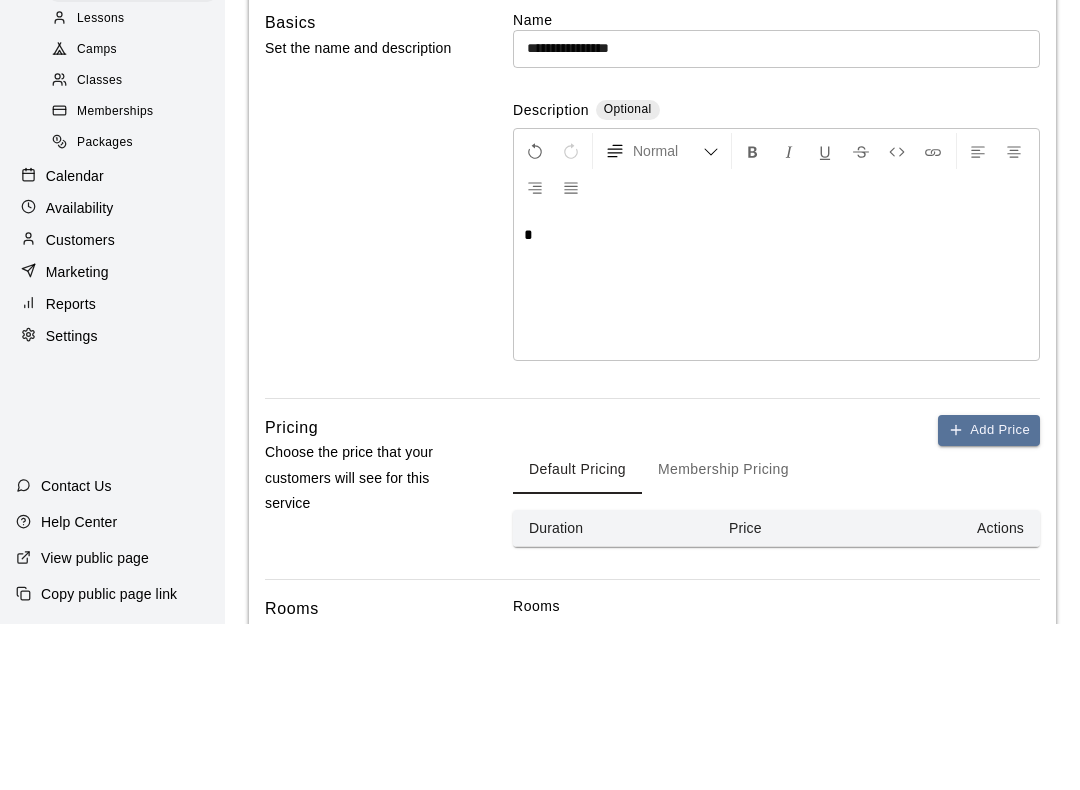 type 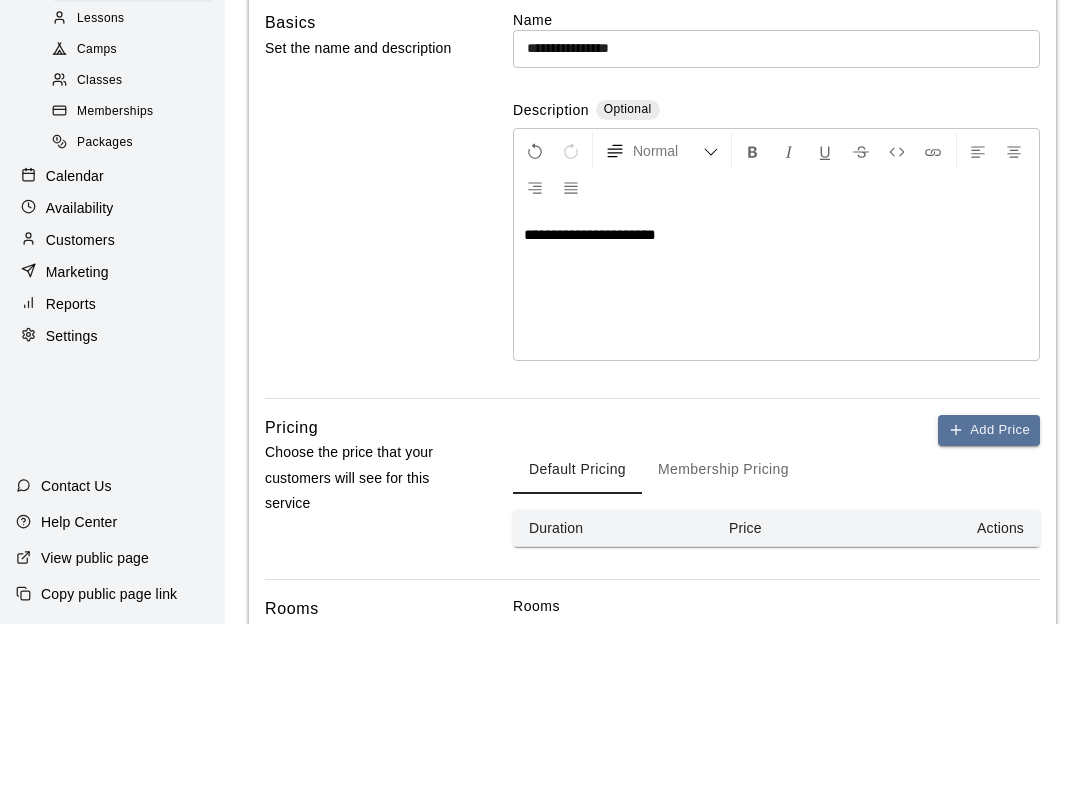 scroll, scrollTop: 166, scrollLeft: 0, axis: vertical 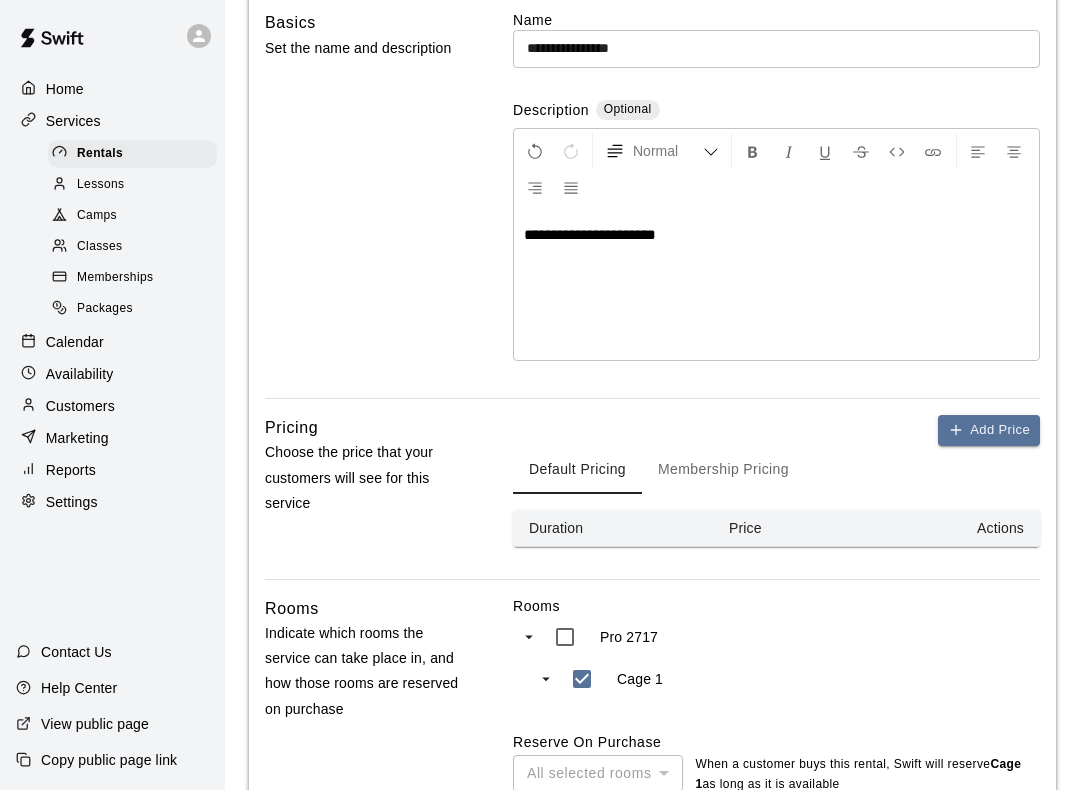 click on "**********" at bounding box center [776, 235] 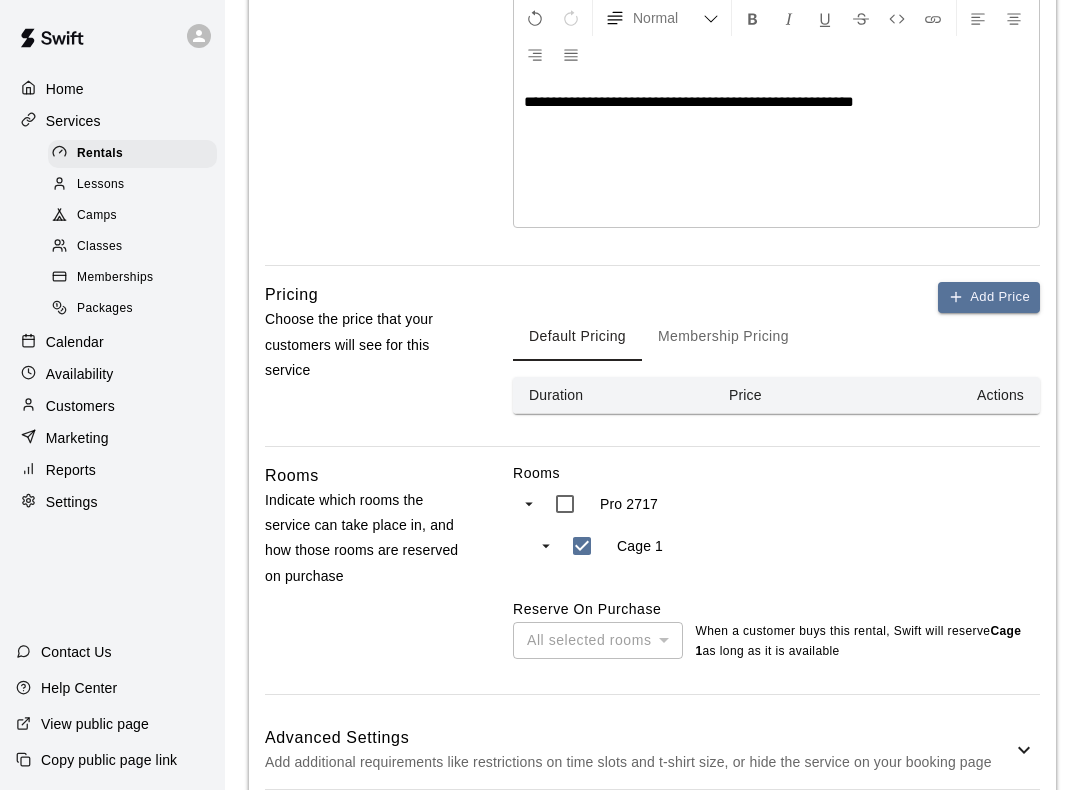 scroll, scrollTop: 292, scrollLeft: 0, axis: vertical 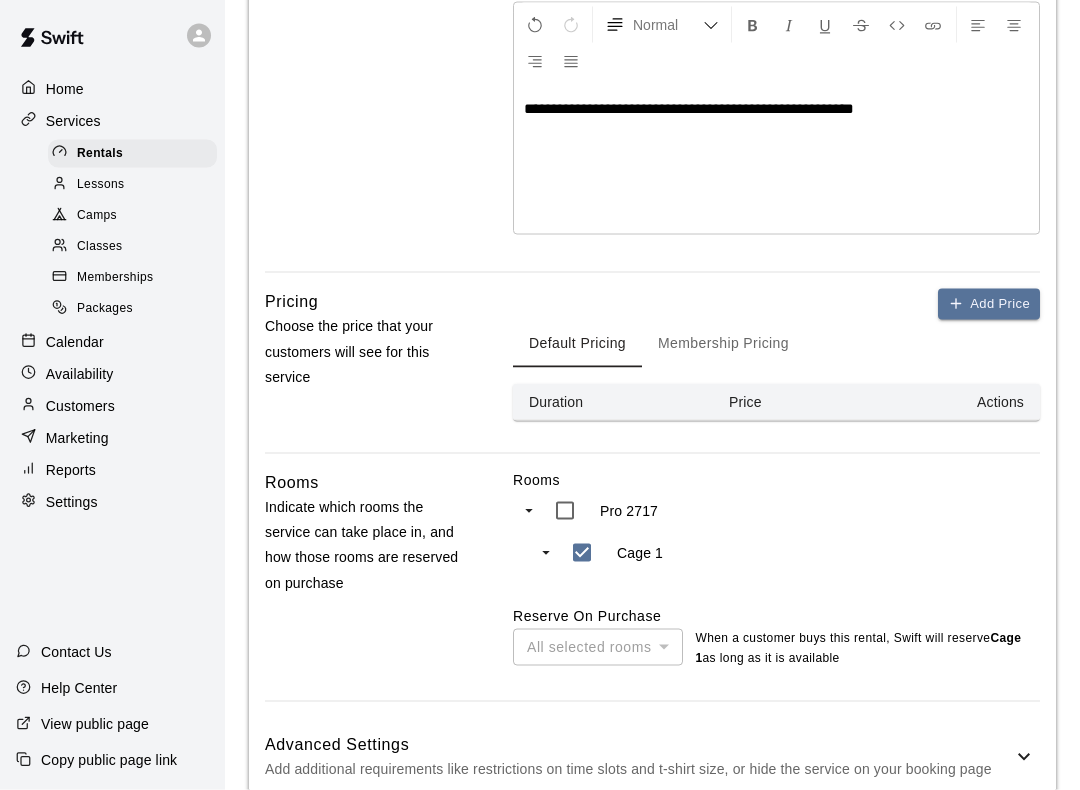 click on "All selected rooms" at bounding box center (598, 647) 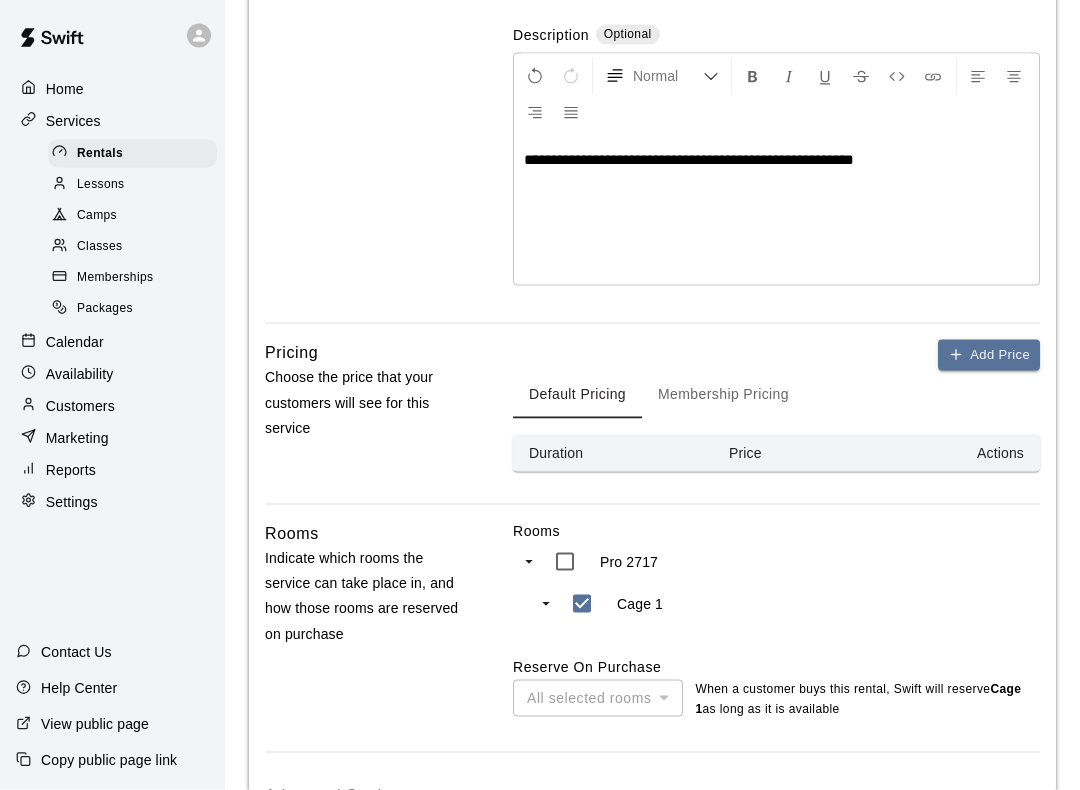 scroll, scrollTop: 242, scrollLeft: 0, axis: vertical 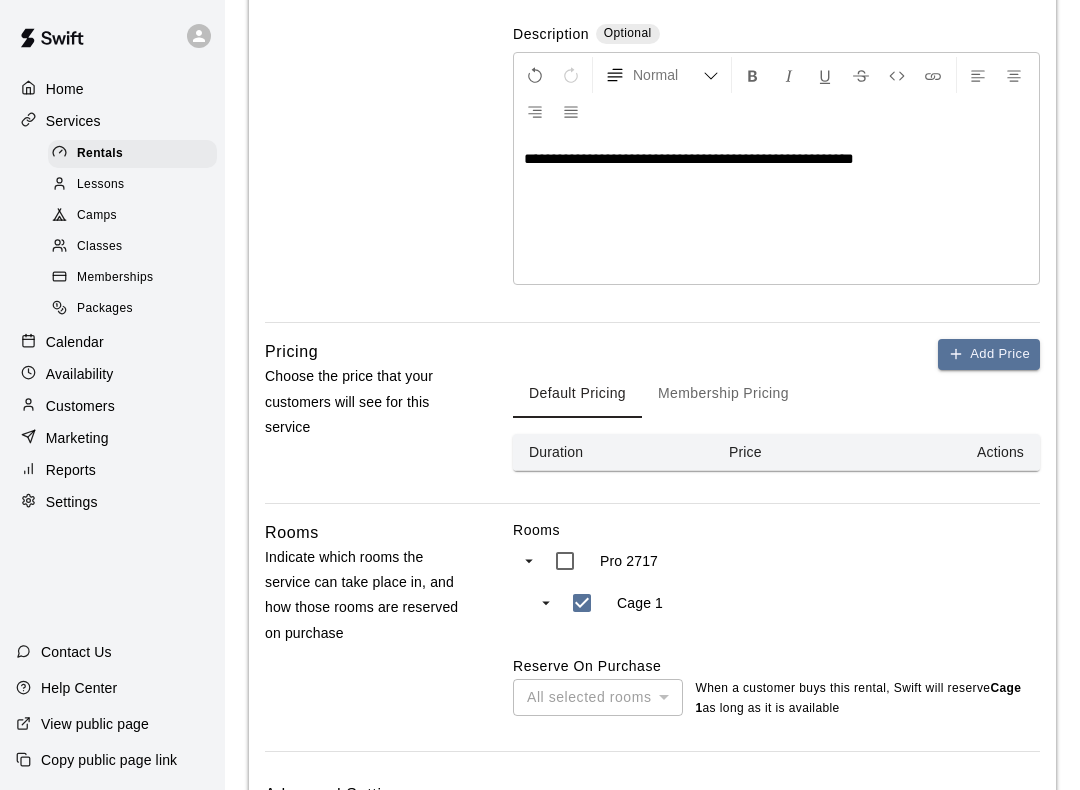 click on "Add Price" at bounding box center [989, 354] 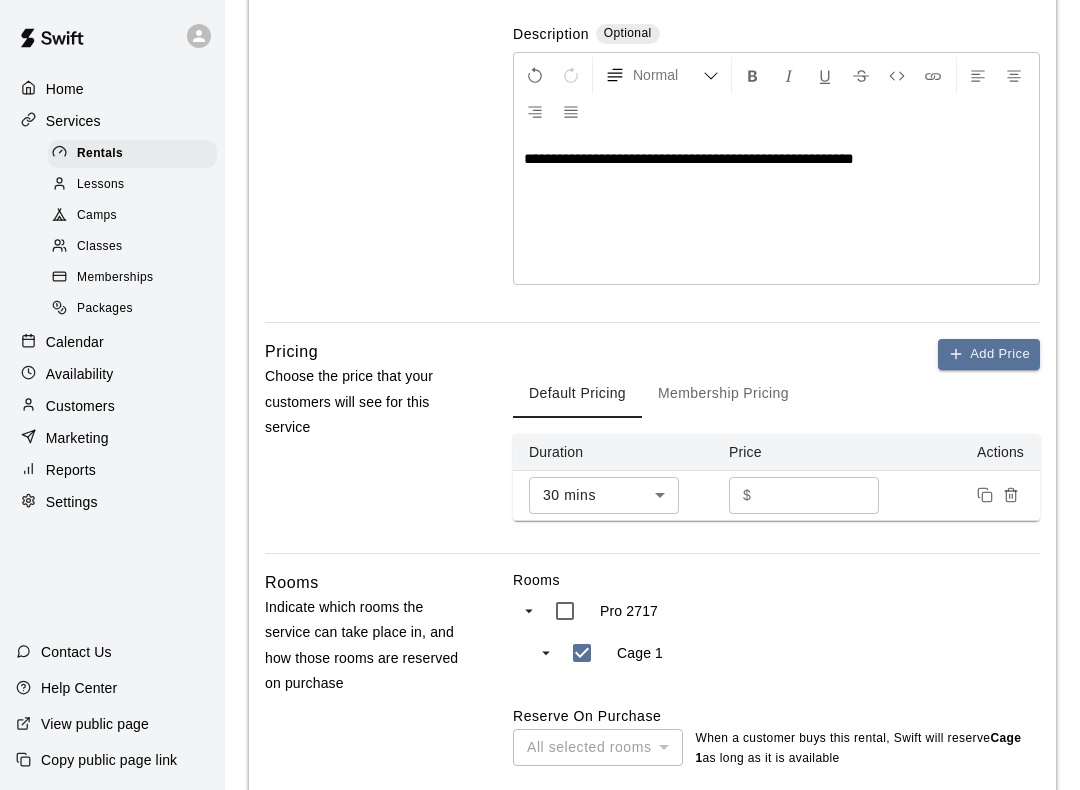 click on "**********" at bounding box center [540, 382] 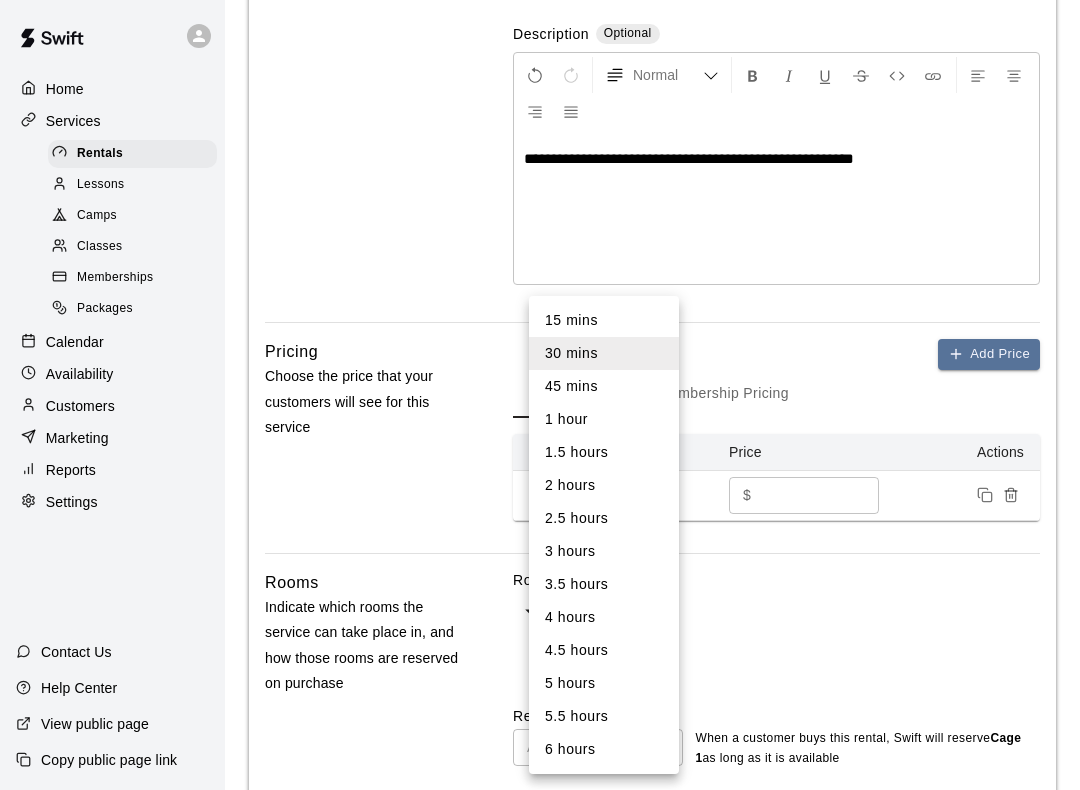 click on "1 hour" at bounding box center [604, 419] 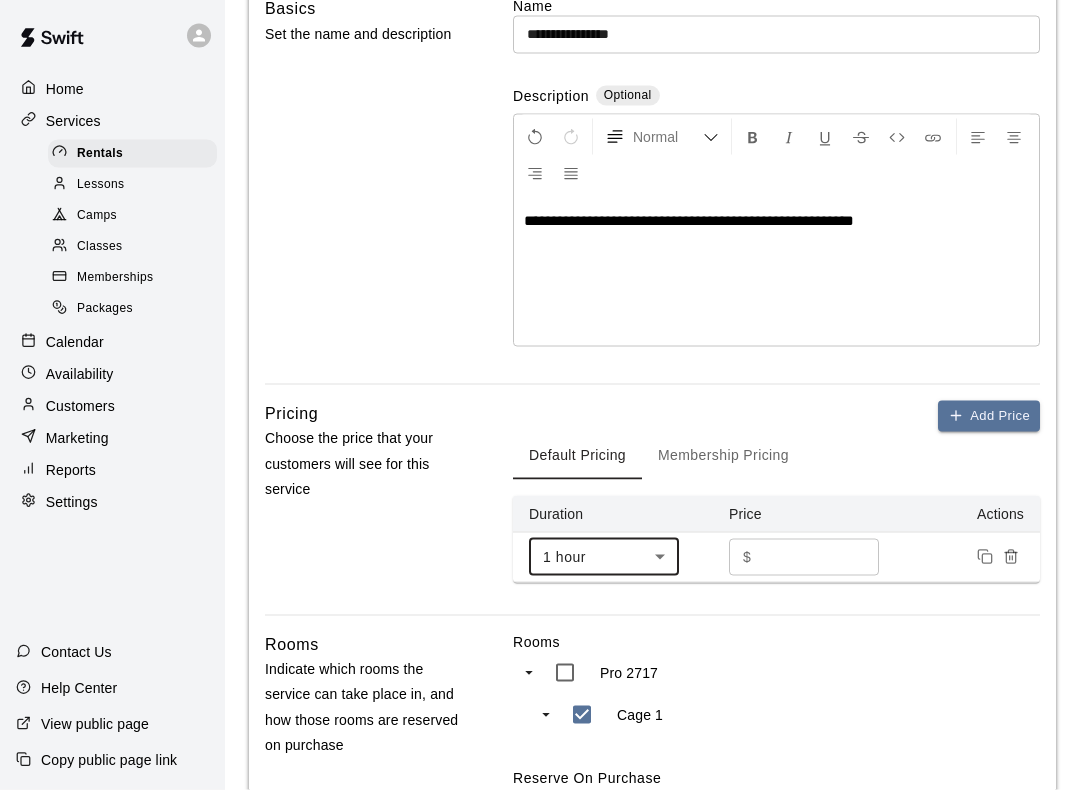 scroll, scrollTop: 212, scrollLeft: 0, axis: vertical 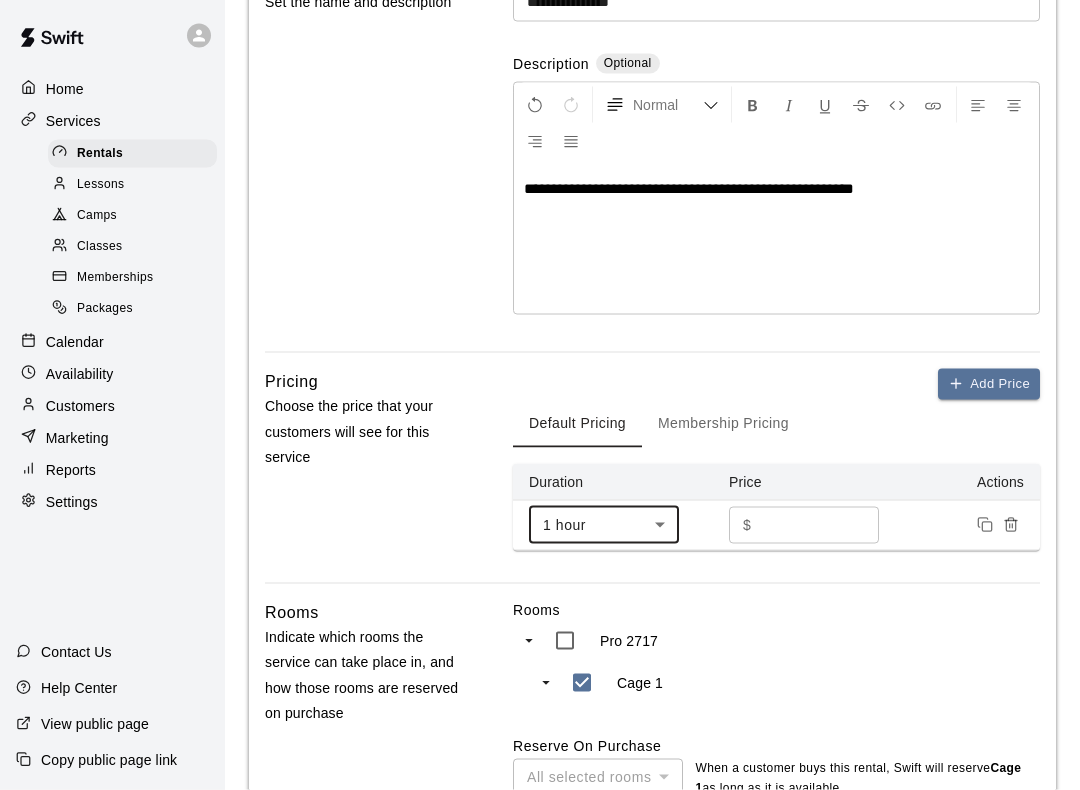 click on "**********" at bounding box center (689, 188) 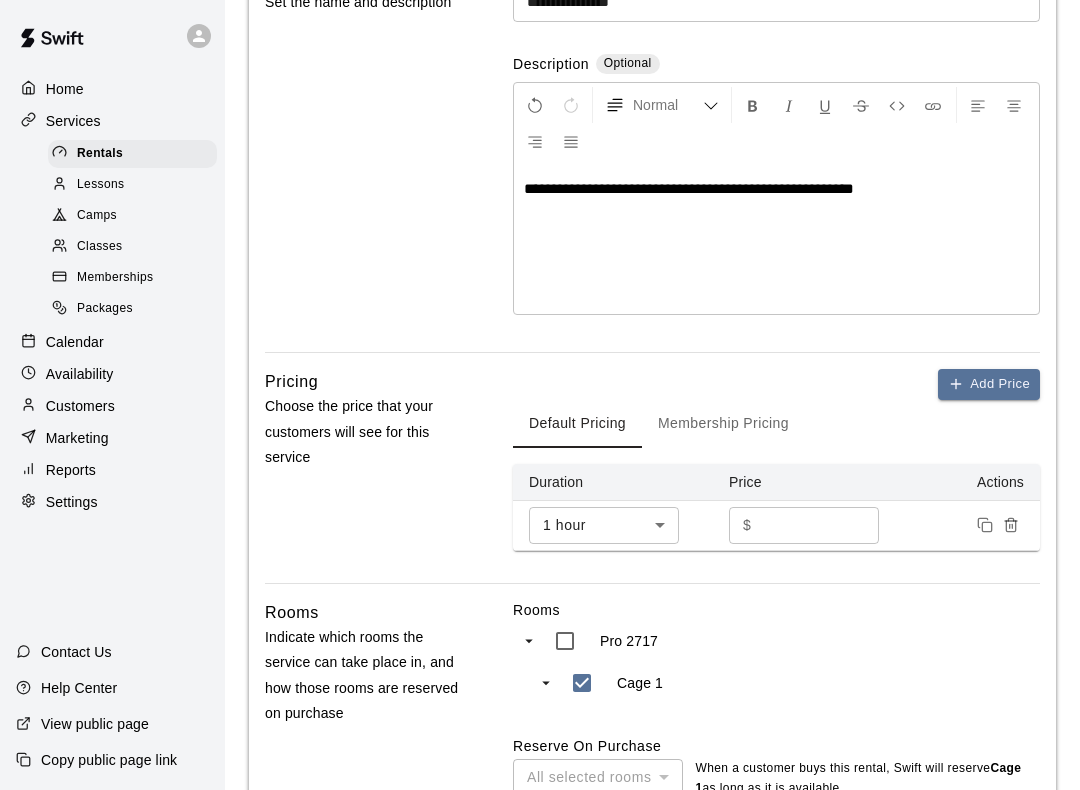click on "**********" at bounding box center [776, 239] 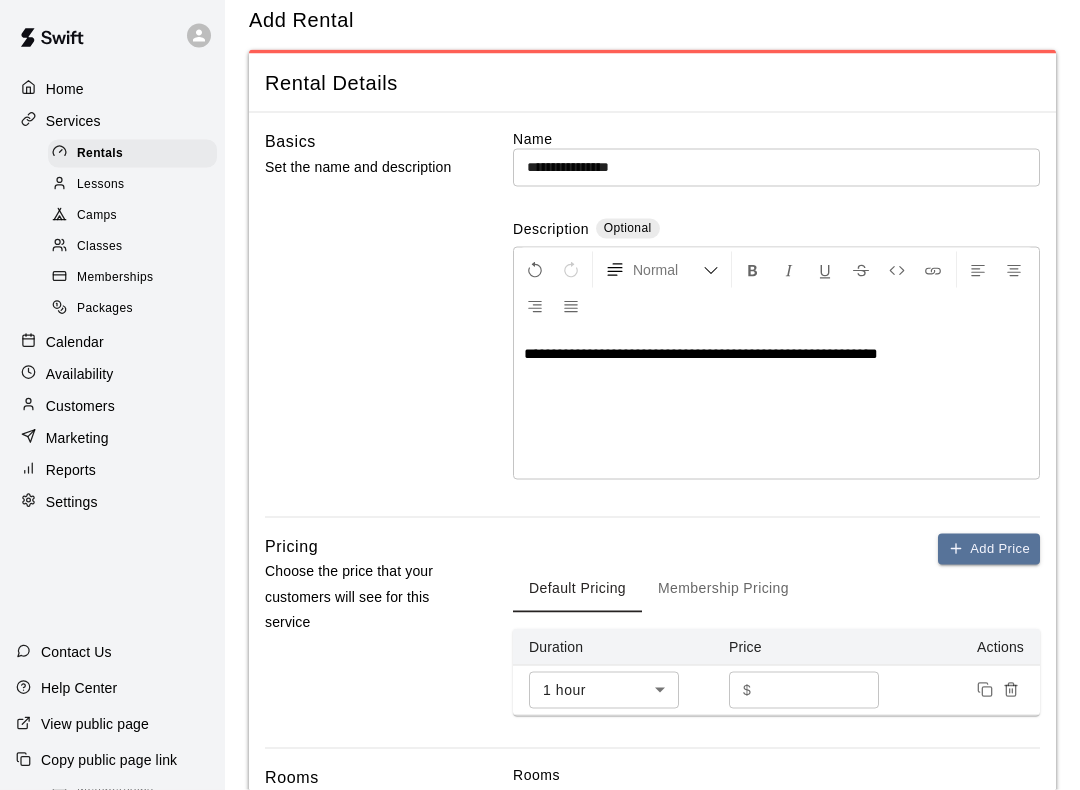 scroll, scrollTop: 22, scrollLeft: 0, axis: vertical 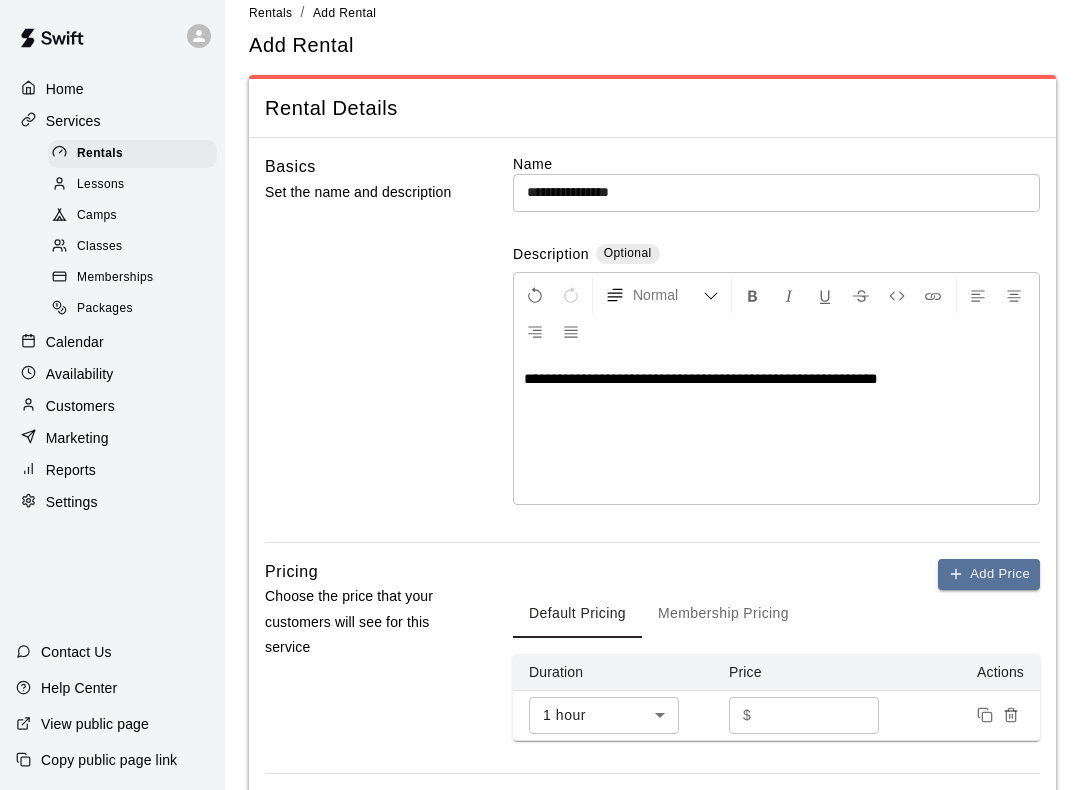 click on "**********" at bounding box center [776, 192] 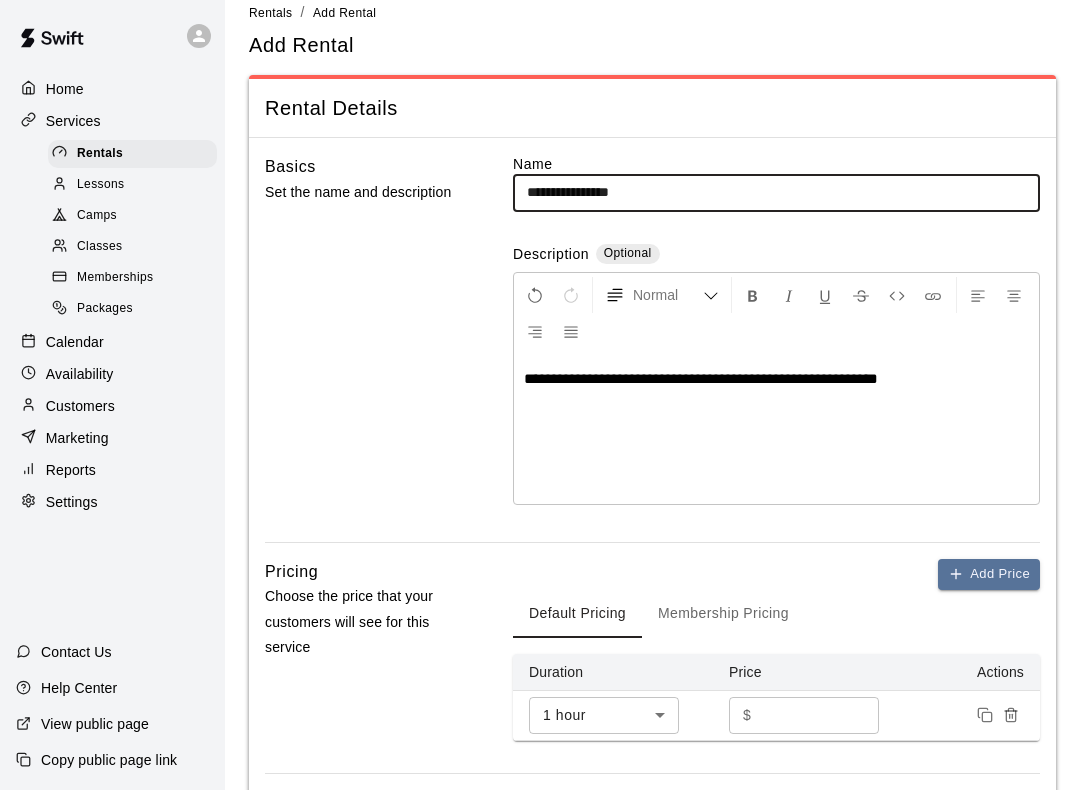 click on "**********" at bounding box center (776, 192) 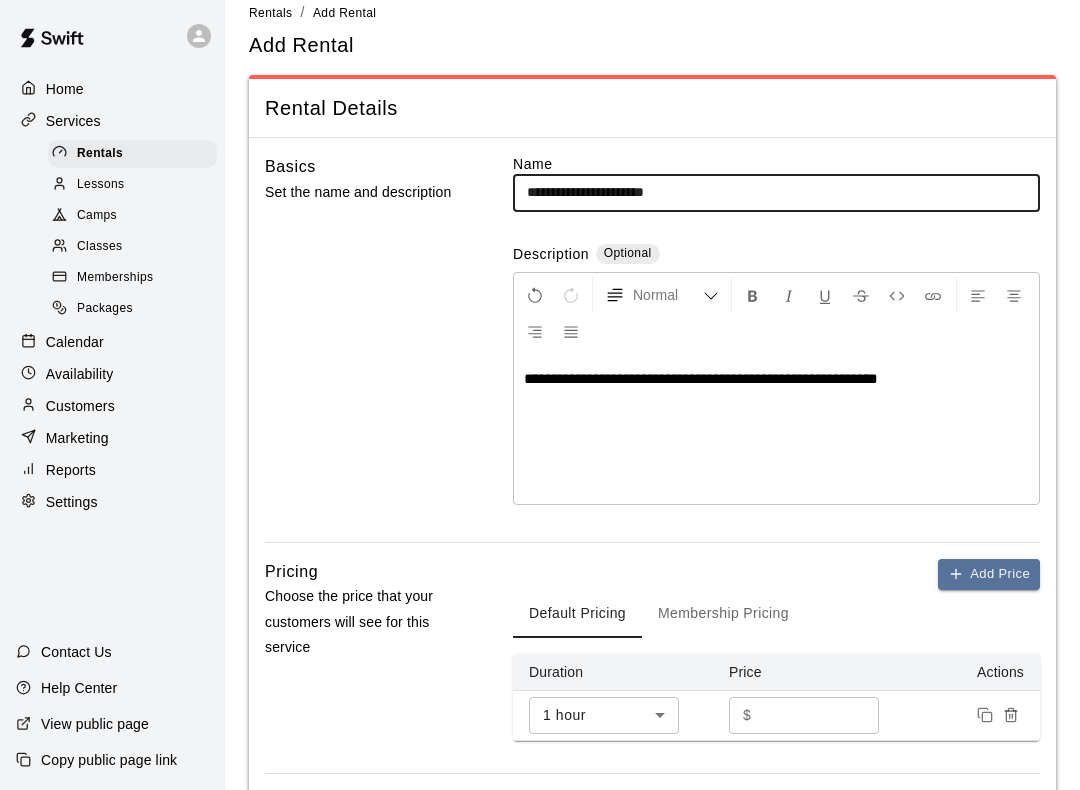 click on "**********" at bounding box center (776, 192) 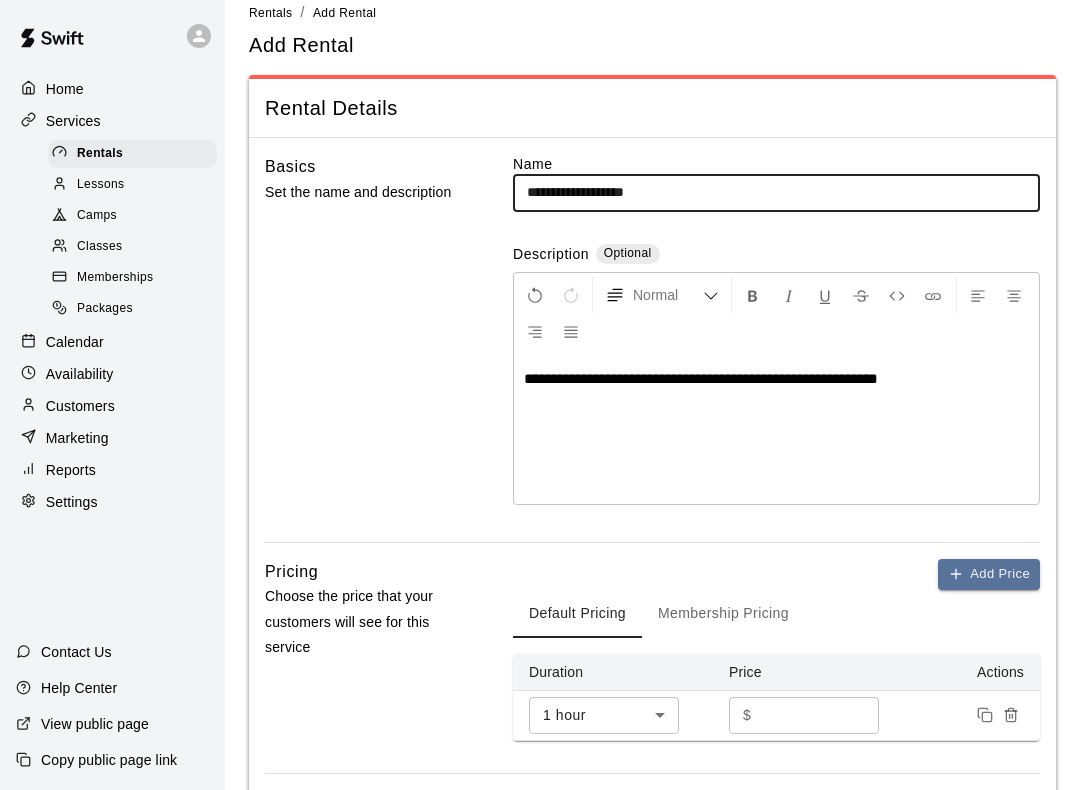 click on "**********" at bounding box center [776, 192] 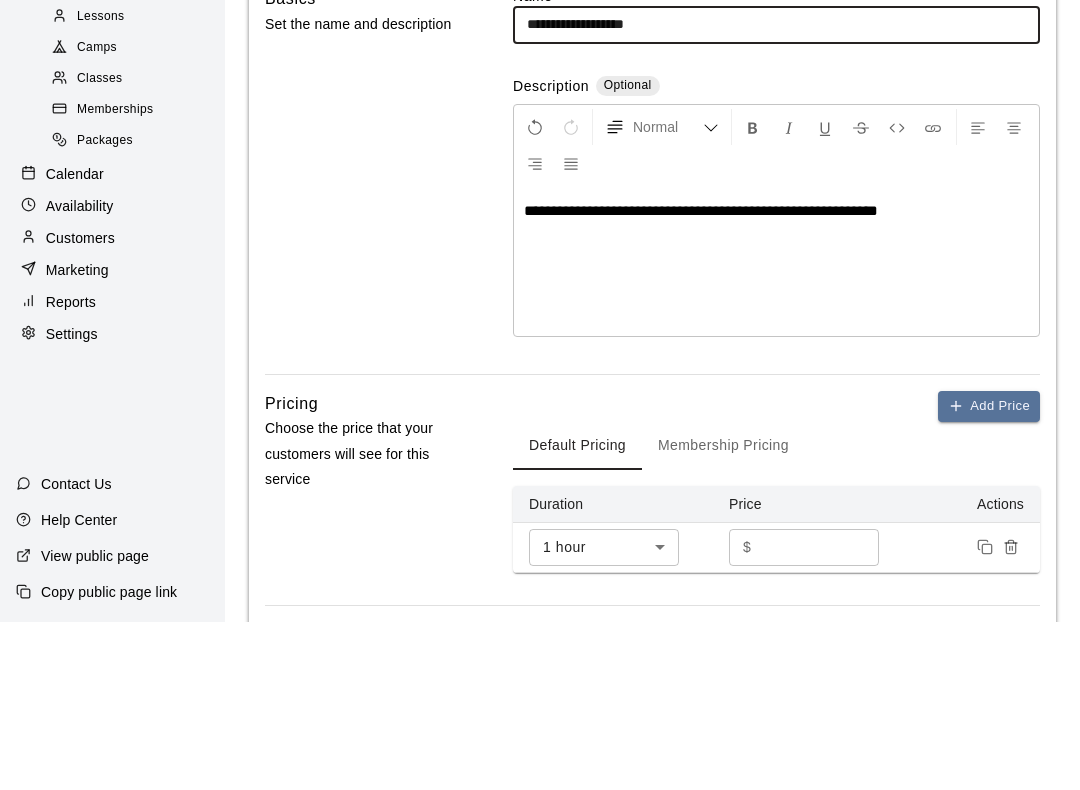 type on "**********" 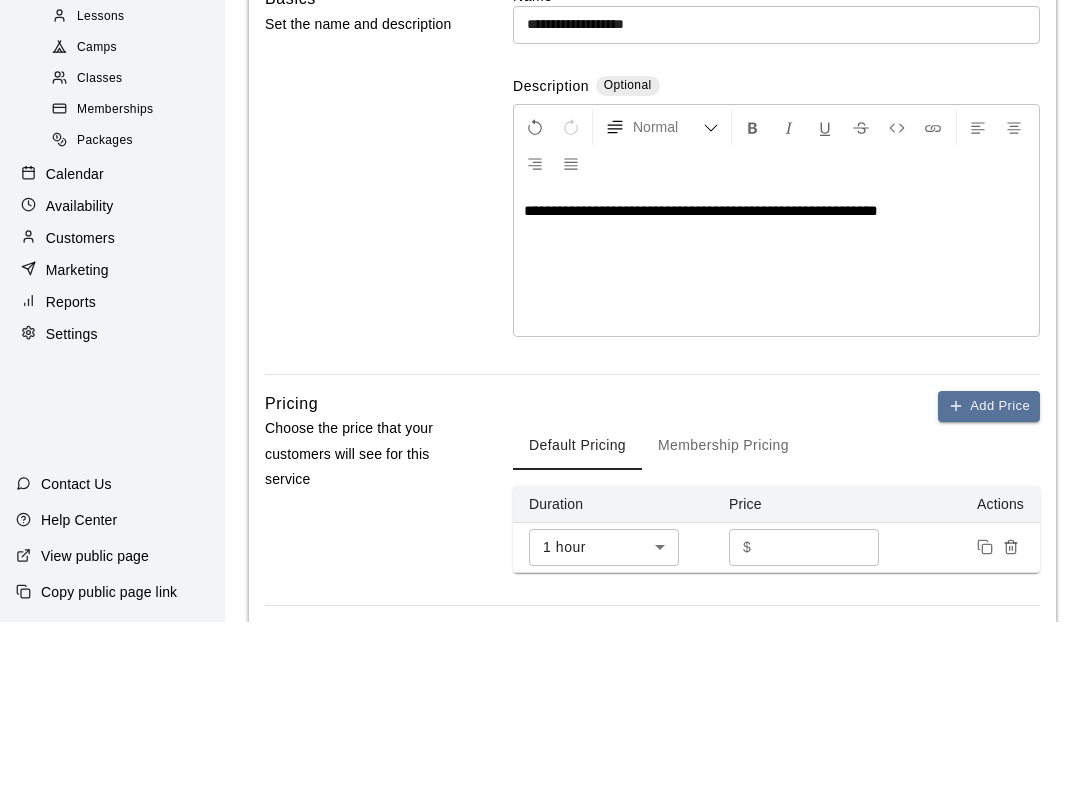click on "**********" at bounding box center [701, 378] 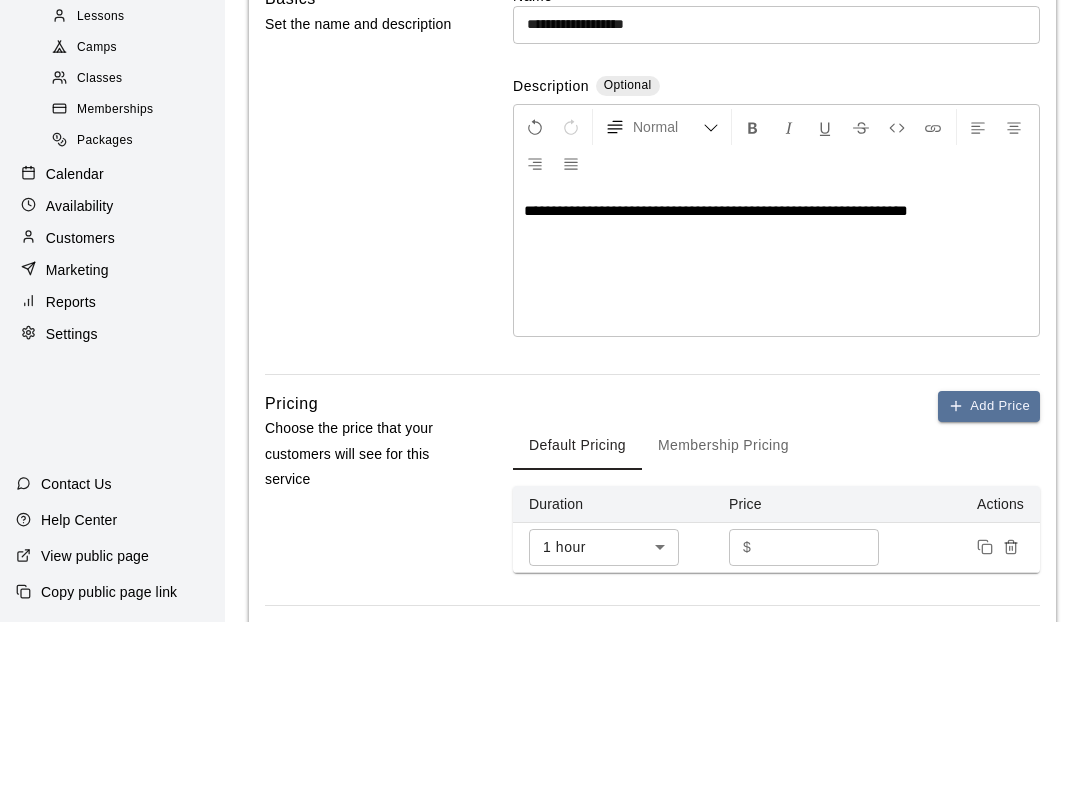 click on "**********" at bounding box center (716, 378) 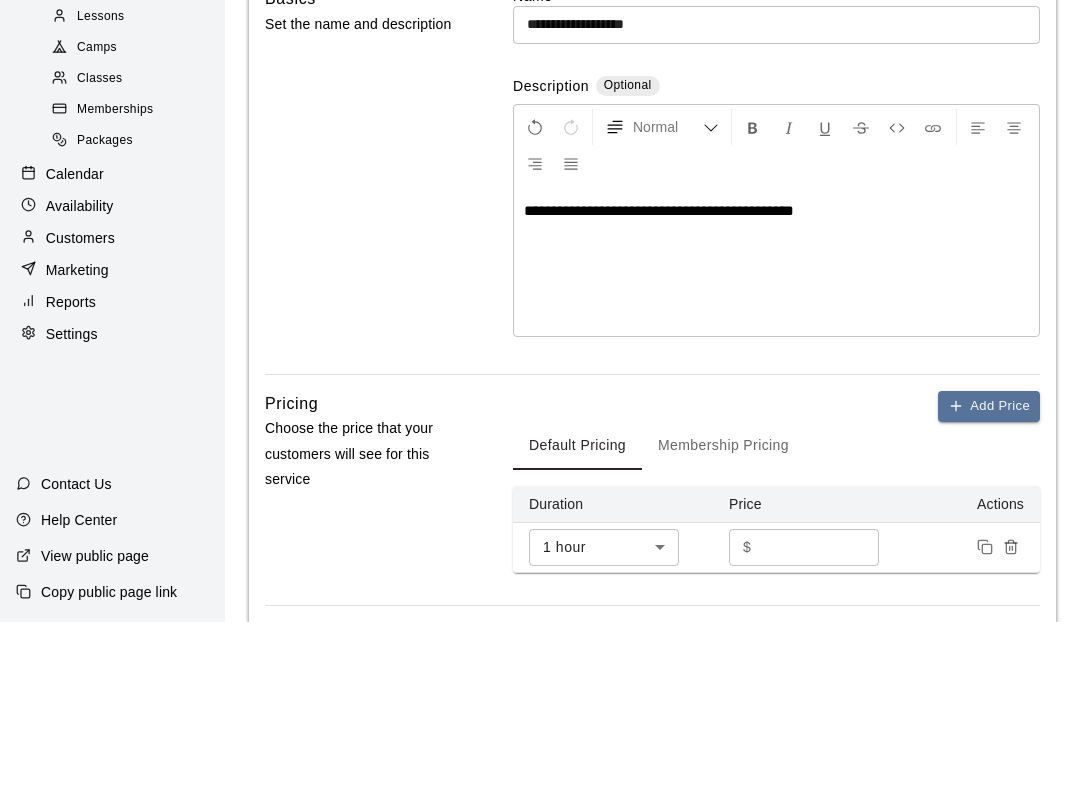 click on "**********" at bounding box center (776, 429) 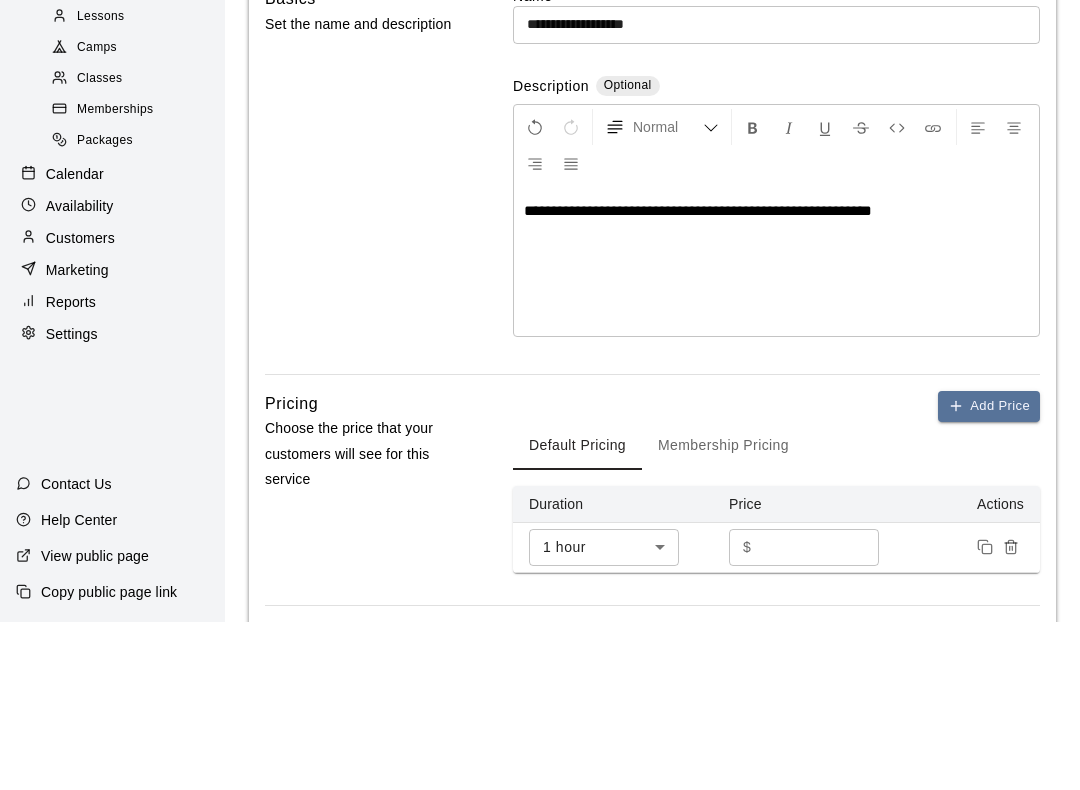 click on "**********" at bounding box center (776, 379) 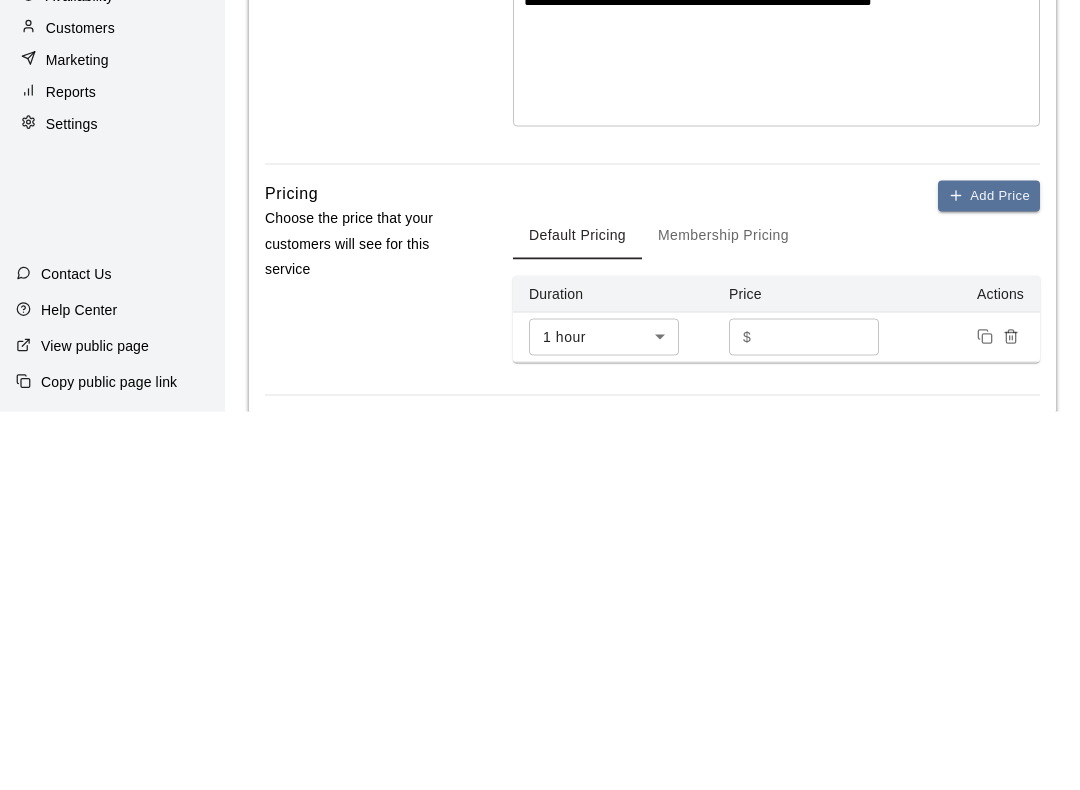 click on "Add Price" at bounding box center [989, 574] 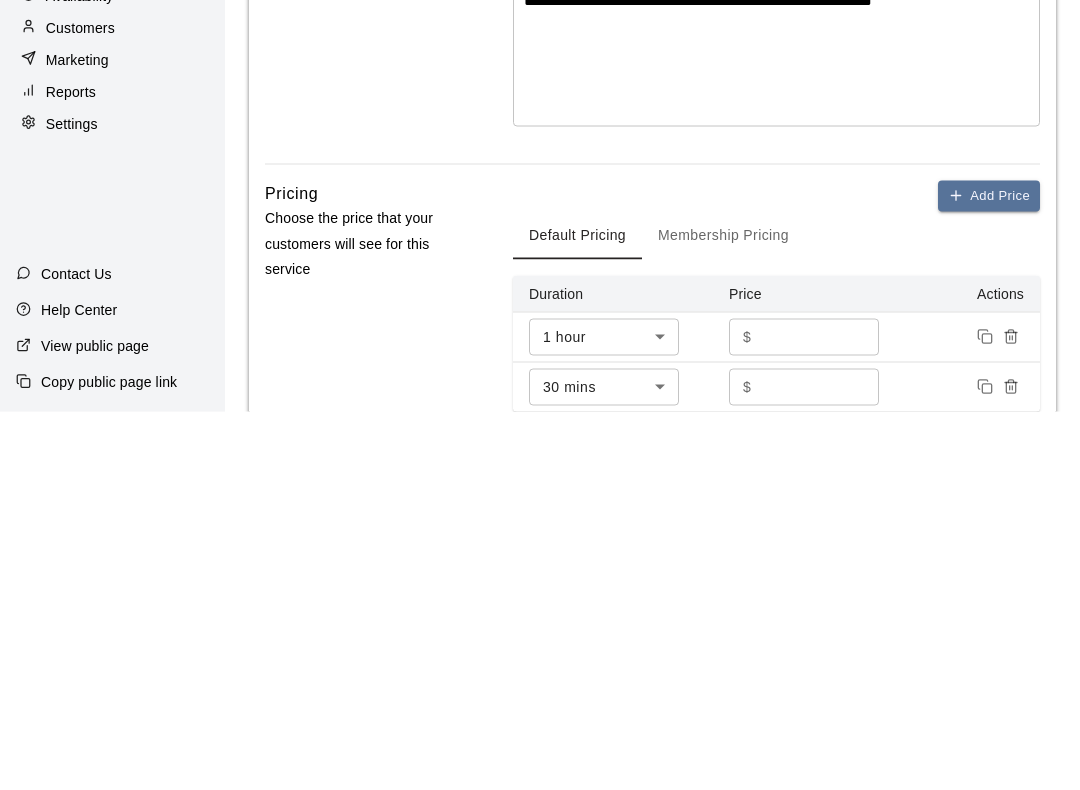 scroll, scrollTop: 401, scrollLeft: 0, axis: vertical 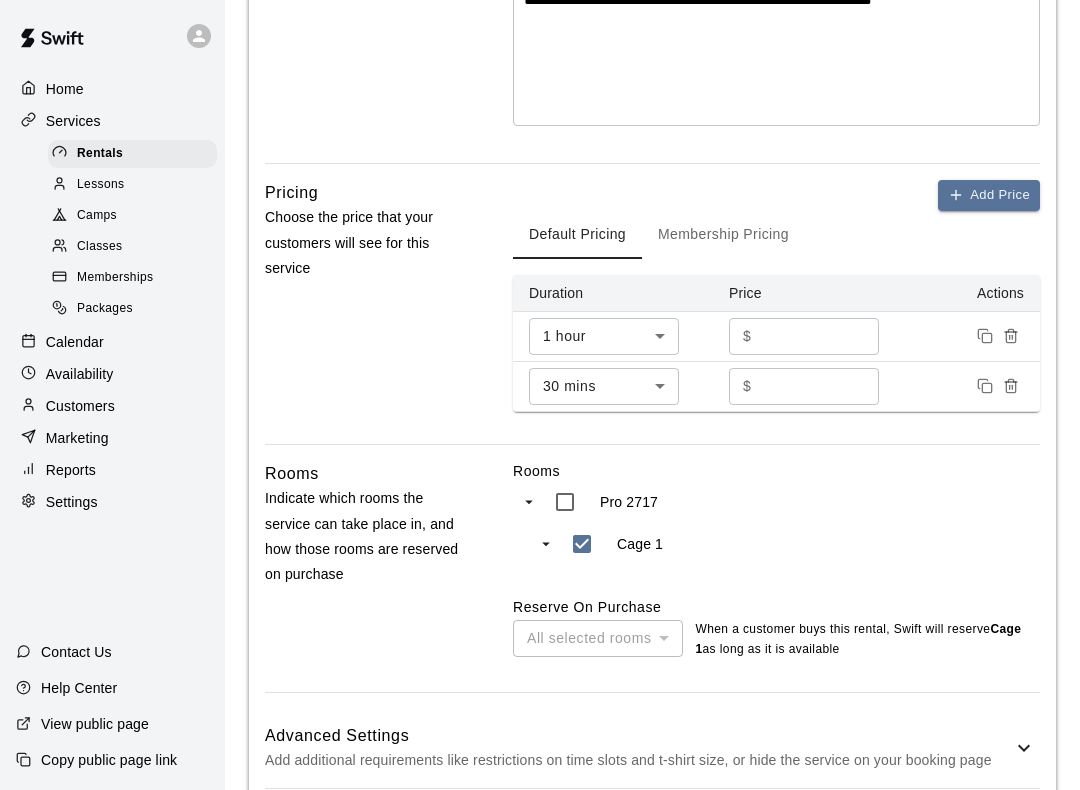 click on "Add Price" at bounding box center (989, 195) 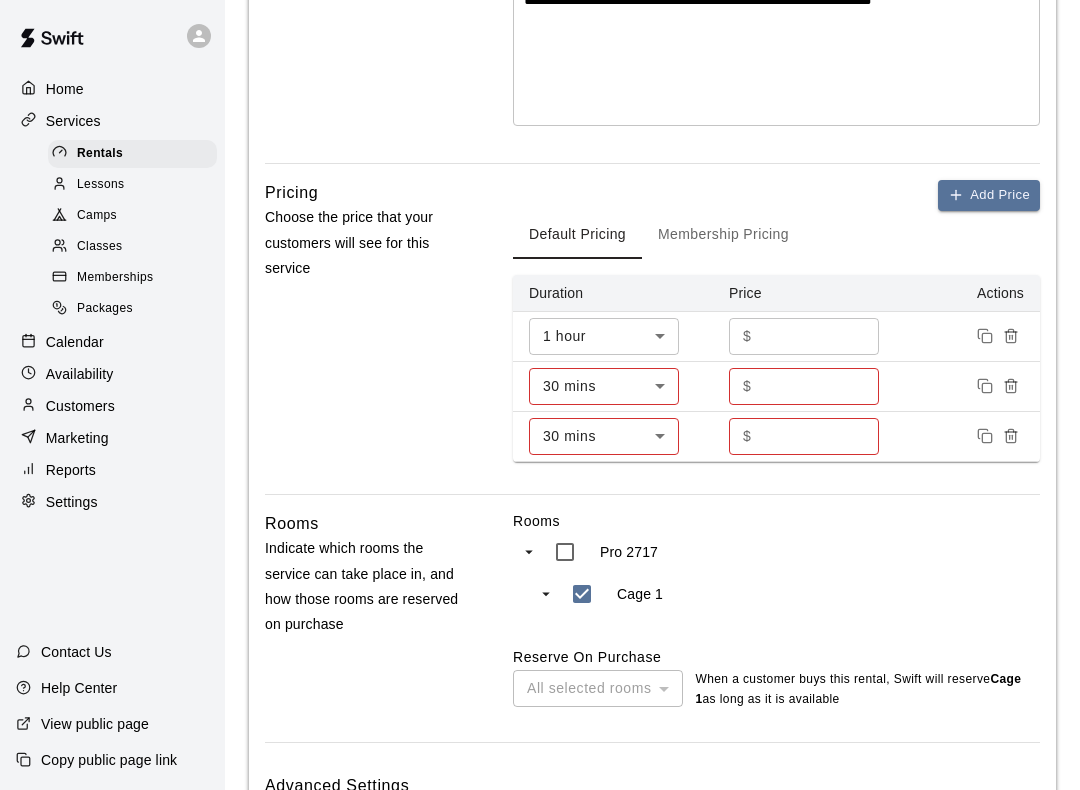 click 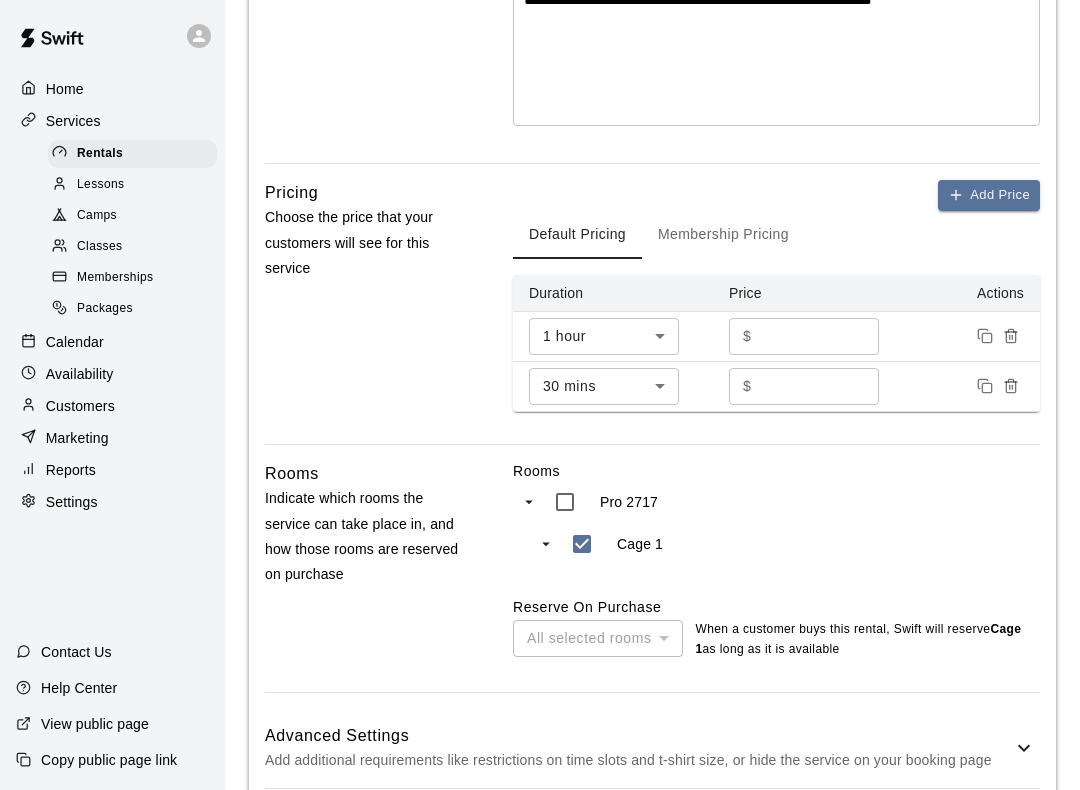 click 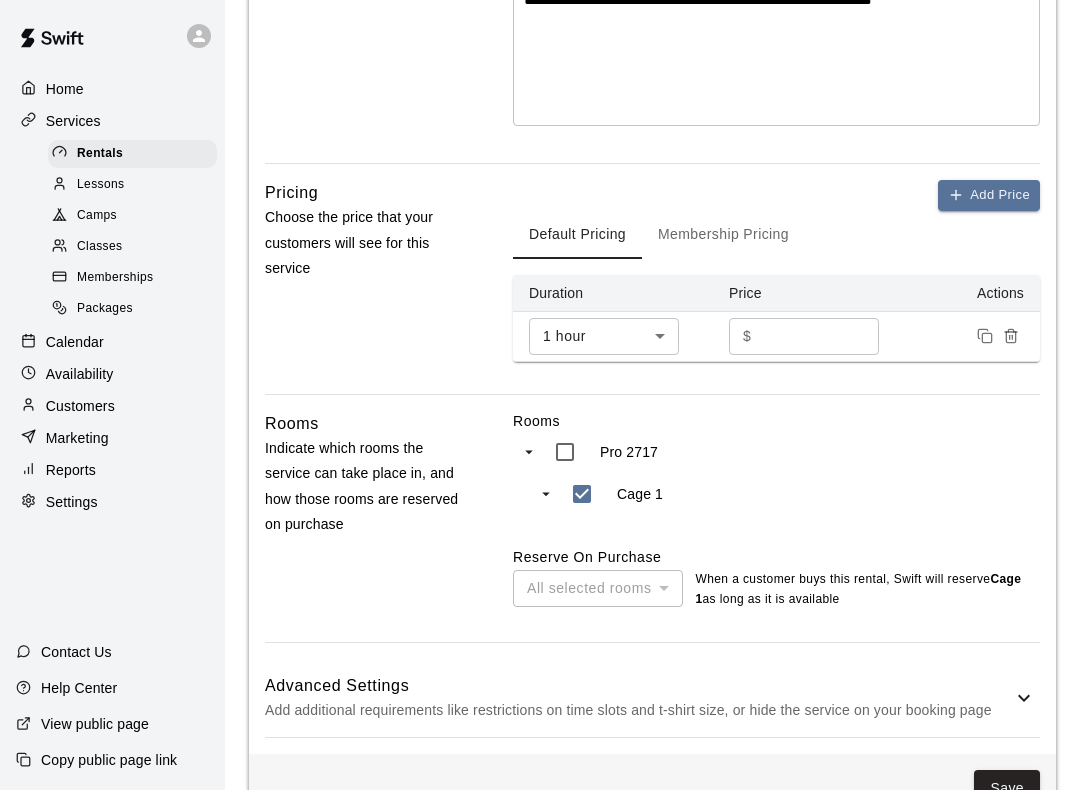 click on "*" at bounding box center [819, 336] 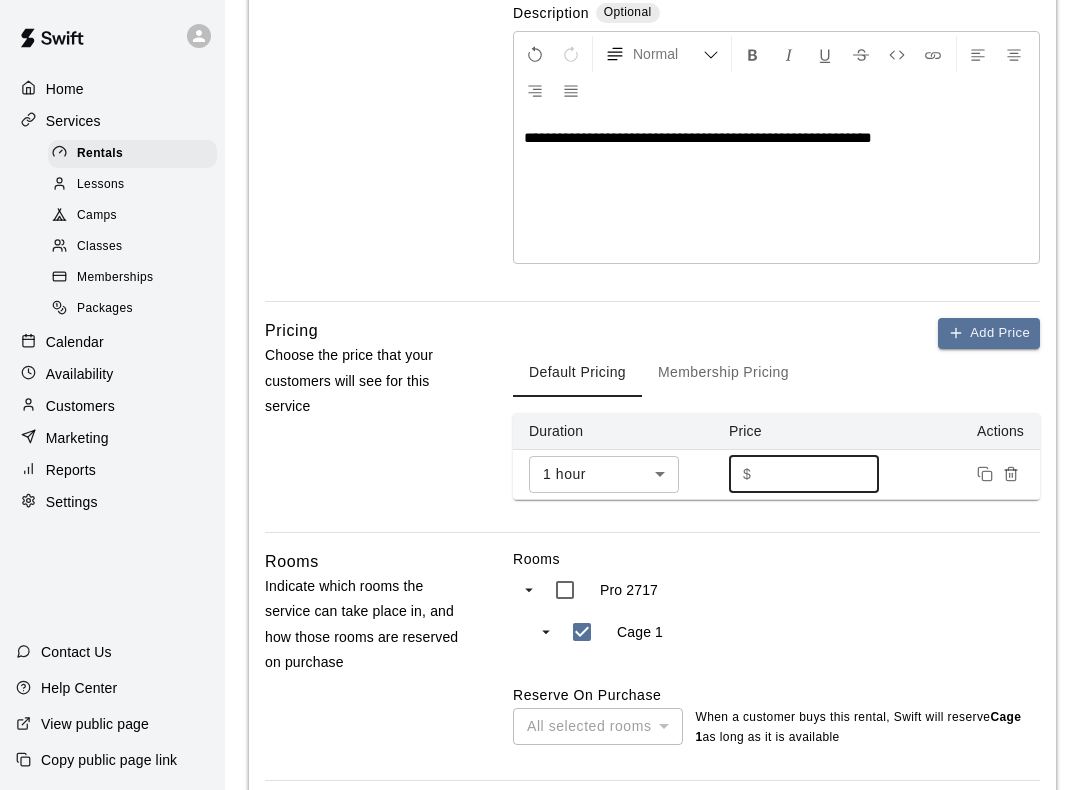 scroll, scrollTop: 242, scrollLeft: 0, axis: vertical 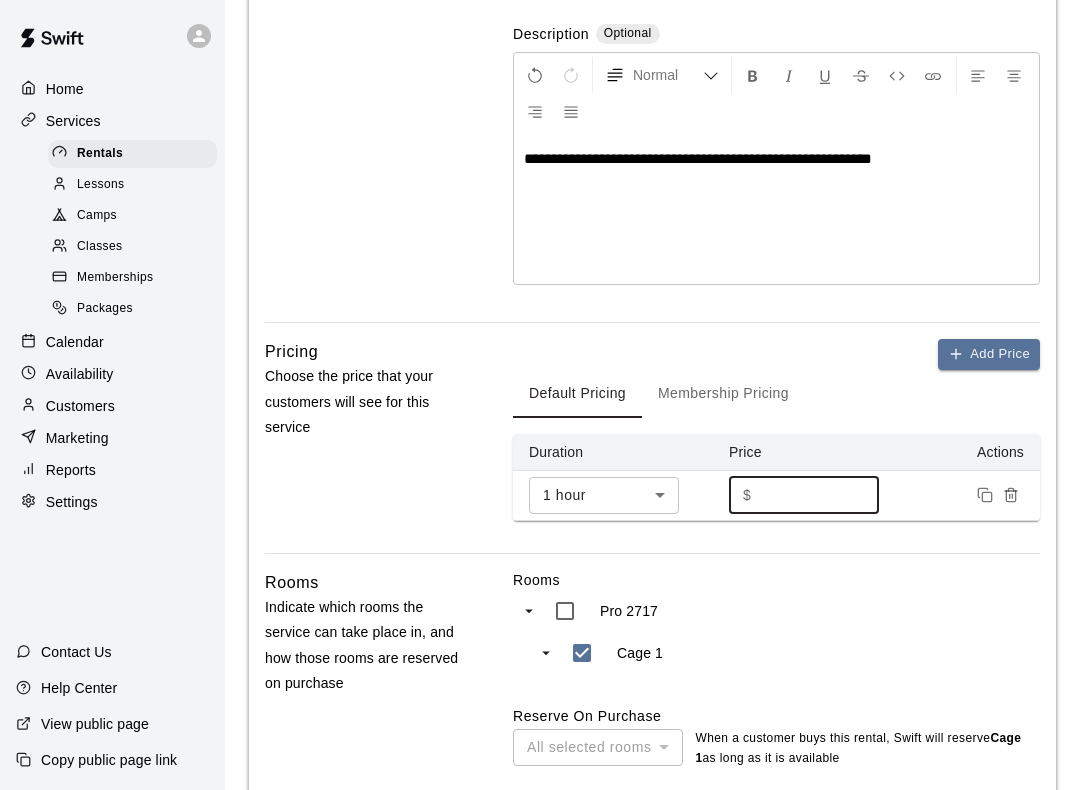 type on "**" 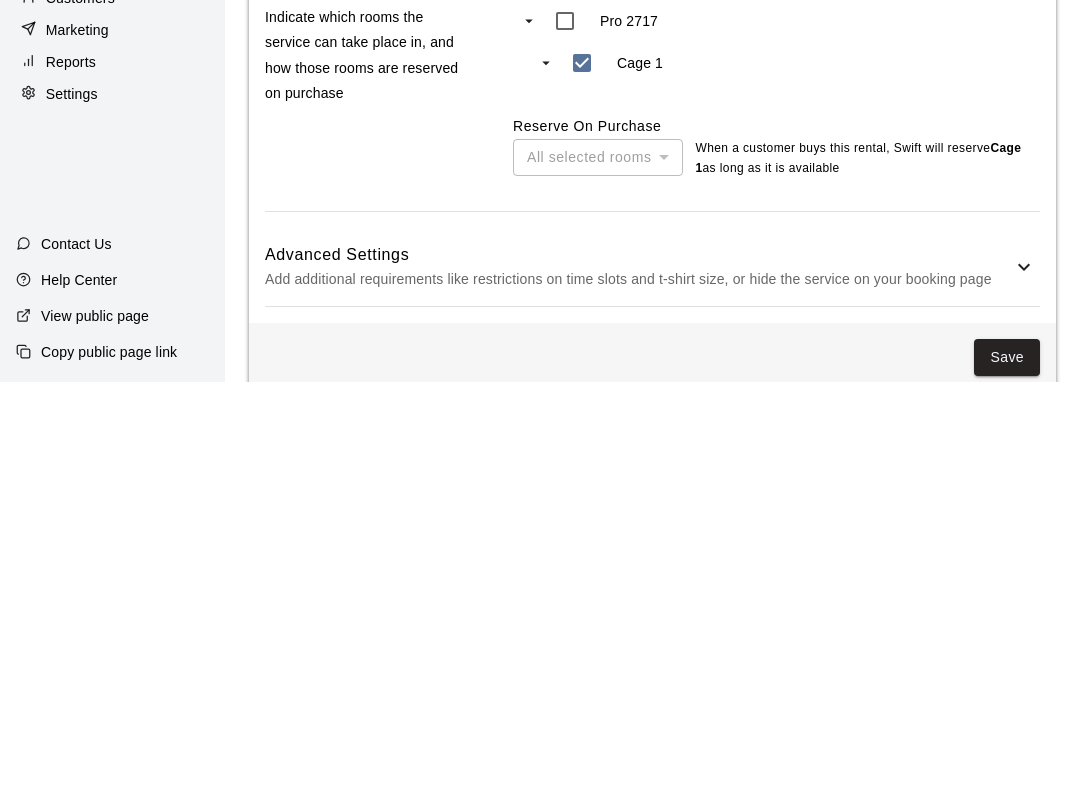 scroll, scrollTop: 453, scrollLeft: 0, axis: vertical 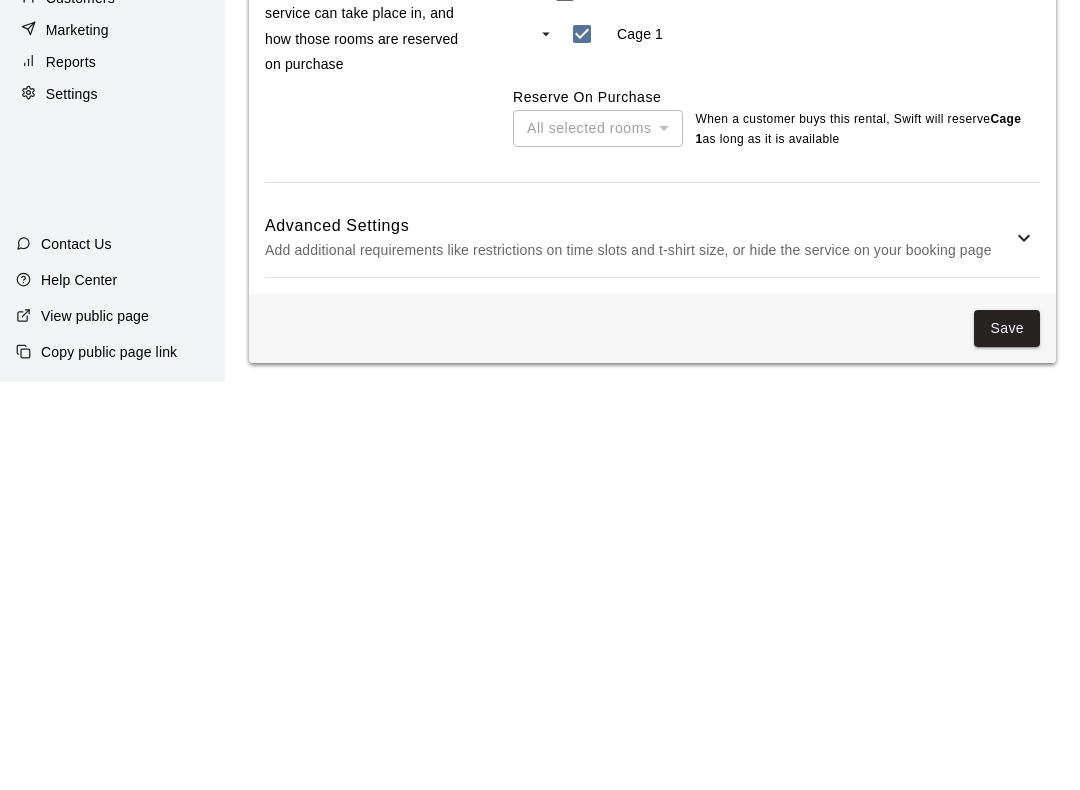 click on "Save" at bounding box center [1007, 736] 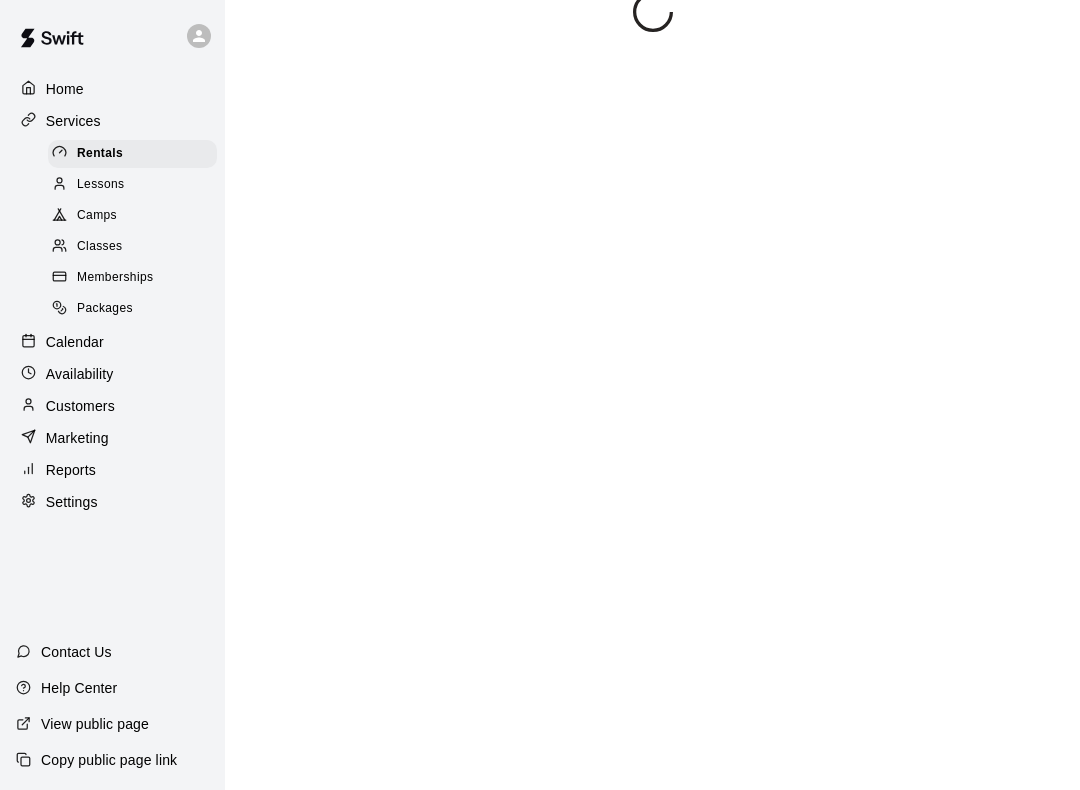 scroll, scrollTop: 0, scrollLeft: 0, axis: both 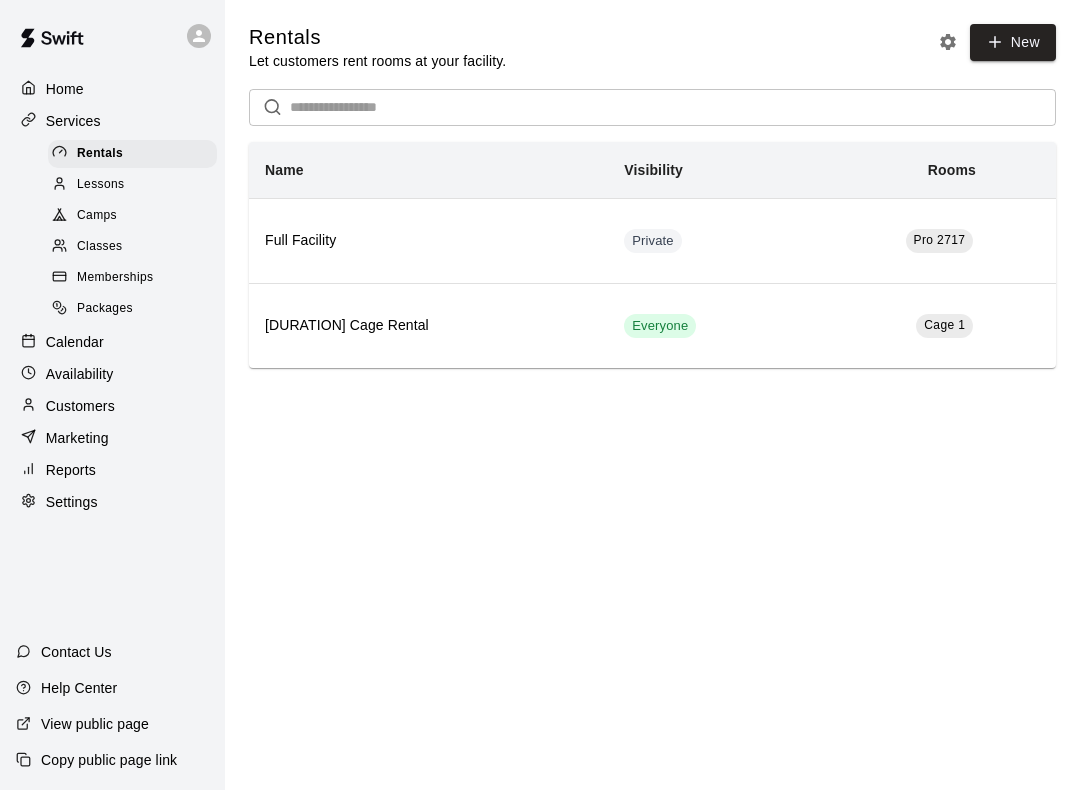 click on "New" at bounding box center (1013, 42) 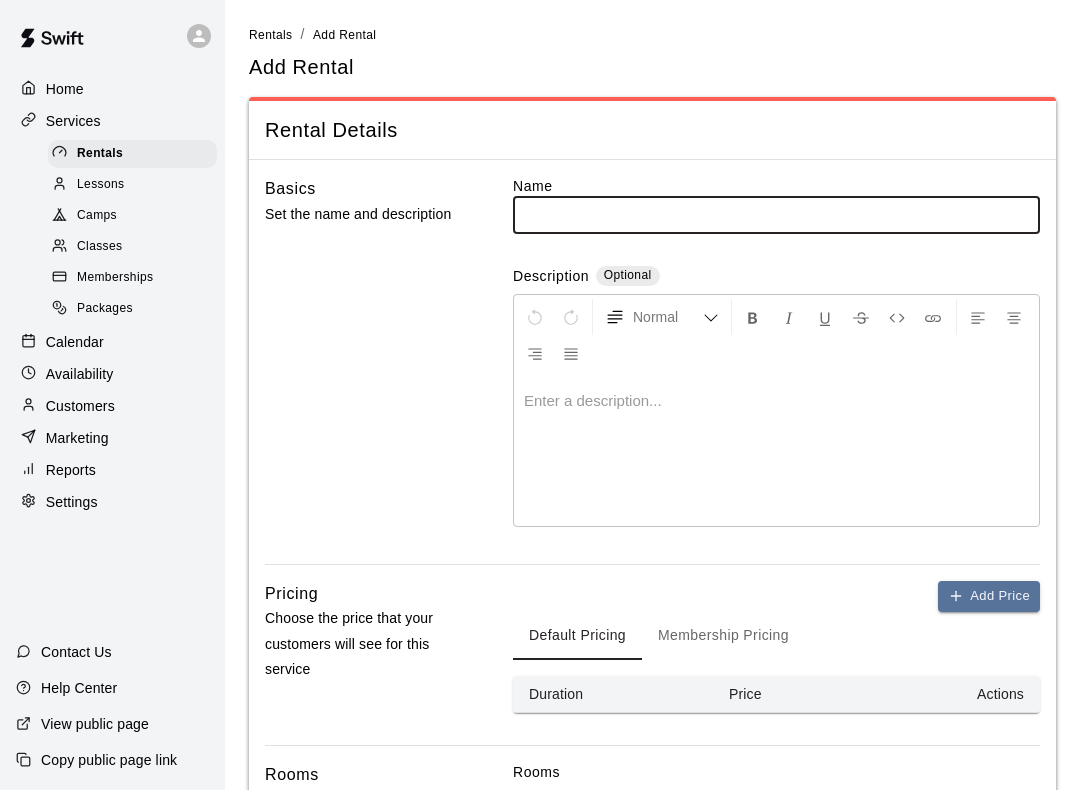 click at bounding box center [776, 214] 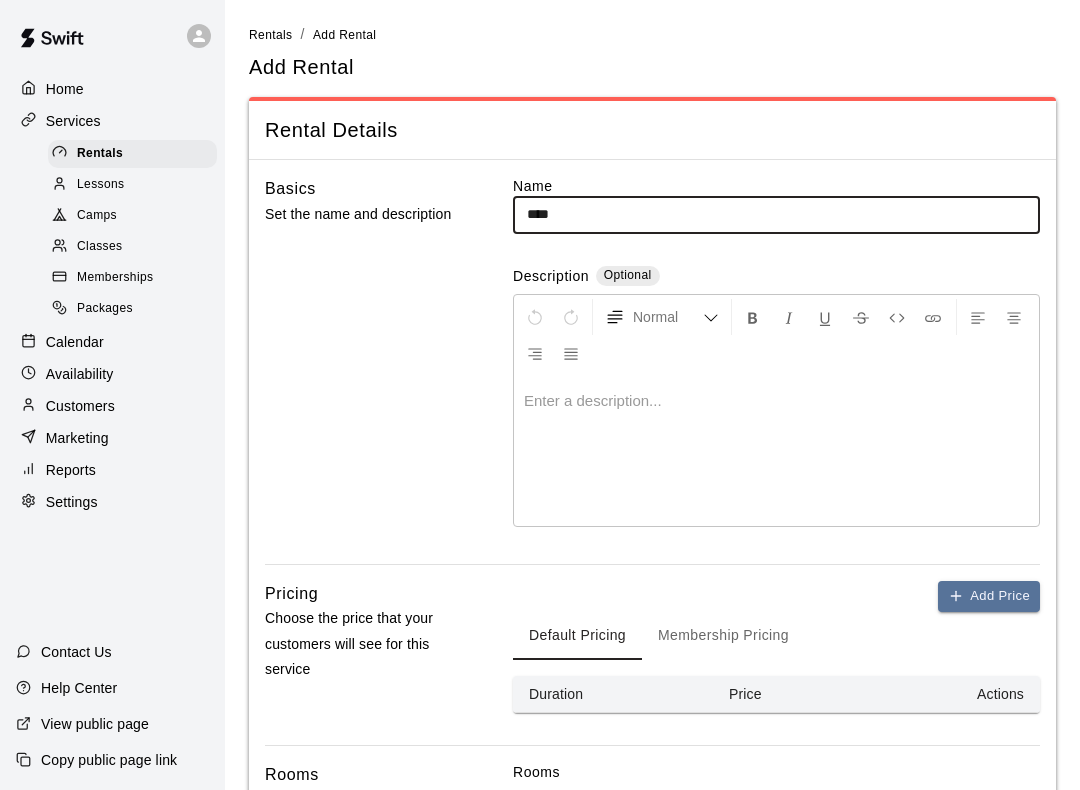 type on "***" 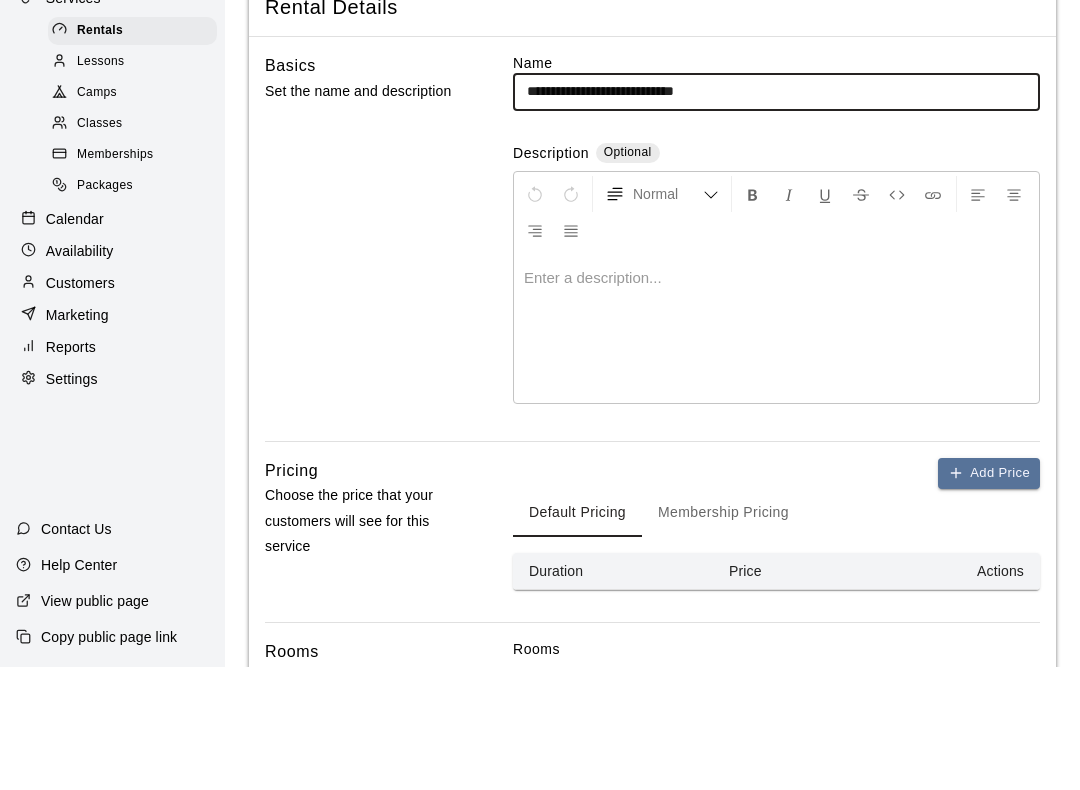 type on "**********" 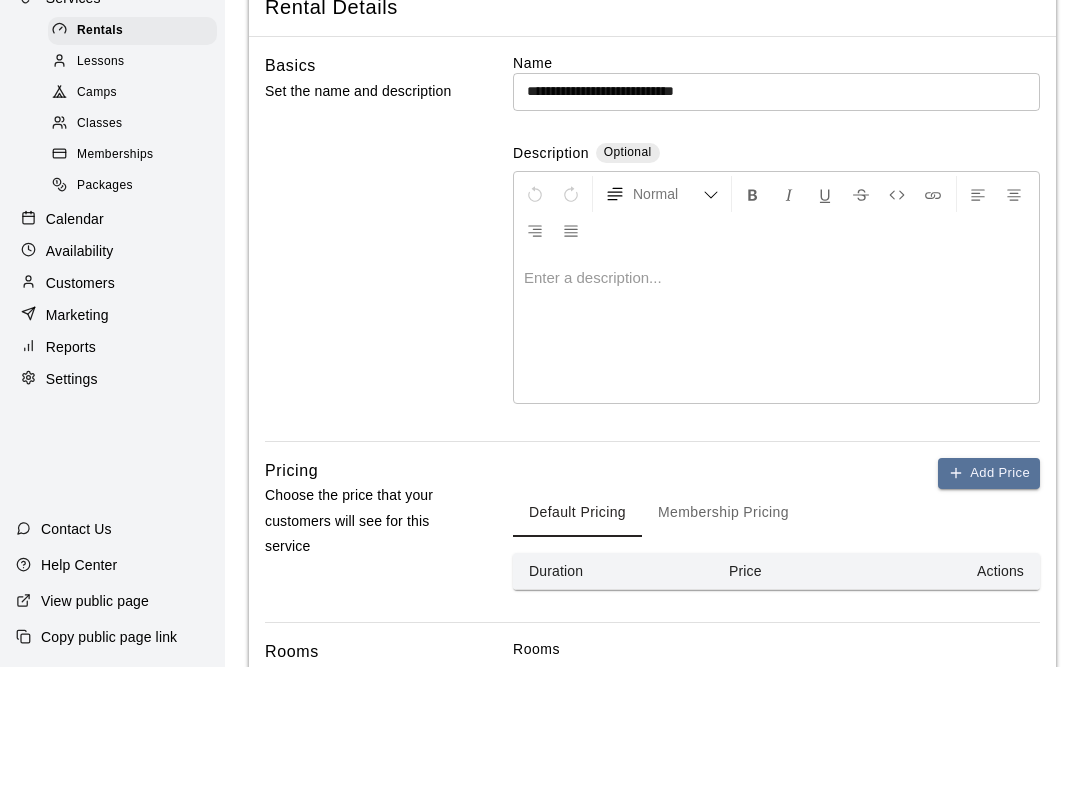 click on "**********" at bounding box center (776, 214) 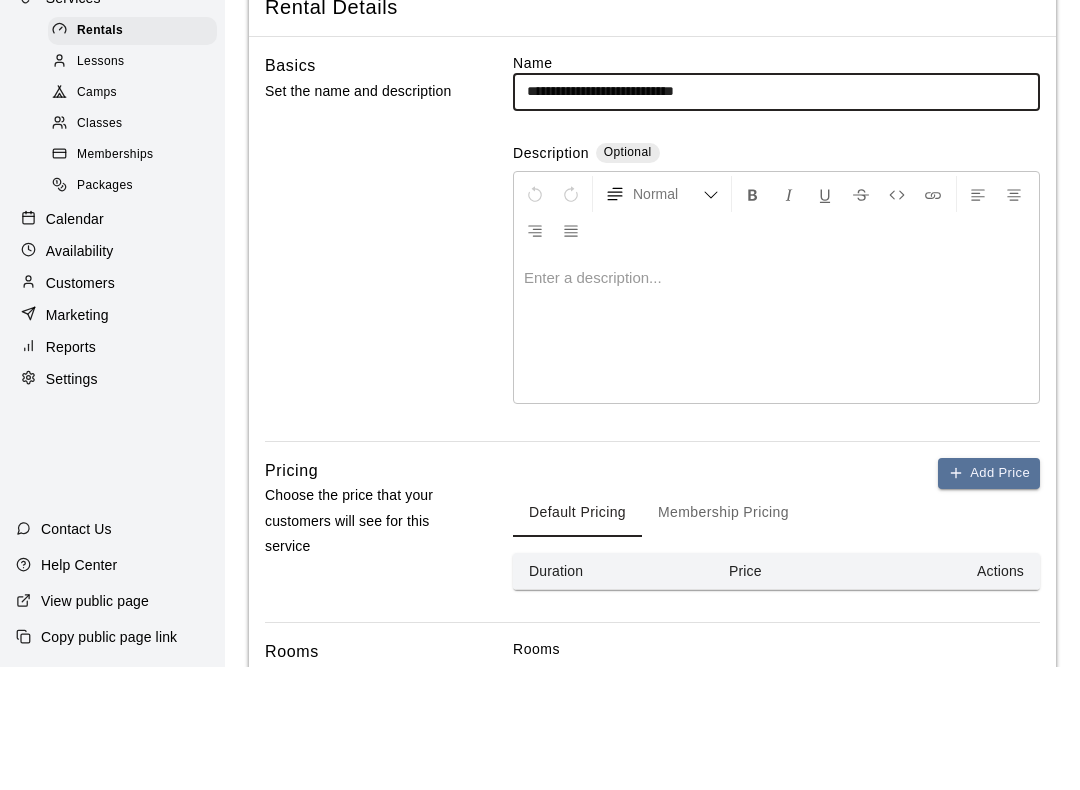 click on "**********" at bounding box center [776, 214] 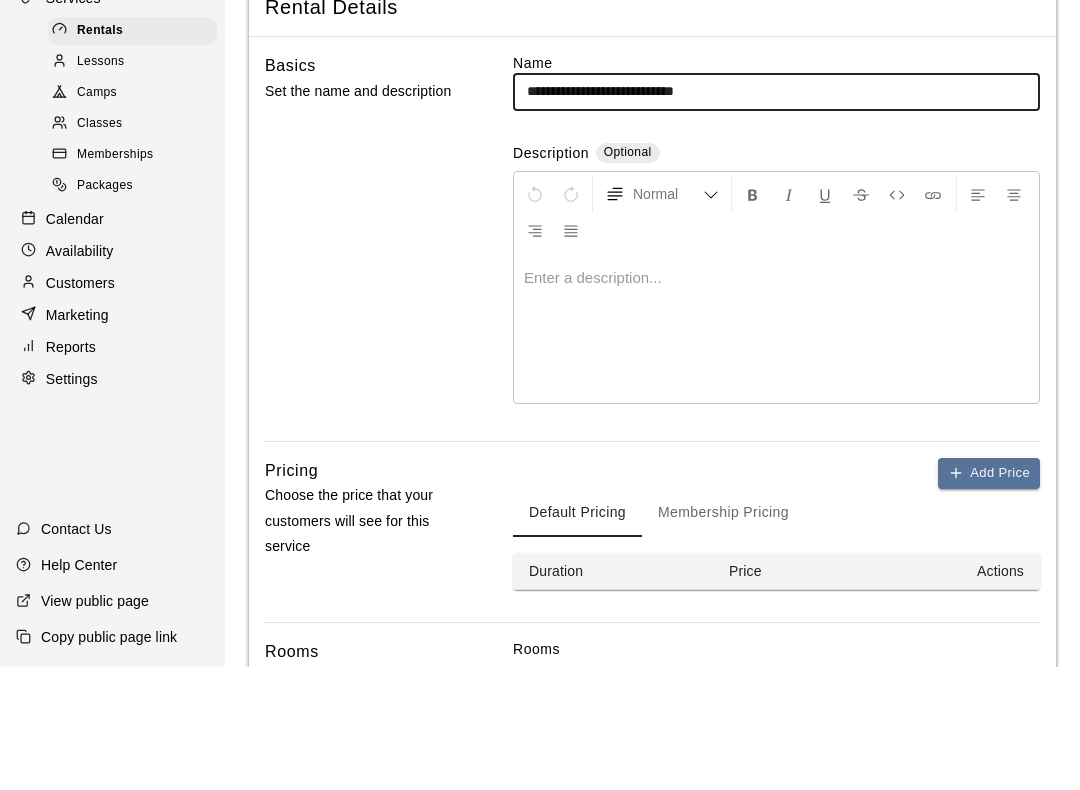 click at bounding box center (776, 451) 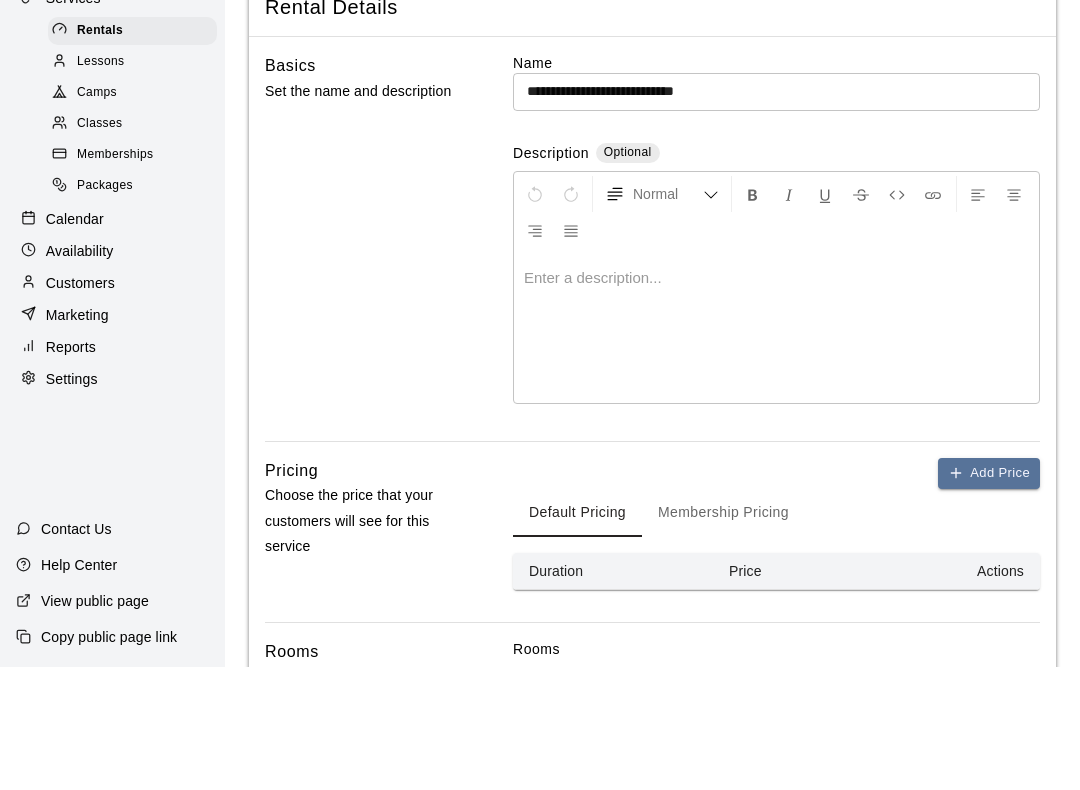 click at bounding box center [776, 401] 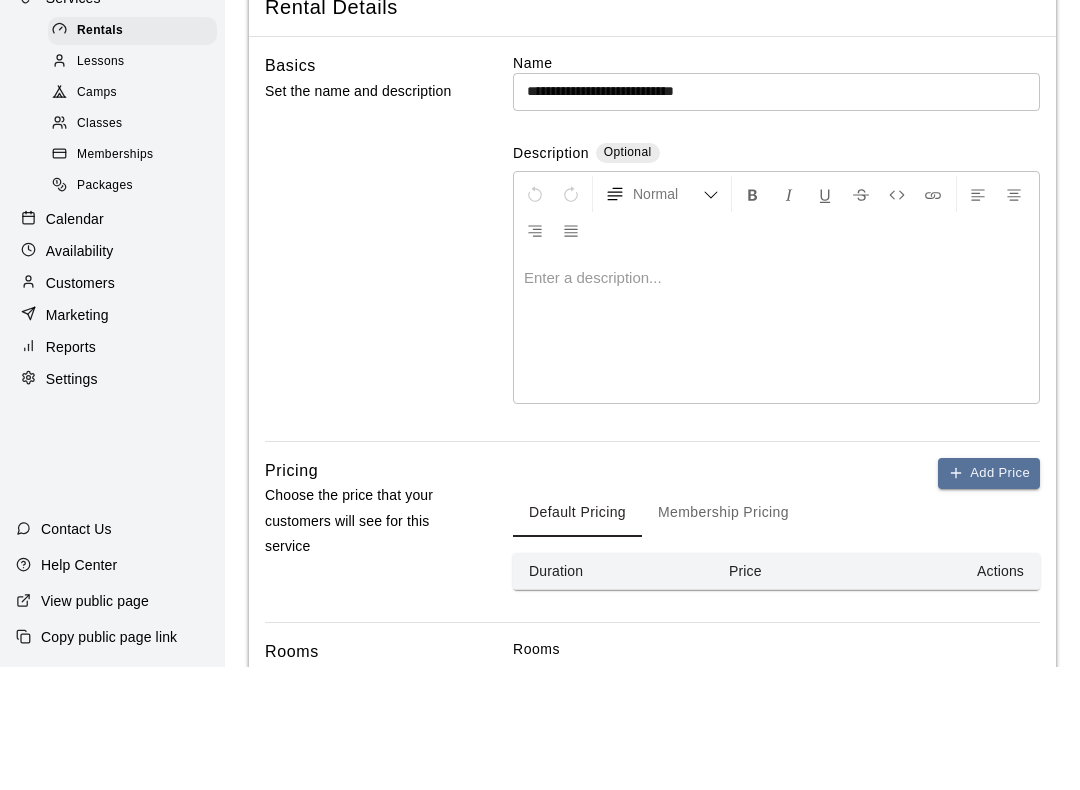 click at bounding box center [776, 451] 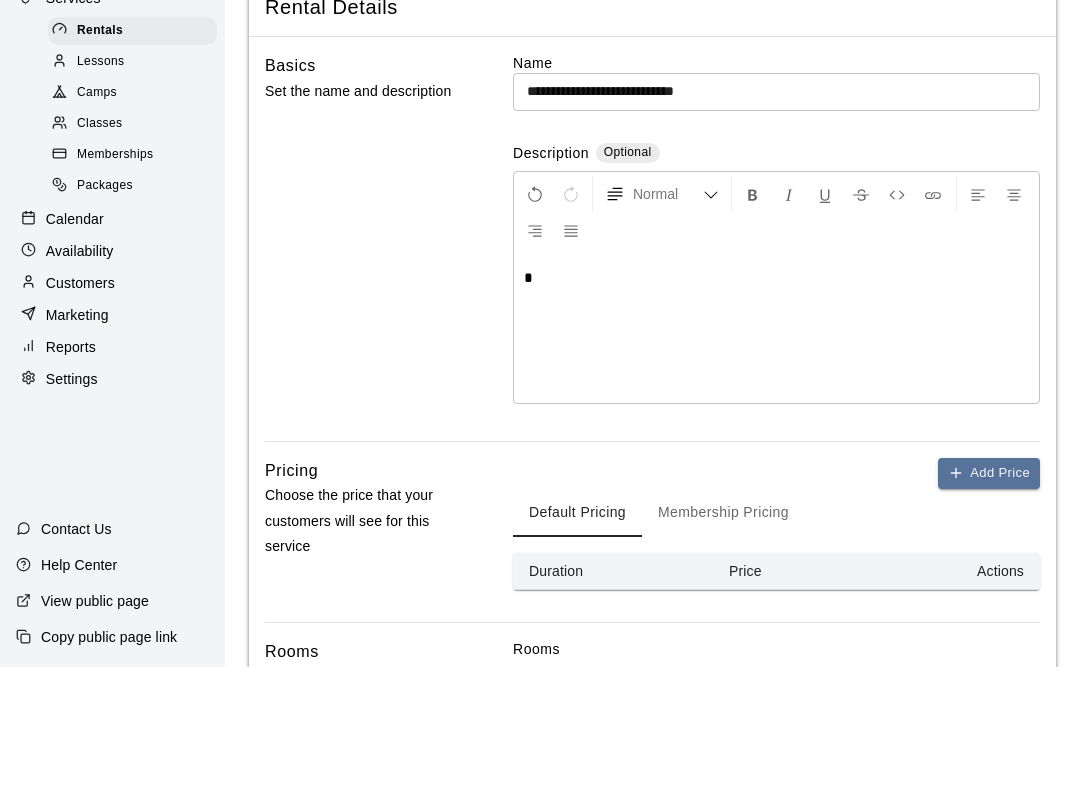 type 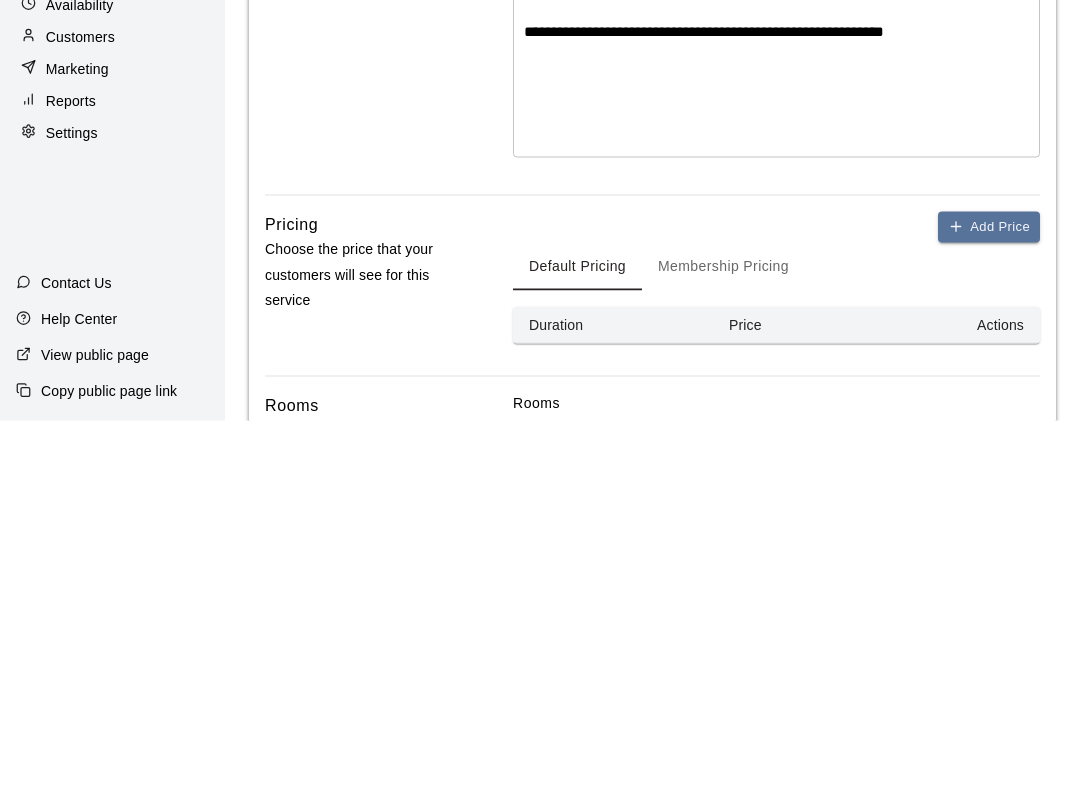 click on "Add Price" at bounding box center [989, 596] 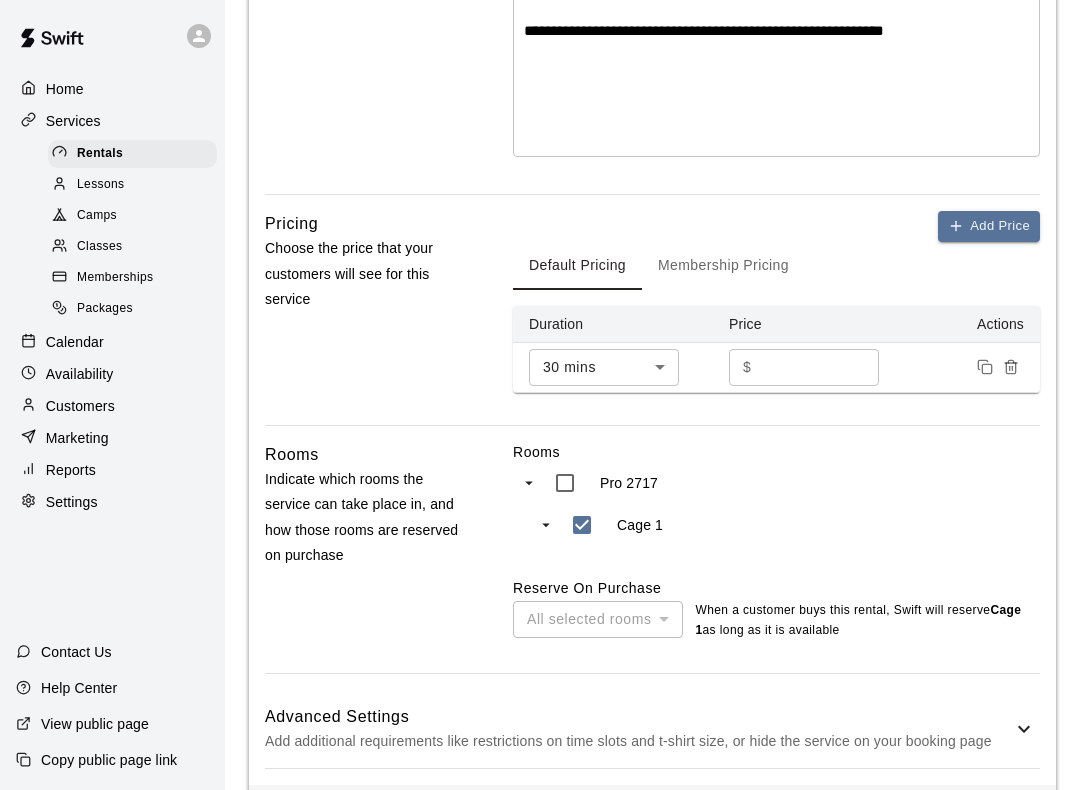 click on "Add Price" at bounding box center [989, 226] 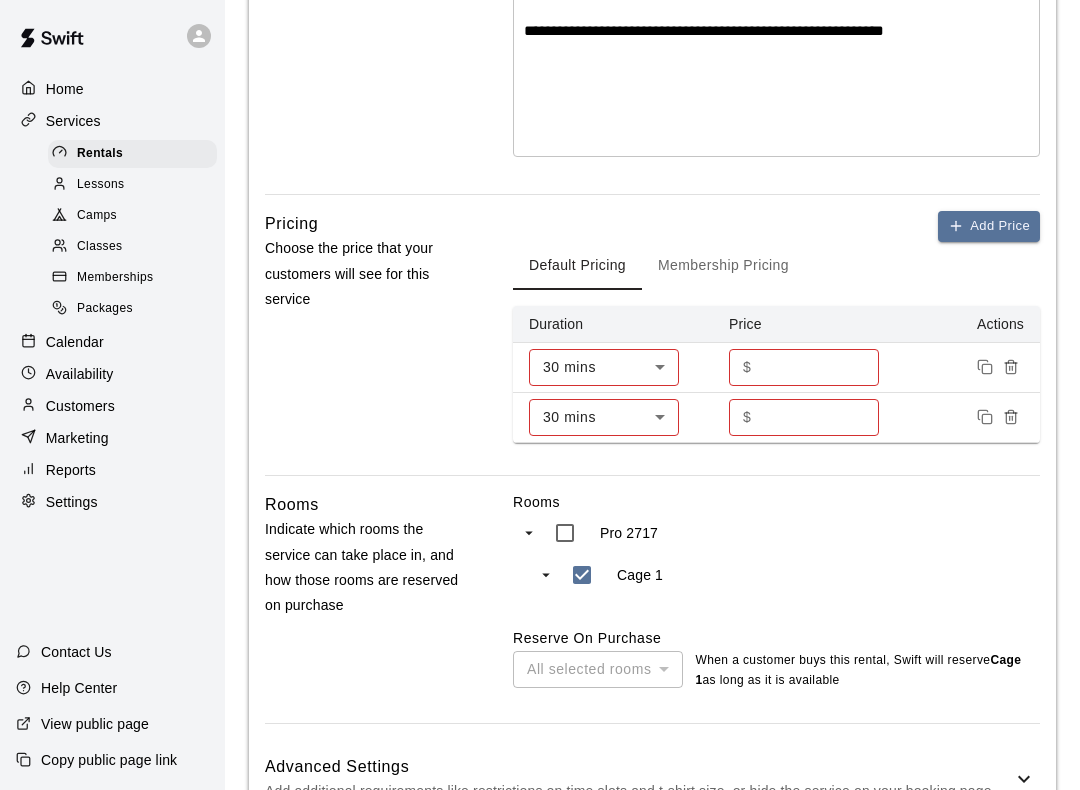 click at bounding box center (1011, 417) 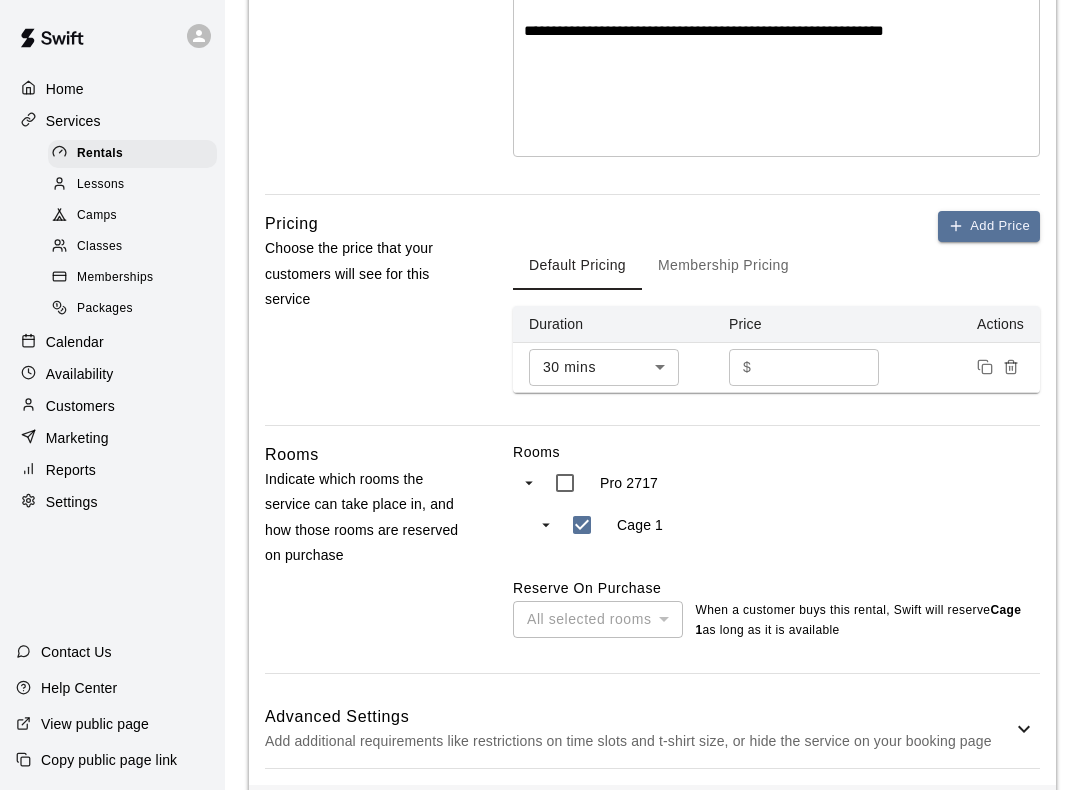 click on "*" at bounding box center (819, 367) 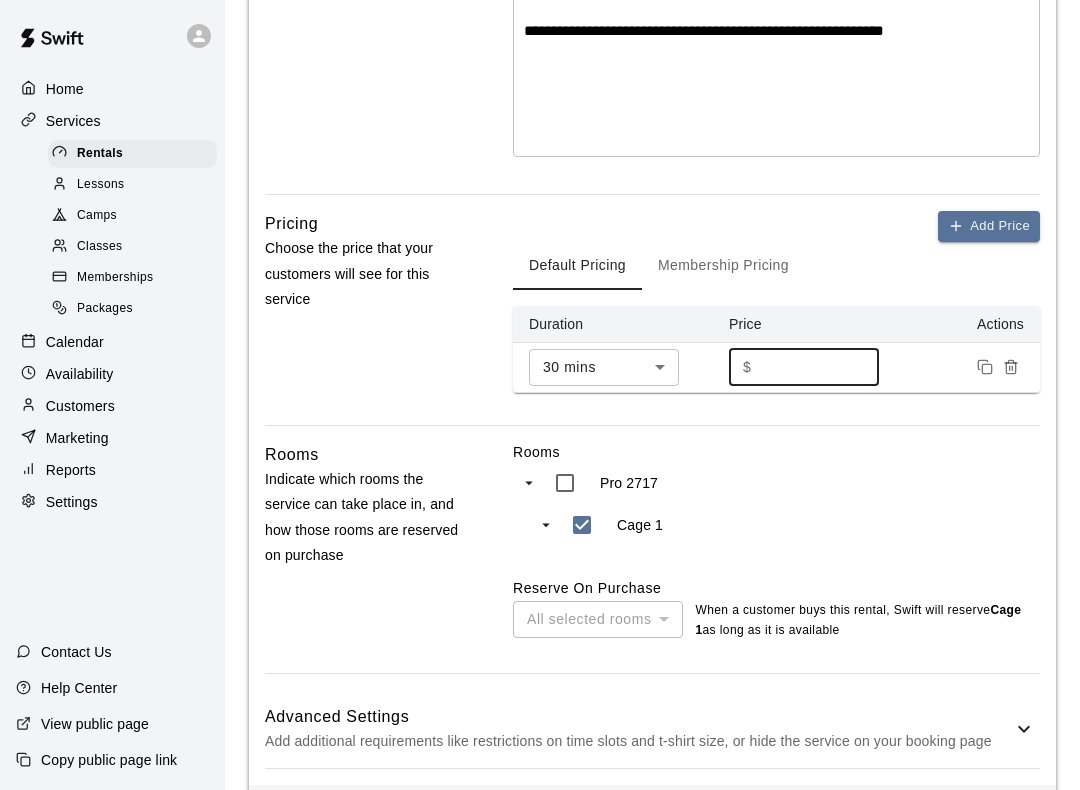 scroll, scrollTop: 369, scrollLeft: 0, axis: vertical 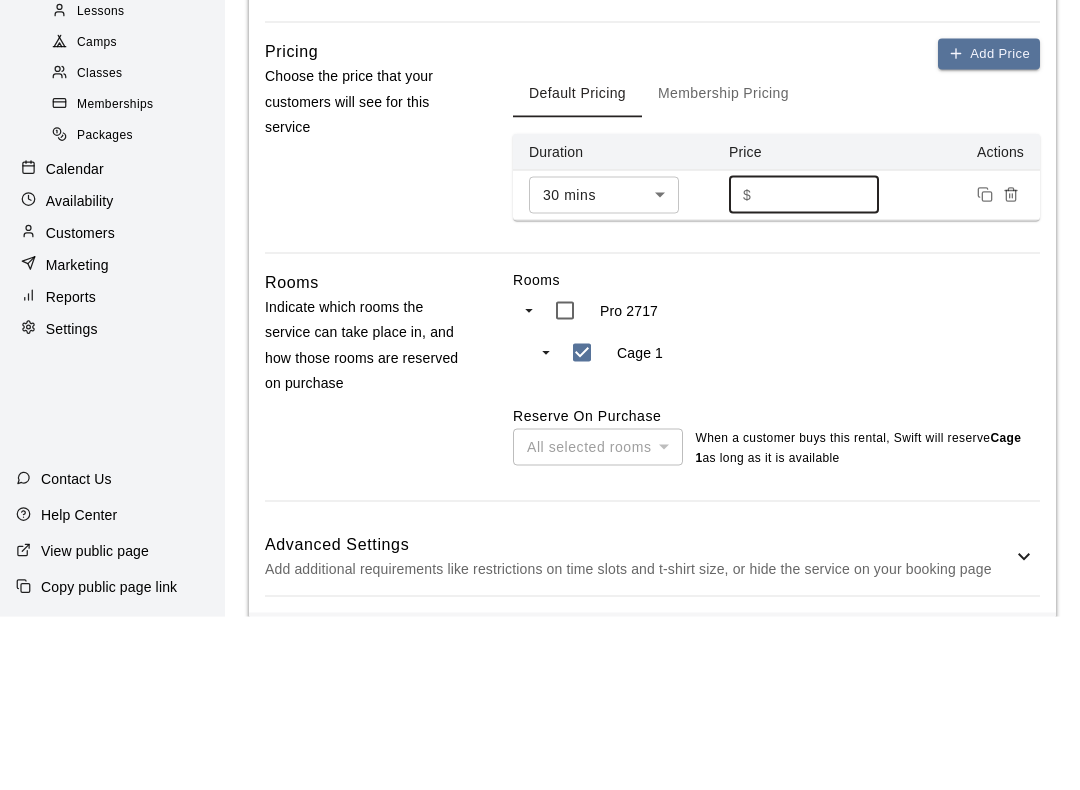 type on "*" 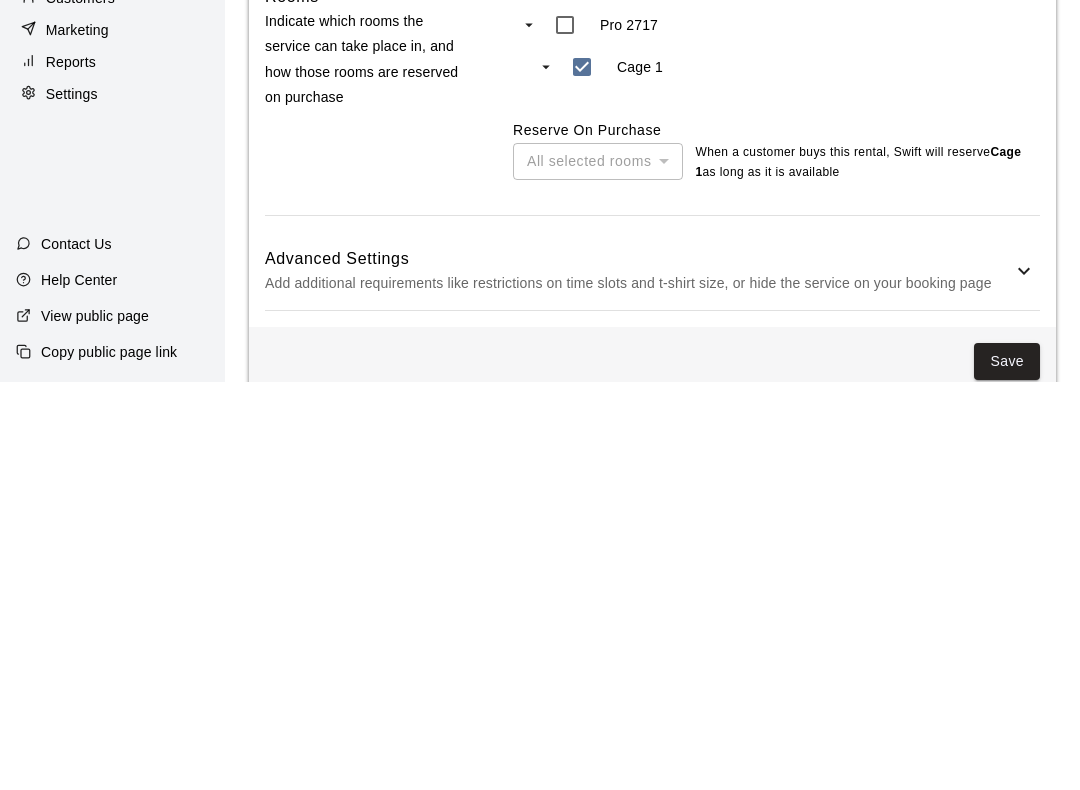 scroll, scrollTop: 453, scrollLeft: 0, axis: vertical 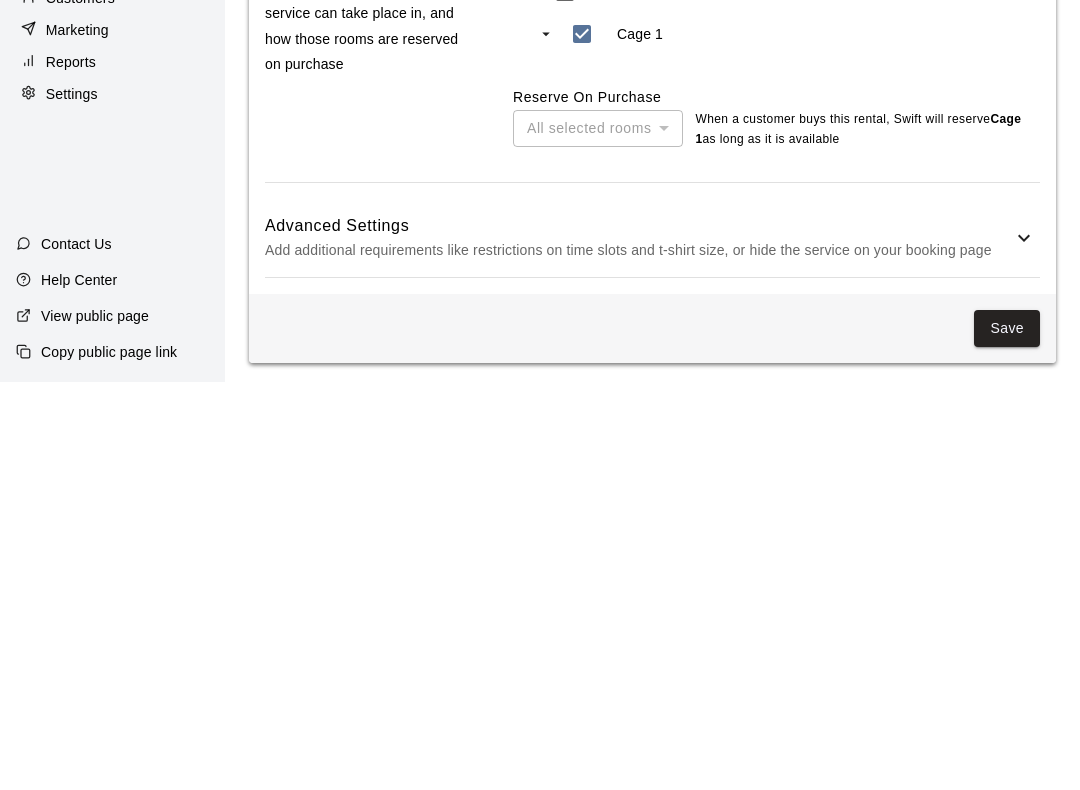 type on "**" 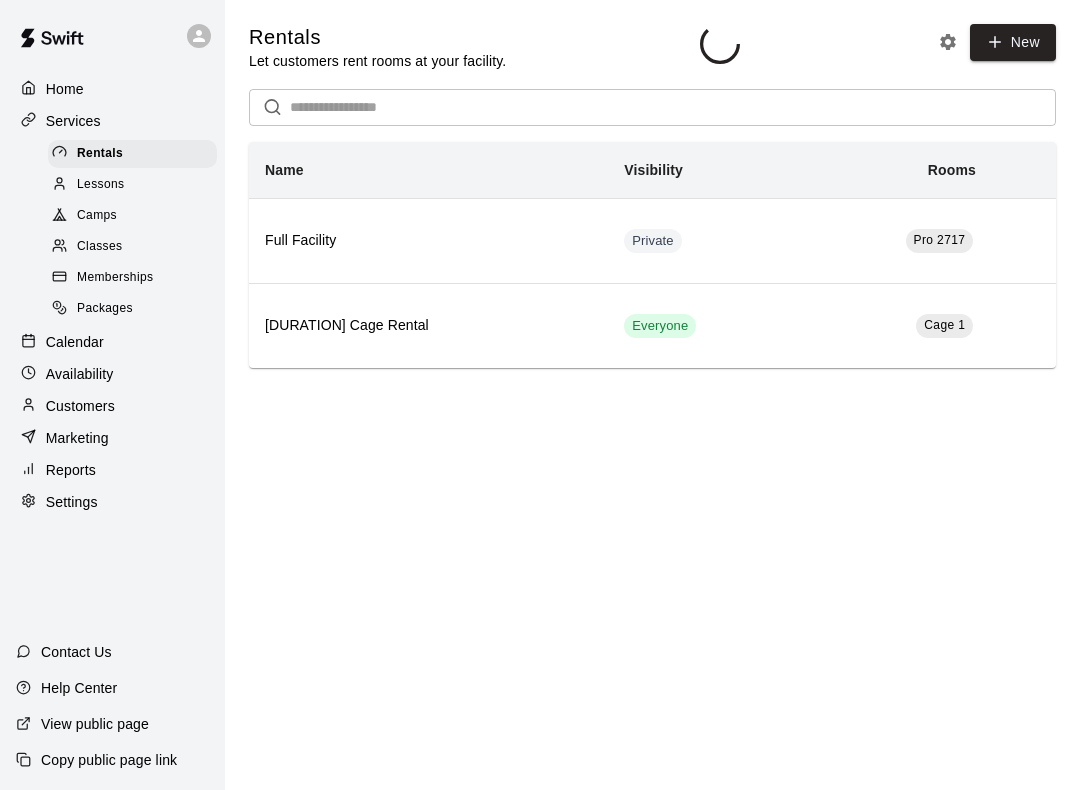 scroll, scrollTop: 0, scrollLeft: 0, axis: both 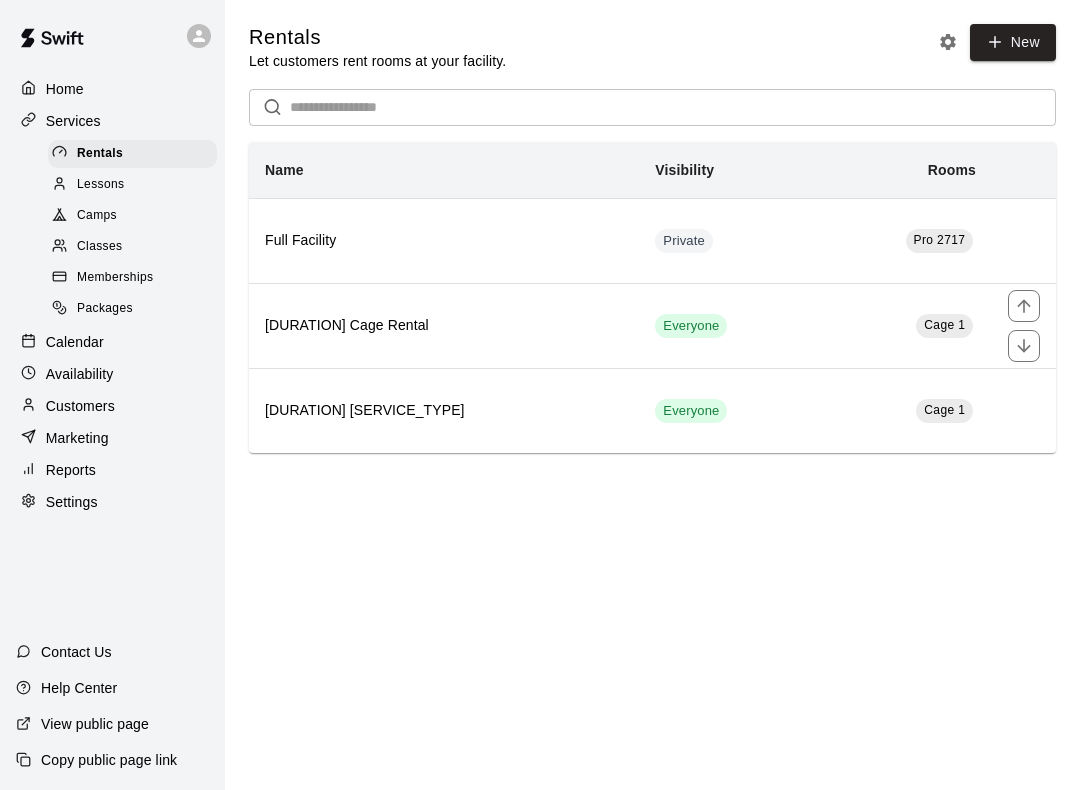 click on "Cage 1" at bounding box center [903, 325] 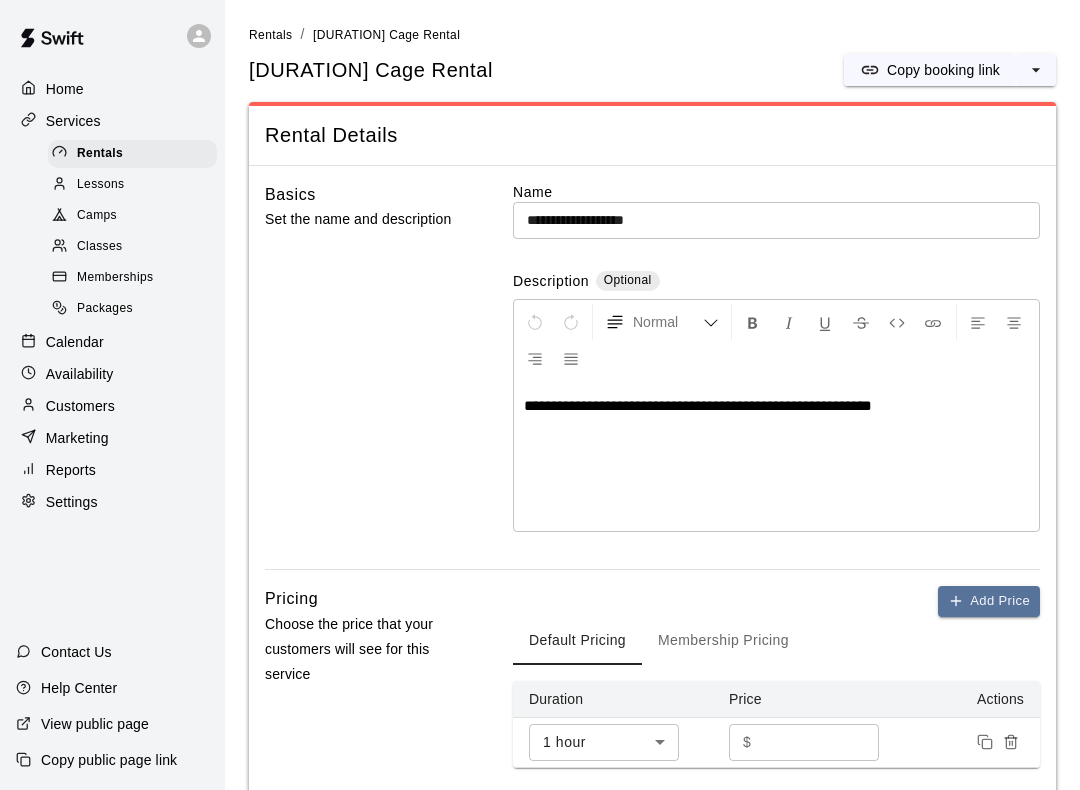 click on "**********" at bounding box center [776, 220] 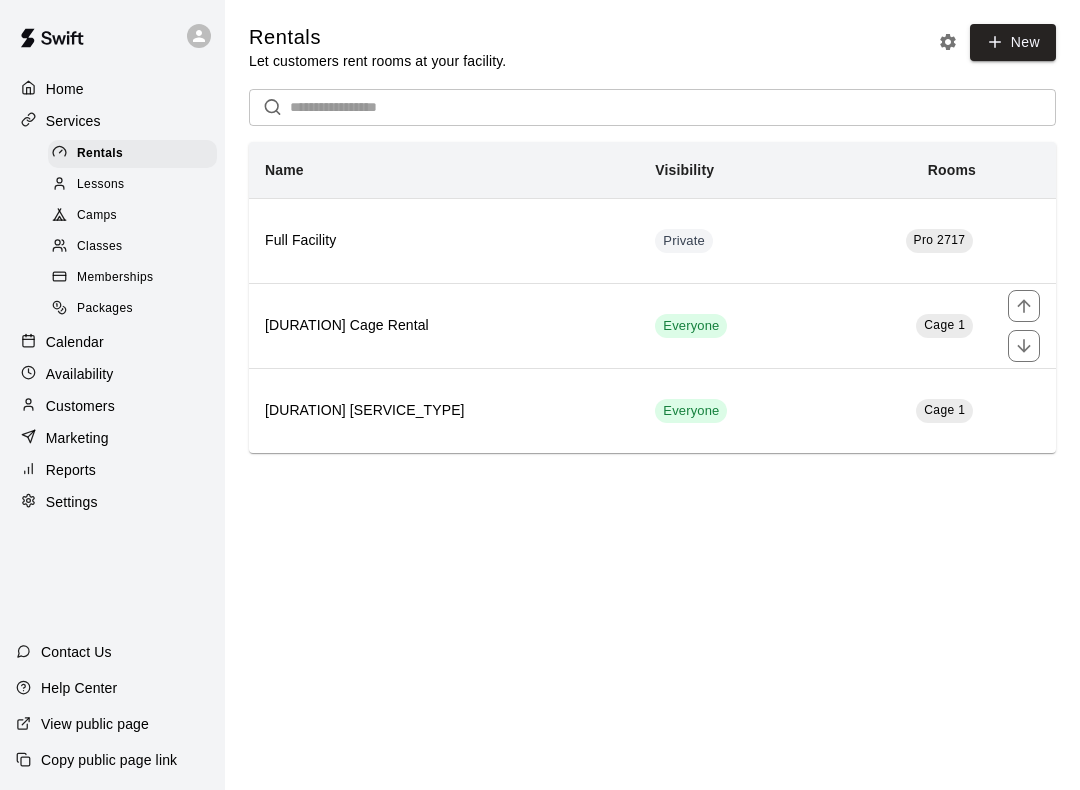 click on "[DURATION] Cage Rental" at bounding box center [444, 326] 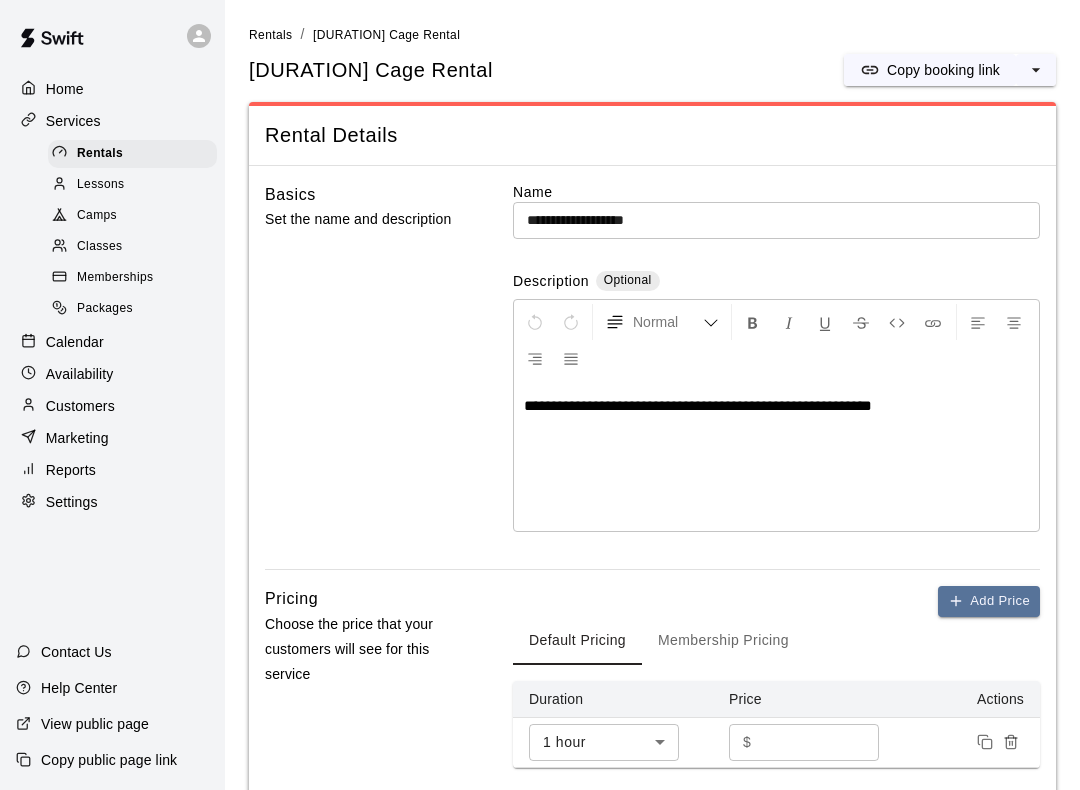 click on "**********" at bounding box center (776, 220) 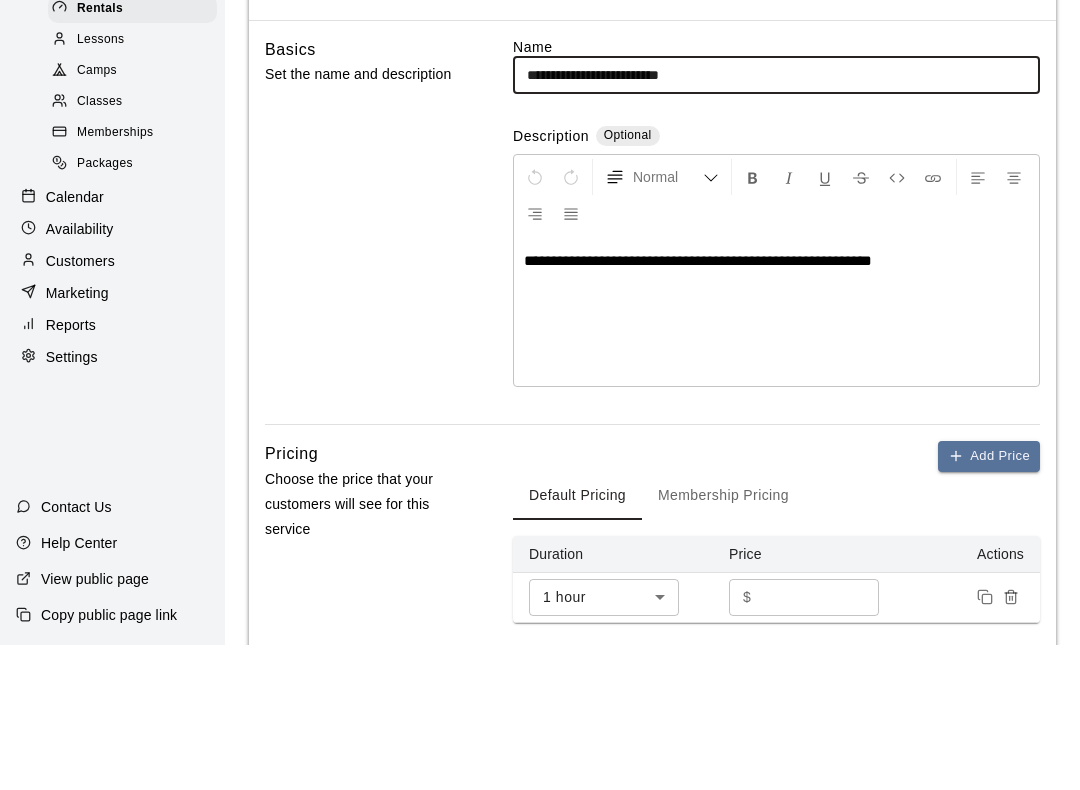 type on "**********" 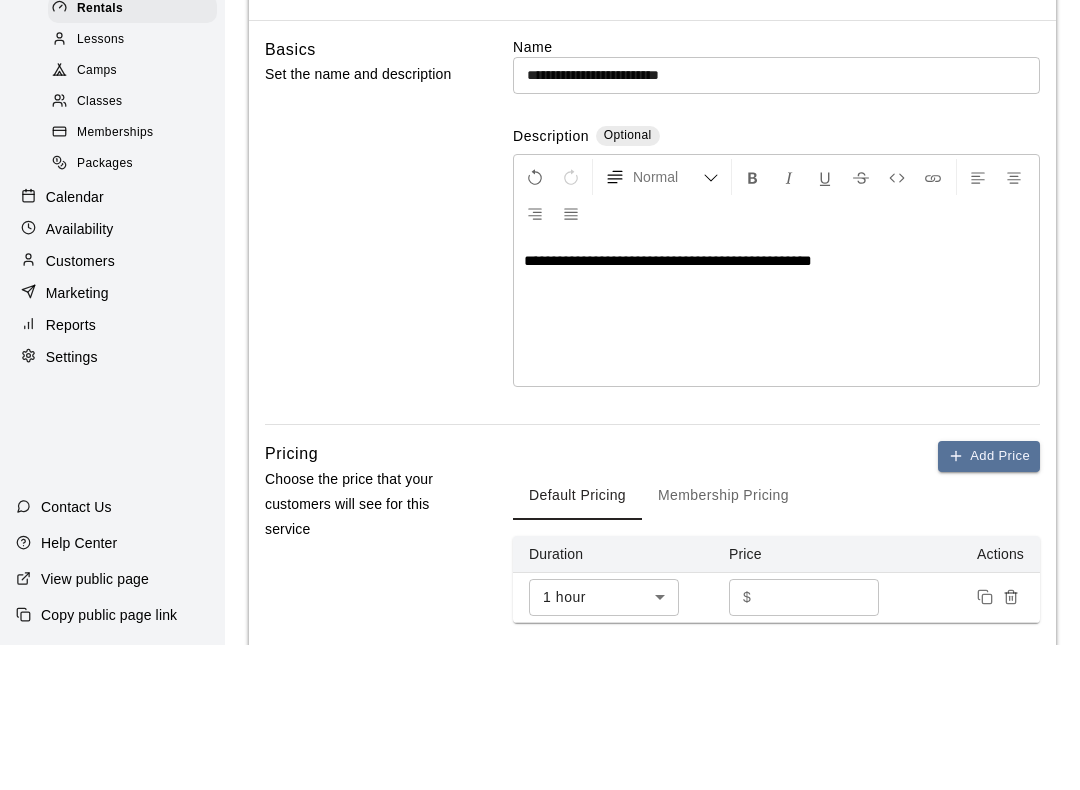 click on "**********" at bounding box center [668, 405] 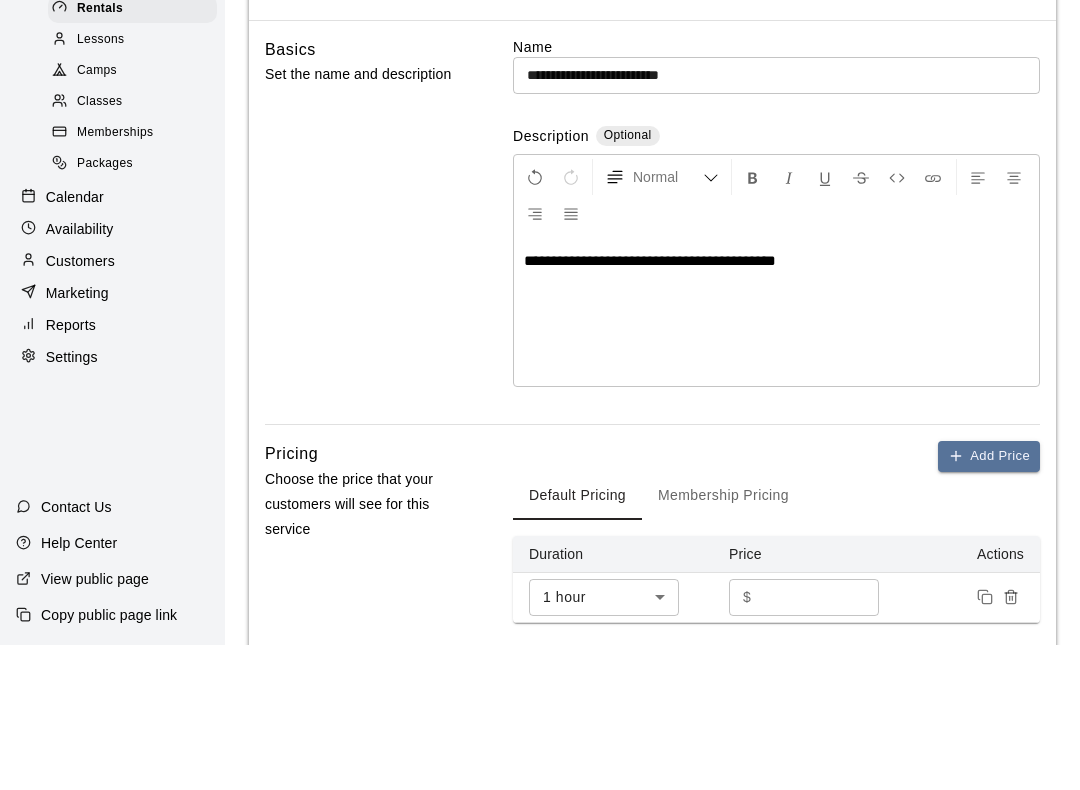 type 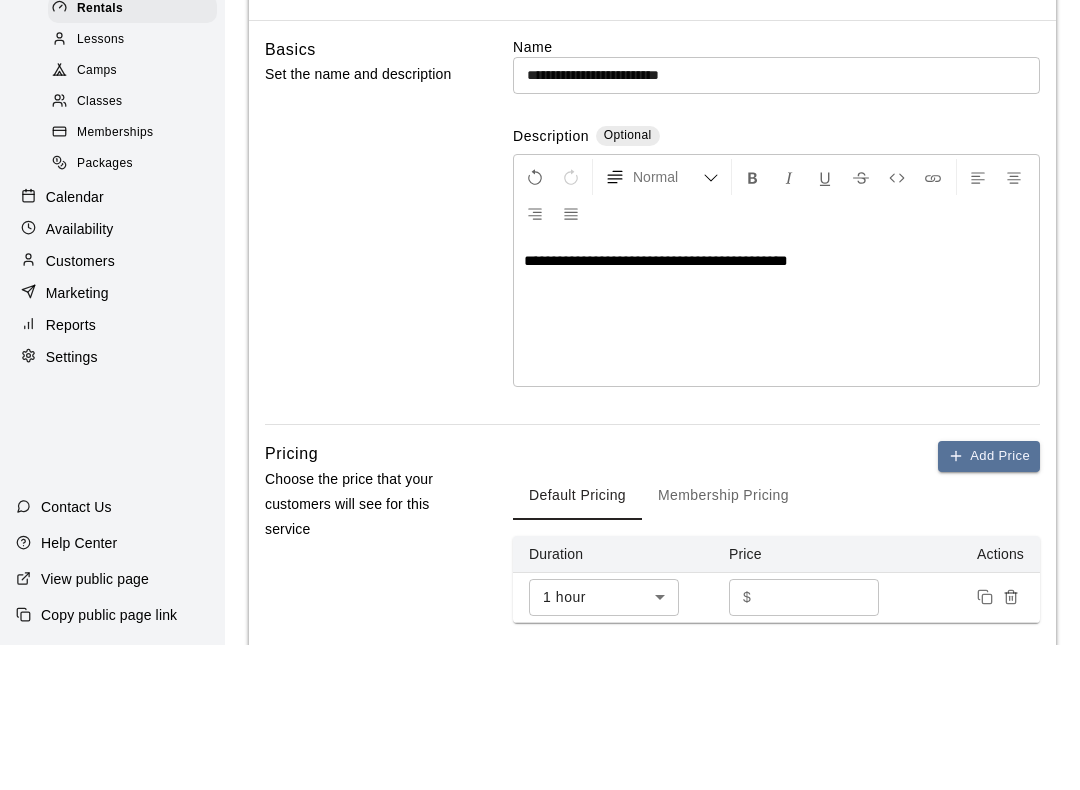 click on "**********" at bounding box center (776, 406) 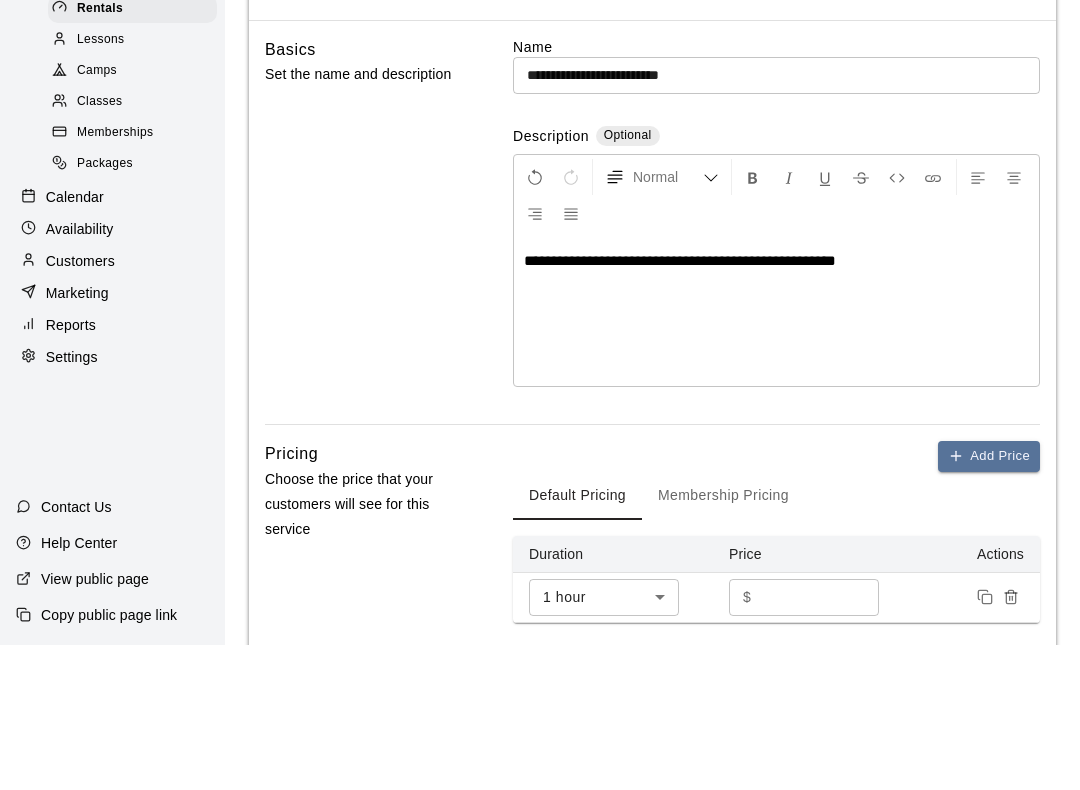 click on "**********" at bounding box center [680, 405] 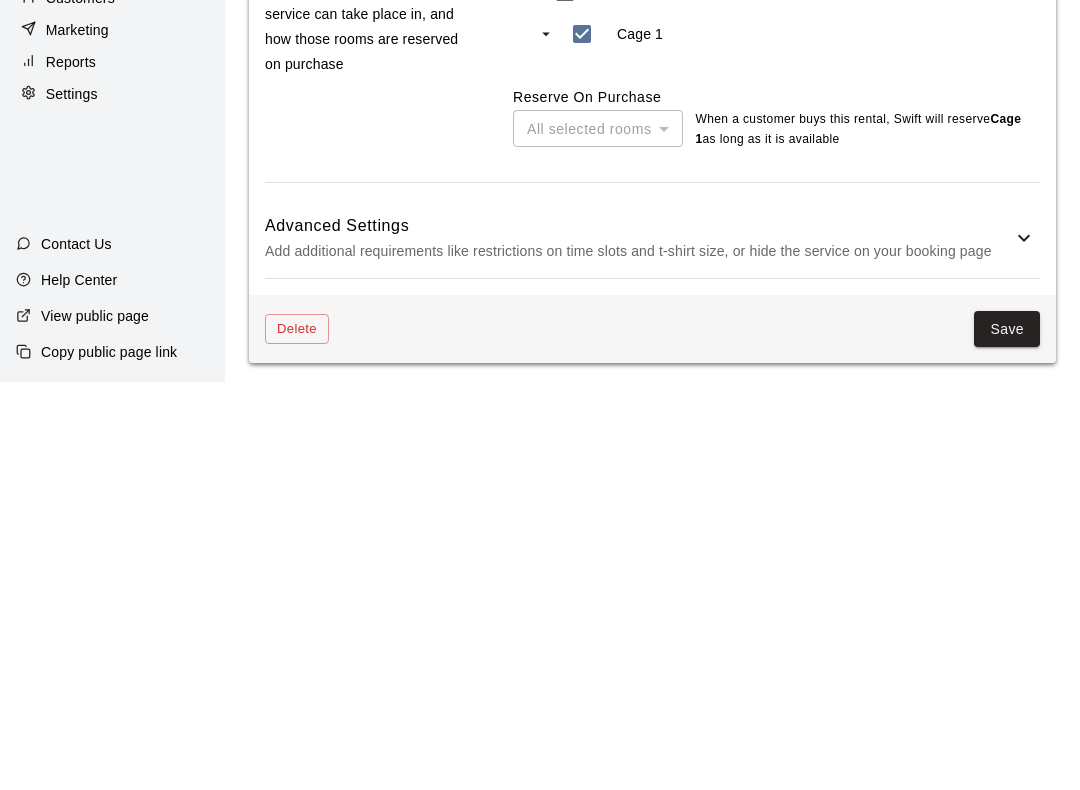 scroll, scrollTop: 459, scrollLeft: 0, axis: vertical 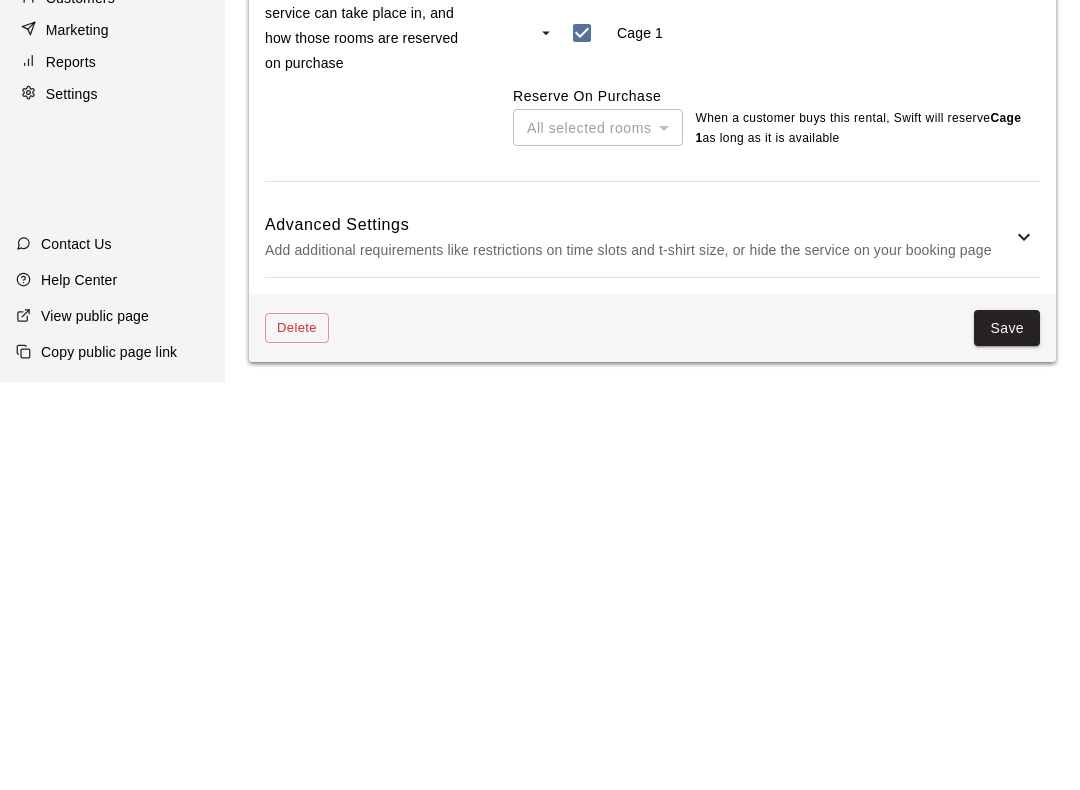 click on "Save" at bounding box center (1007, 736) 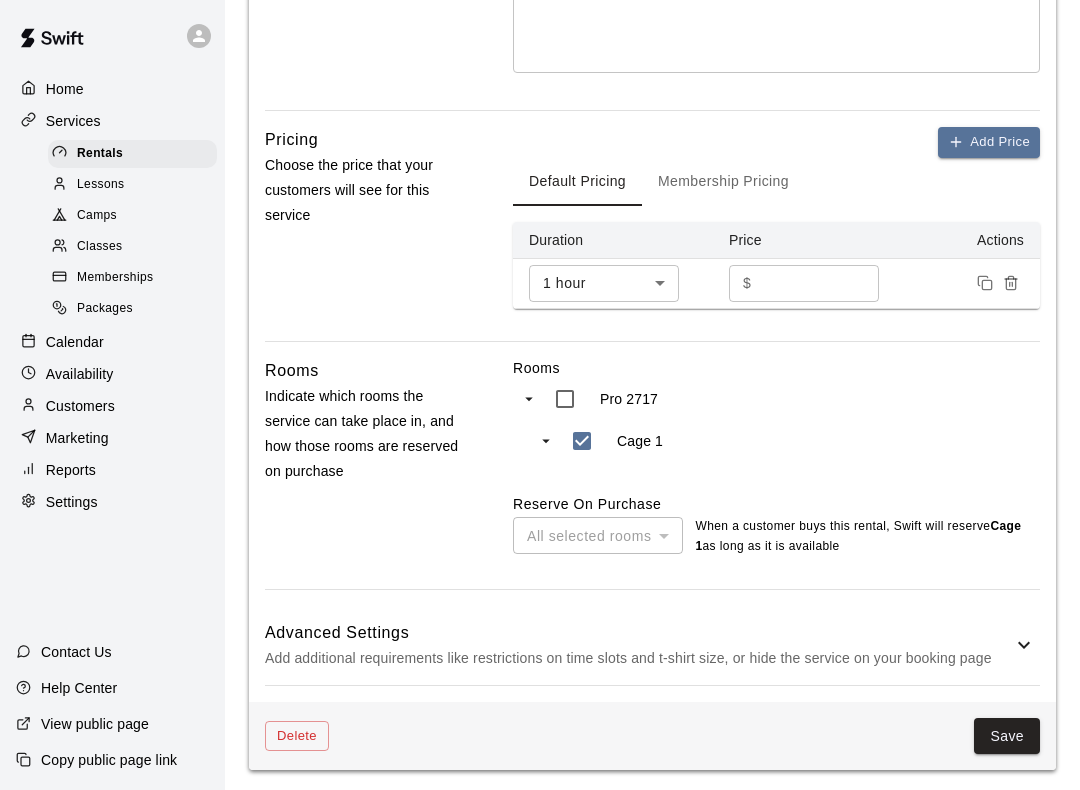 scroll, scrollTop: 0, scrollLeft: 0, axis: both 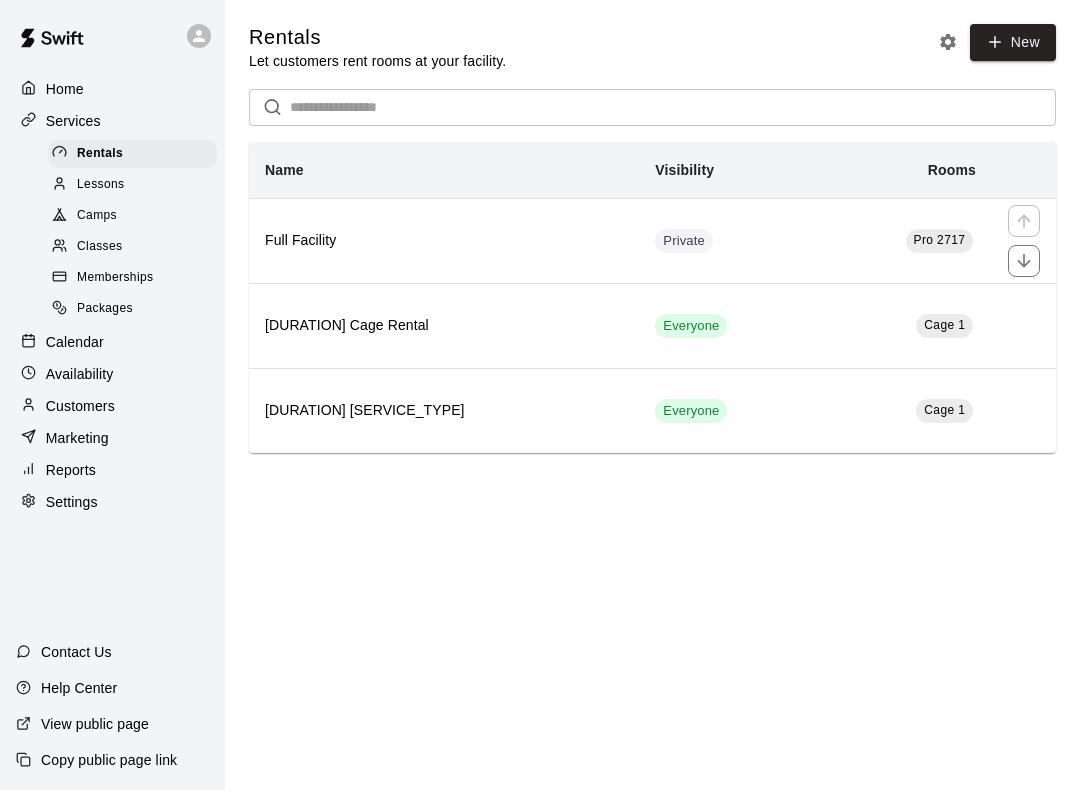 click on "Pro 2717" at bounding box center [903, 240] 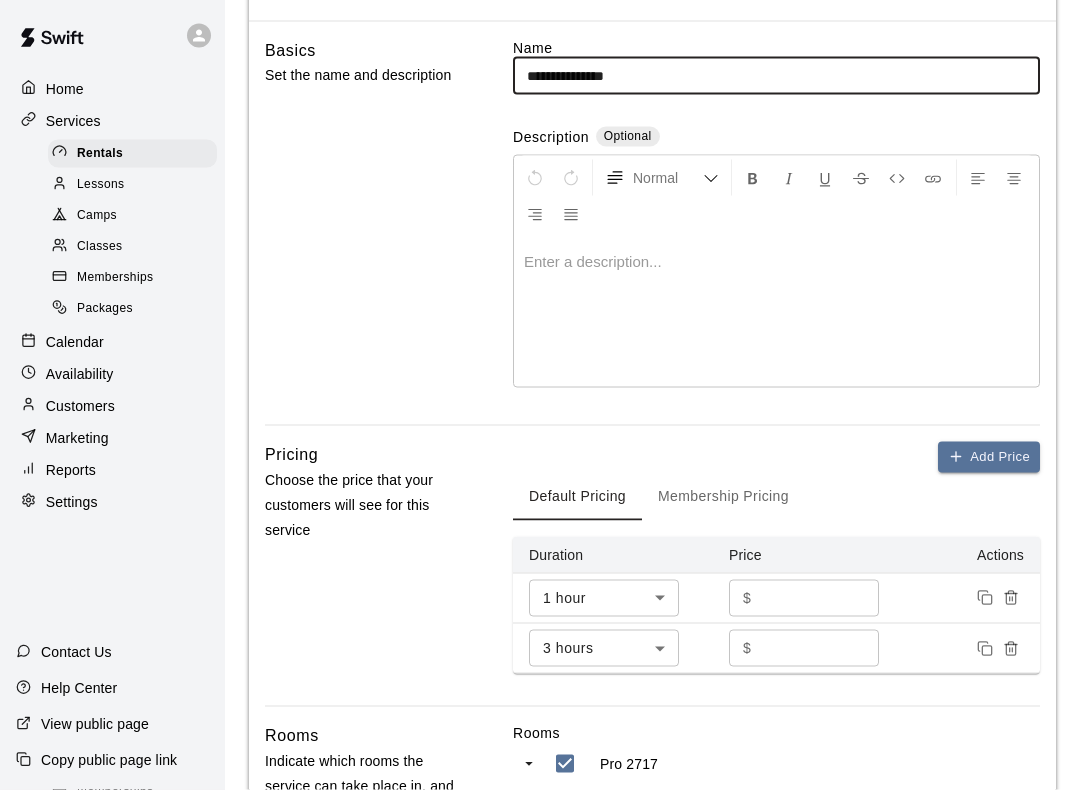 scroll, scrollTop: 147, scrollLeft: 0, axis: vertical 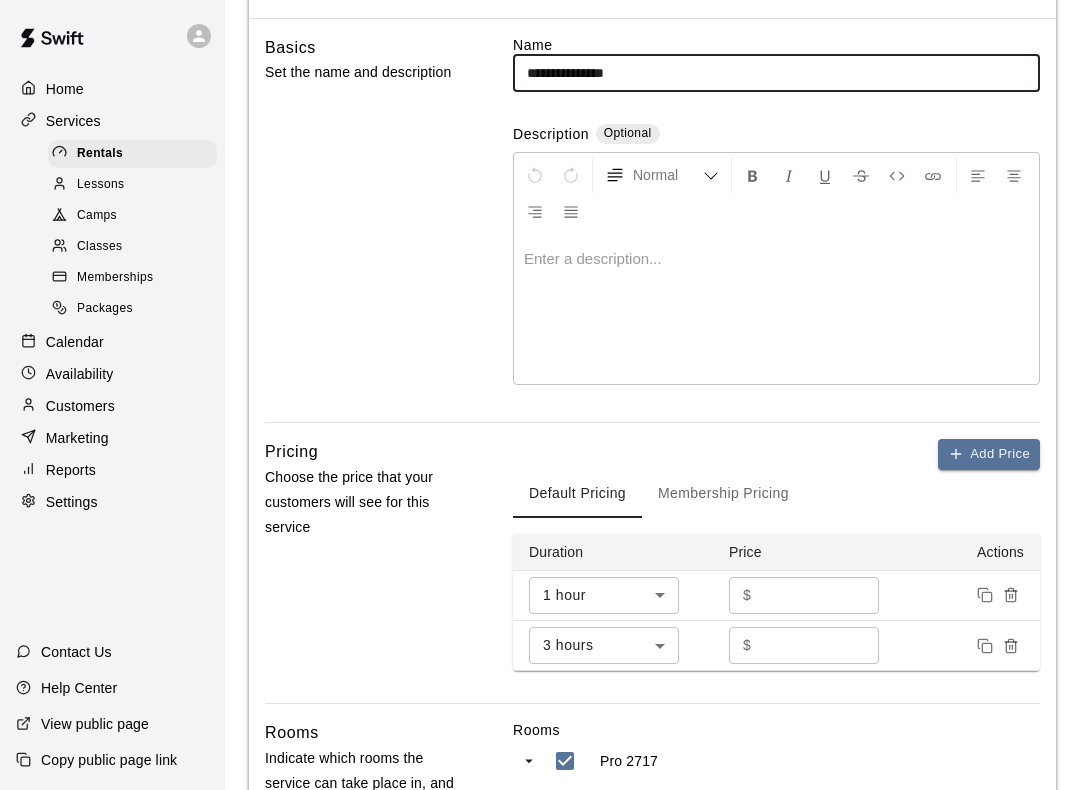 click on "*" at bounding box center [819, 595] 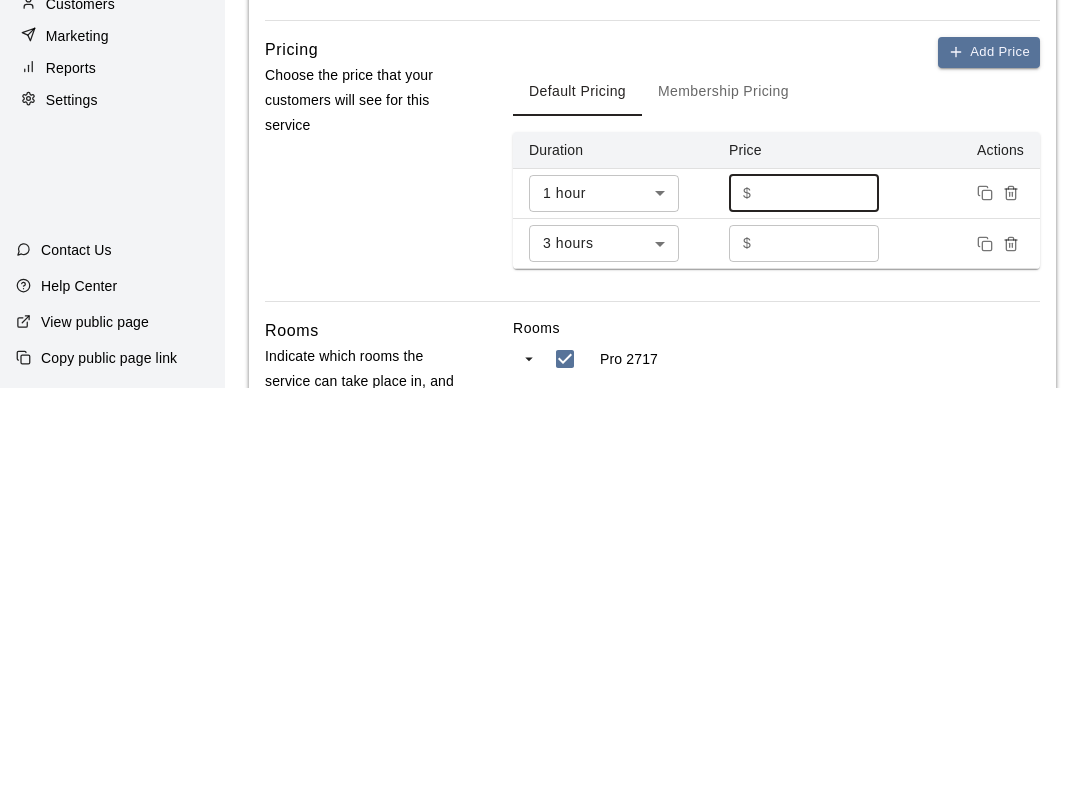 type on "***" 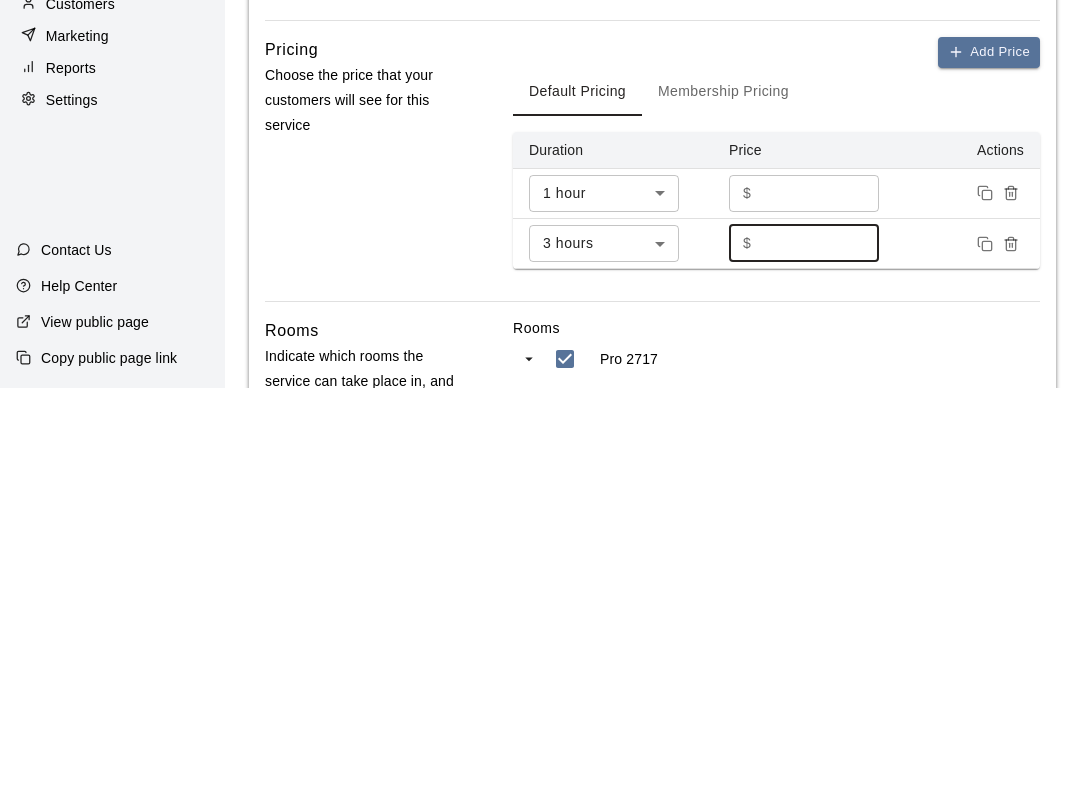 click on "***" at bounding box center [819, 595] 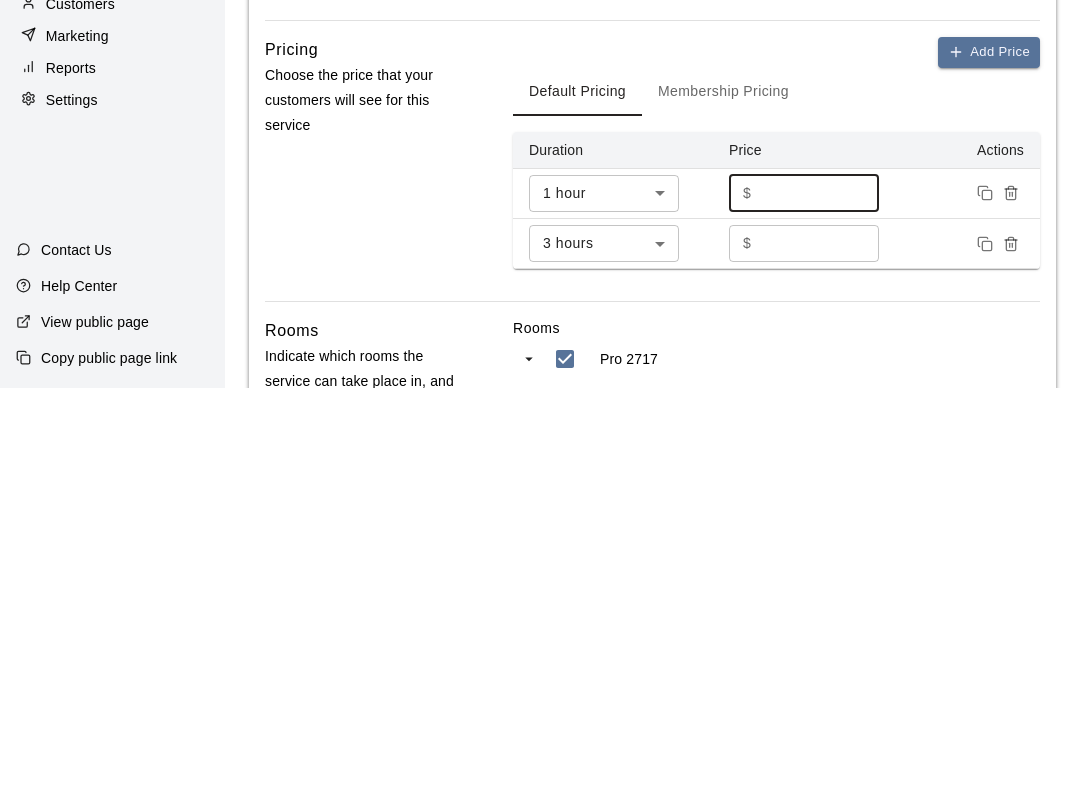 type on "**" 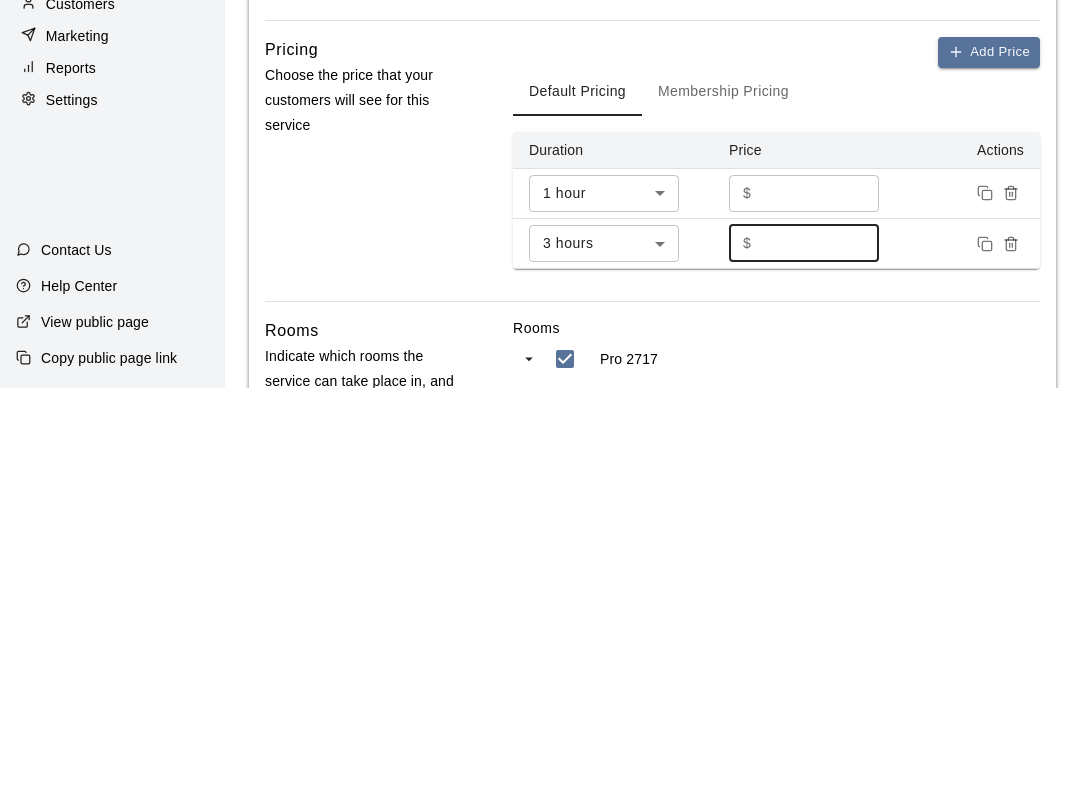 click on "**********" at bounding box center [540, 504] 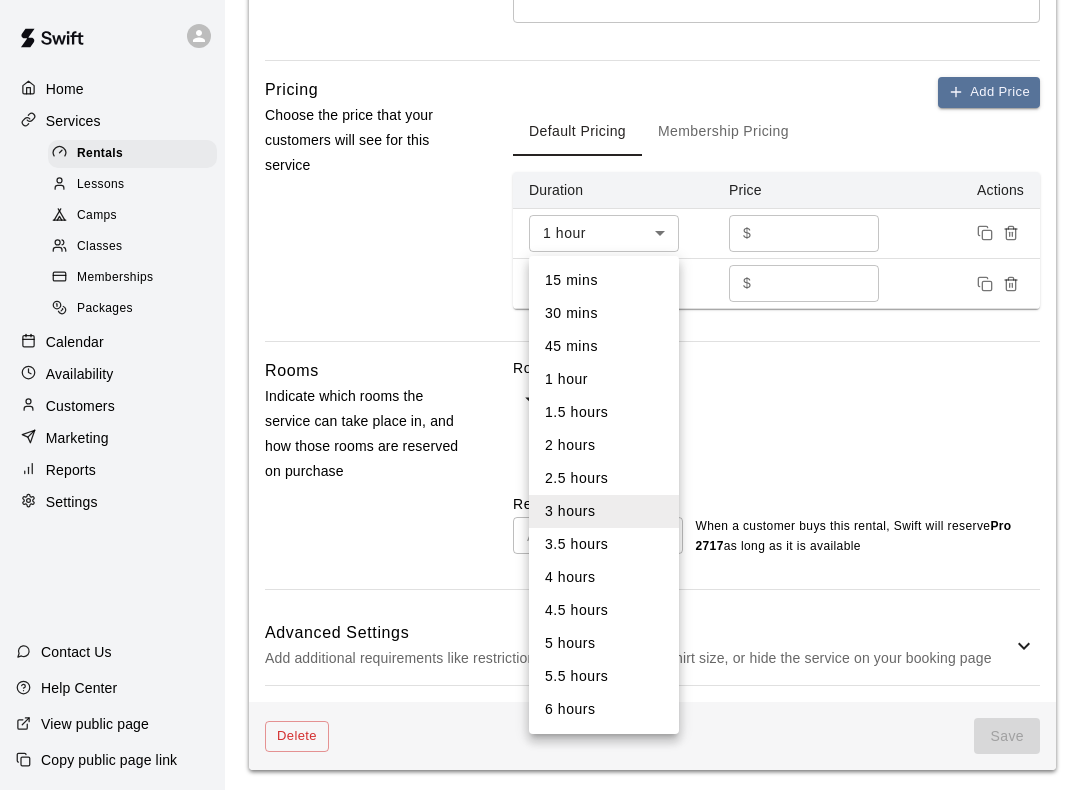 click on "2 hours" at bounding box center [604, 445] 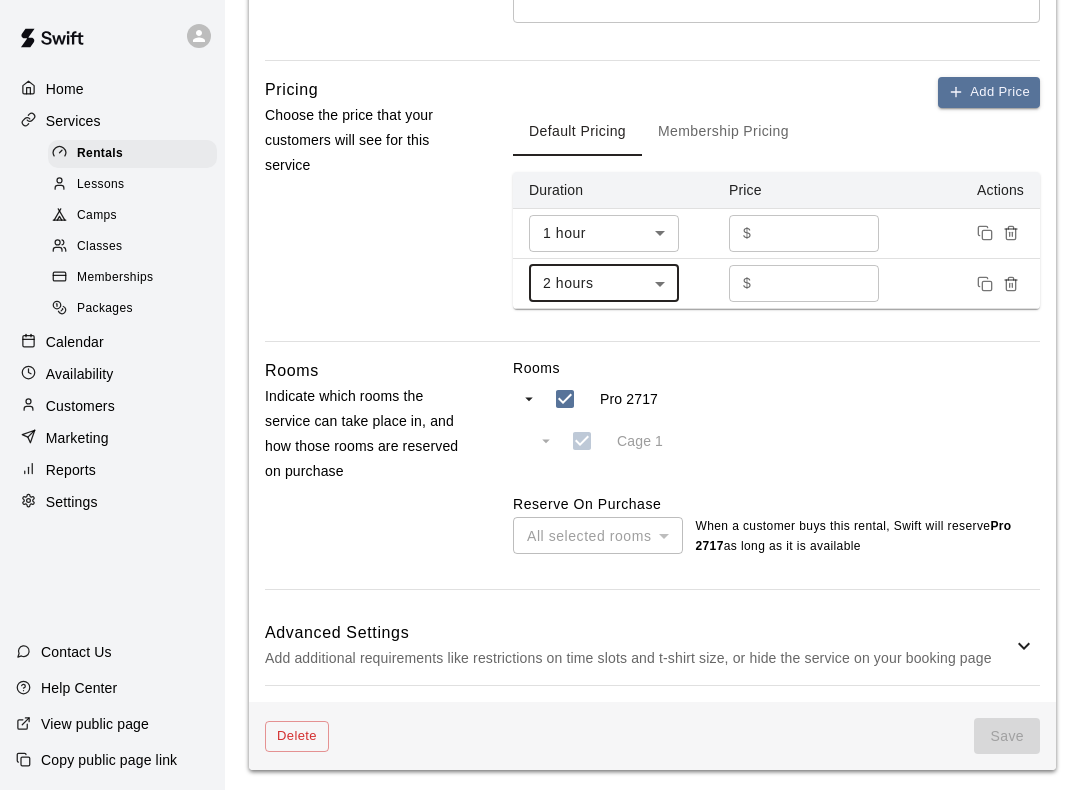 click at bounding box center [819, 283] 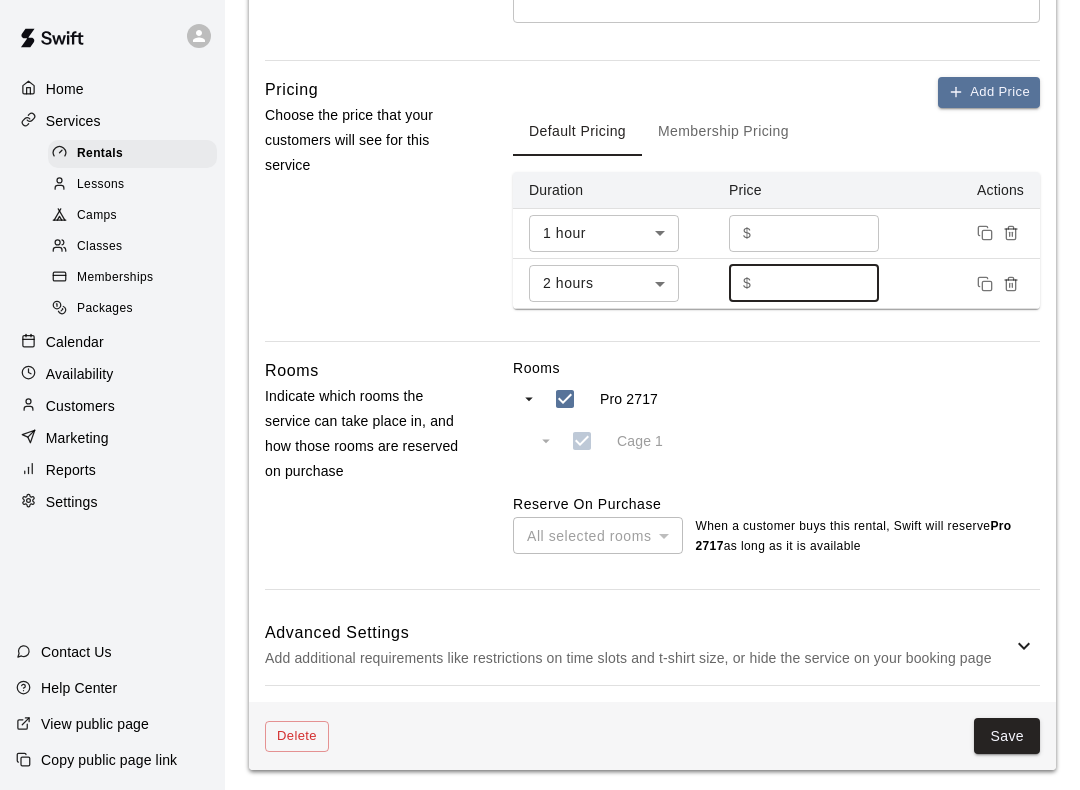 type on "***" 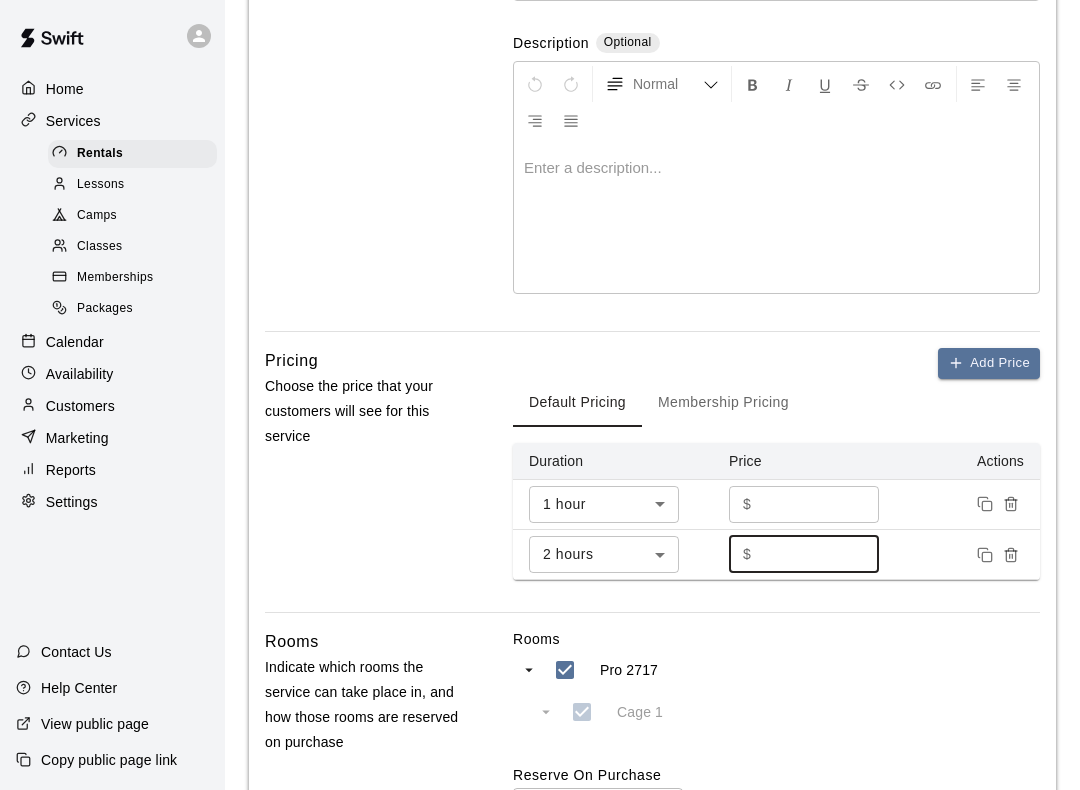 scroll, scrollTop: 213, scrollLeft: 0, axis: vertical 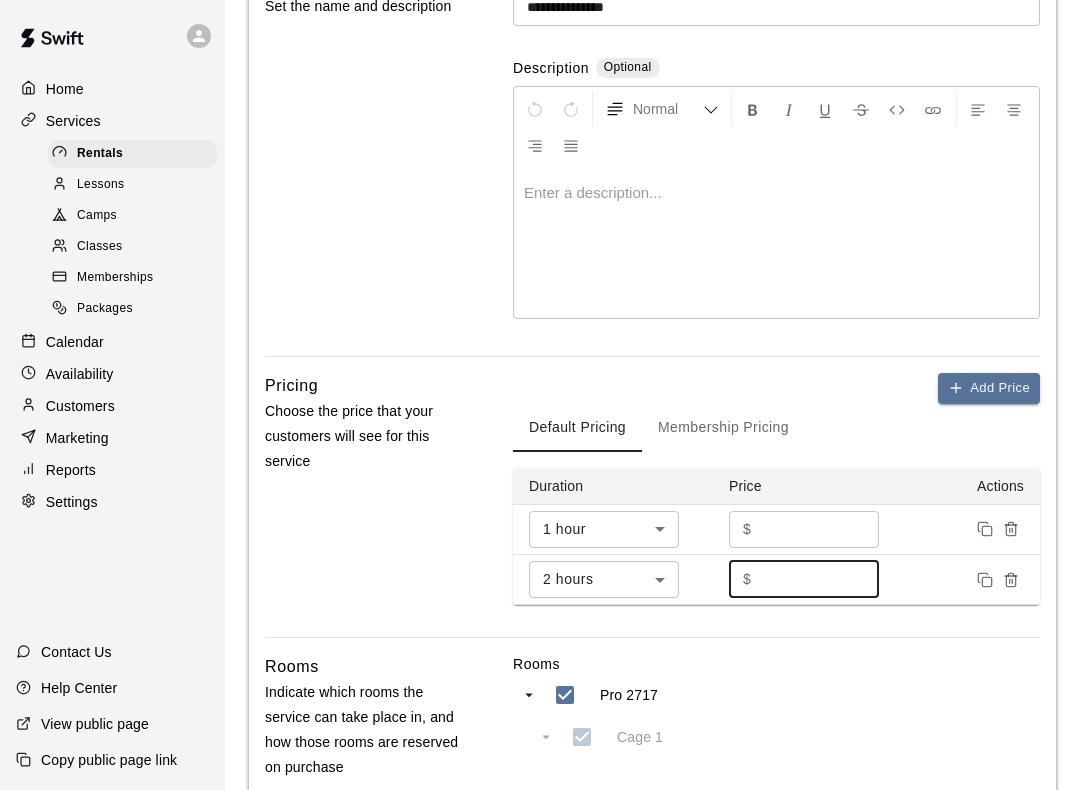 click at bounding box center [776, 193] 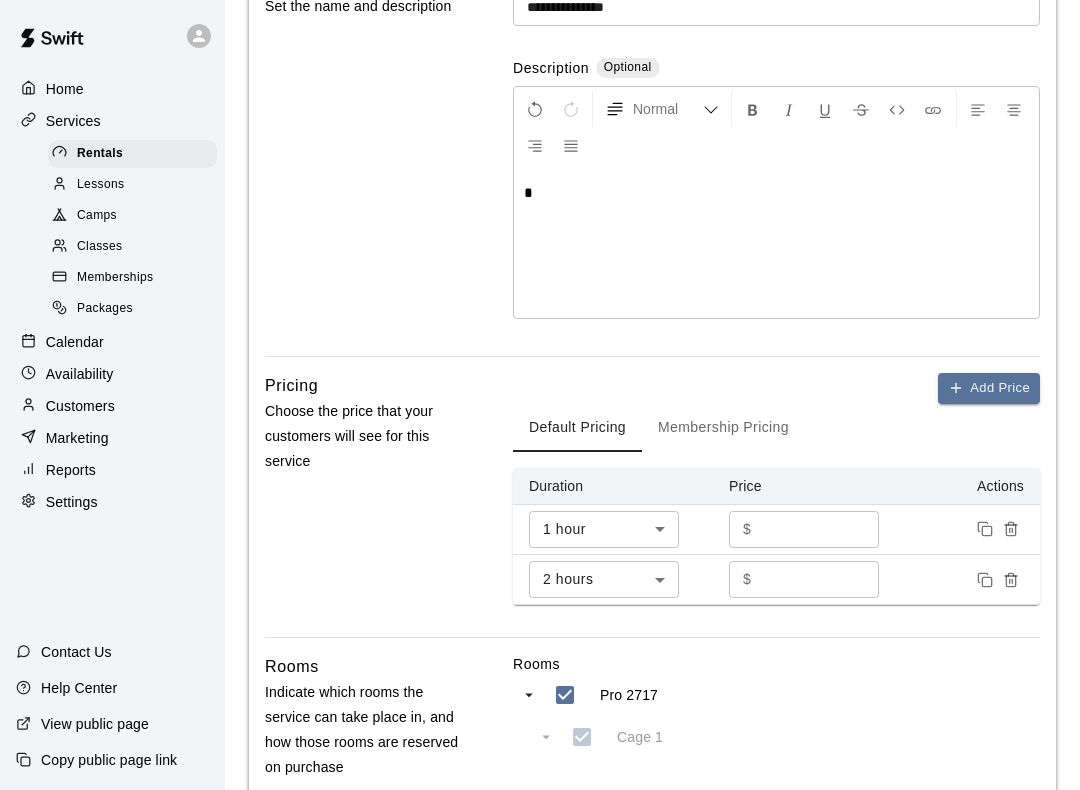 type 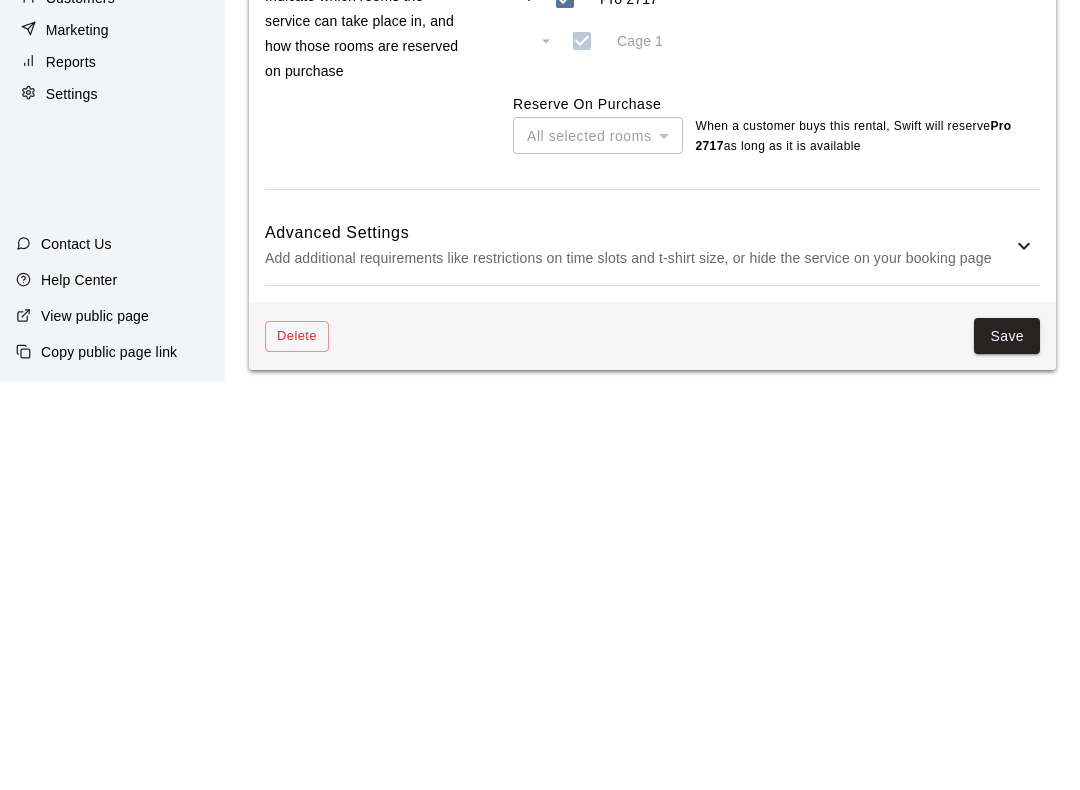 scroll, scrollTop: 509, scrollLeft: 0, axis: vertical 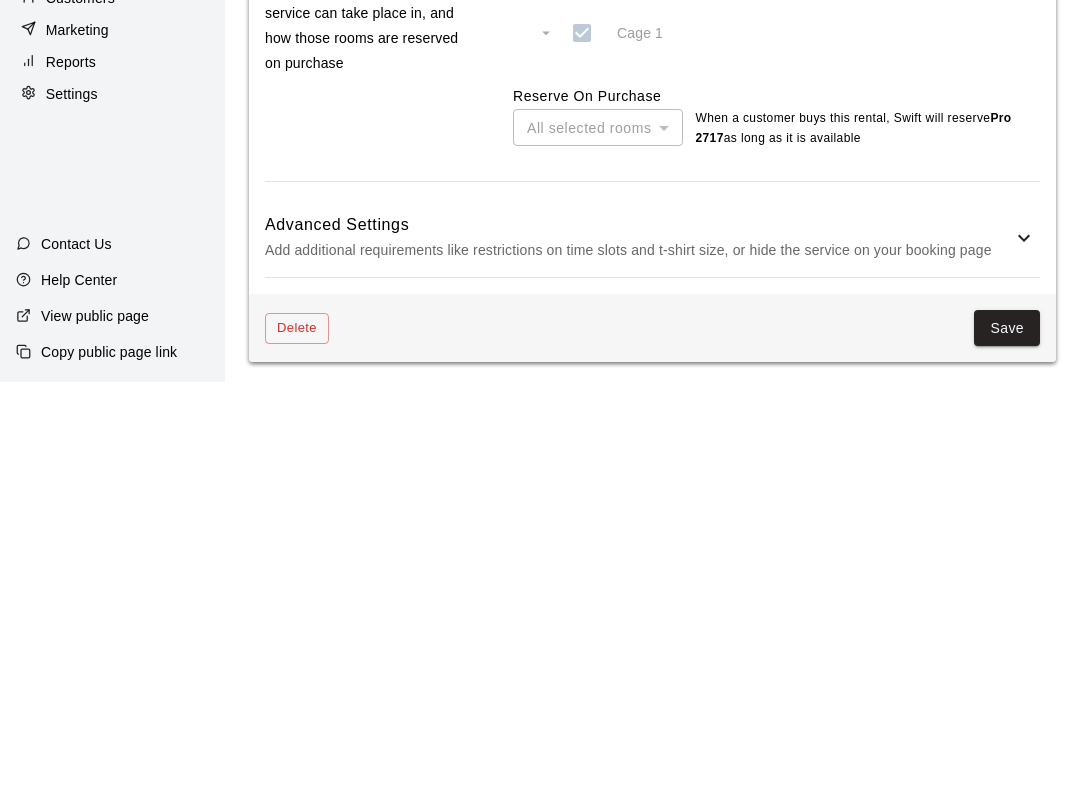click on "Save" at bounding box center [1007, 736] 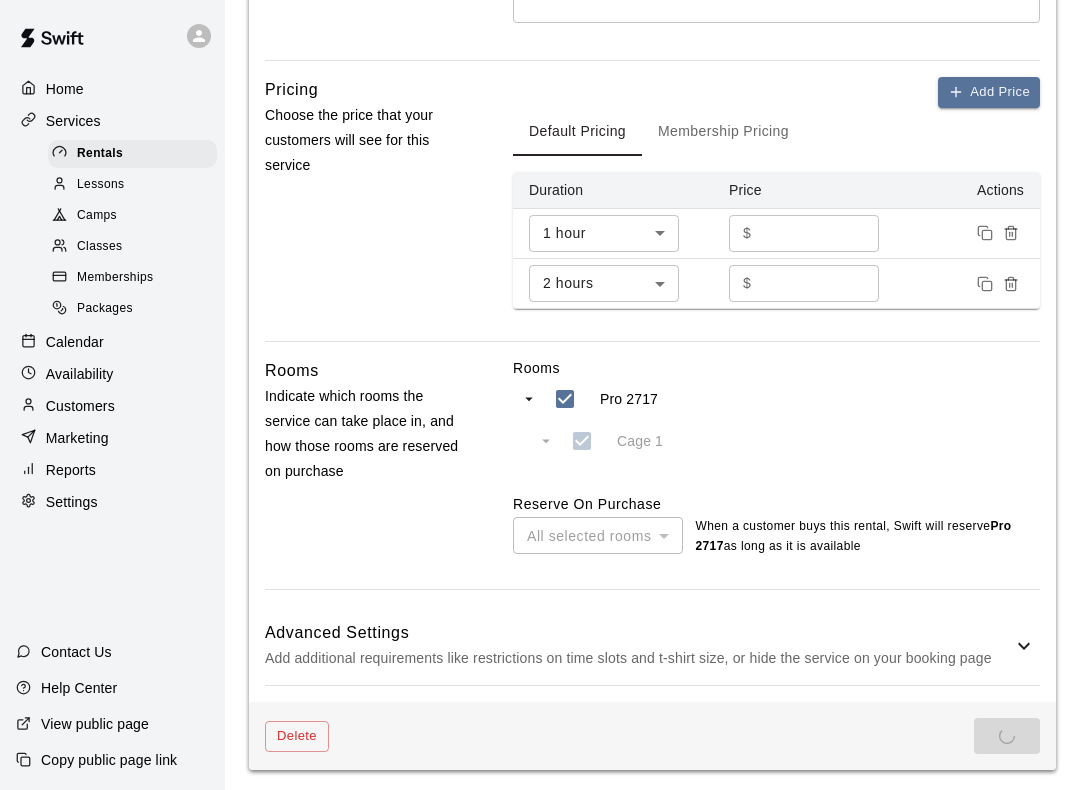 scroll, scrollTop: 0, scrollLeft: 0, axis: both 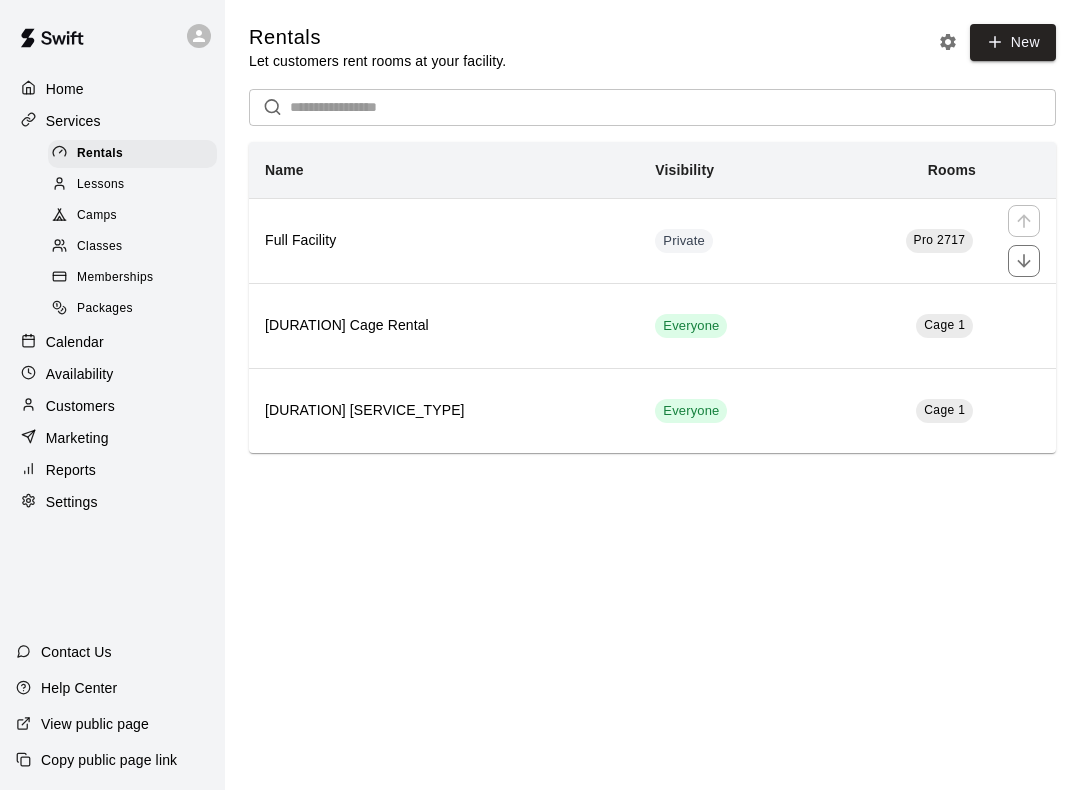 click on "Full Facility" at bounding box center [444, 241] 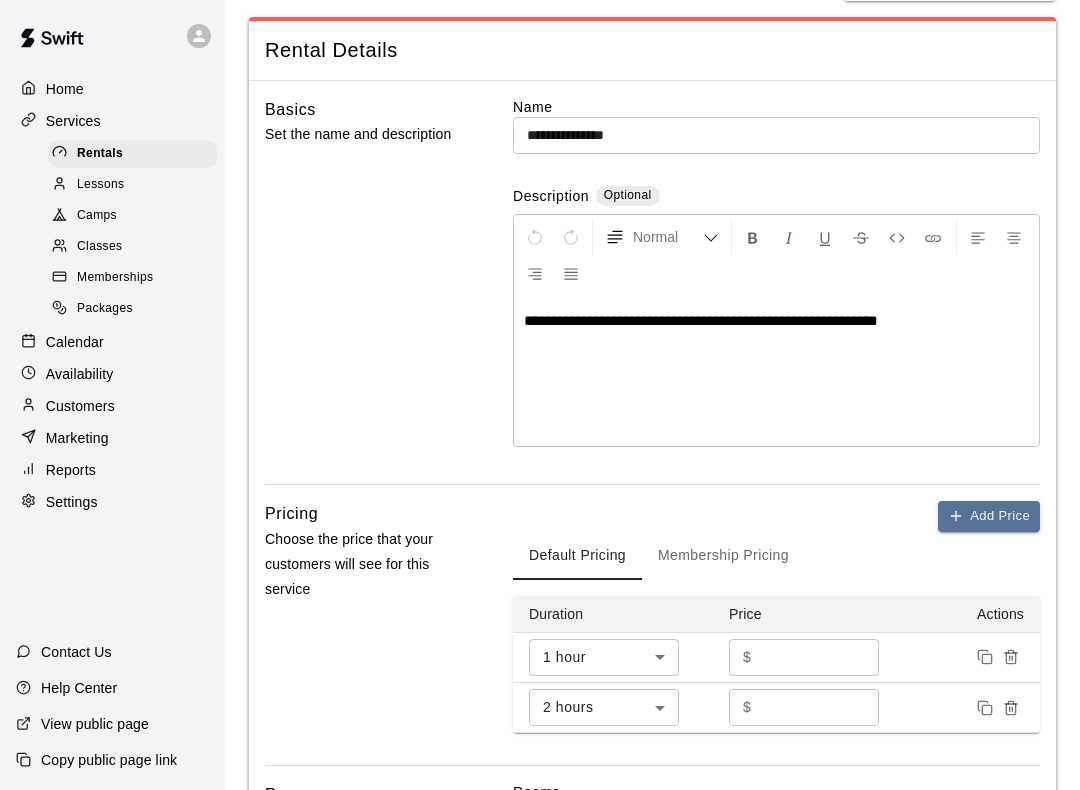 scroll, scrollTop: 81, scrollLeft: 0, axis: vertical 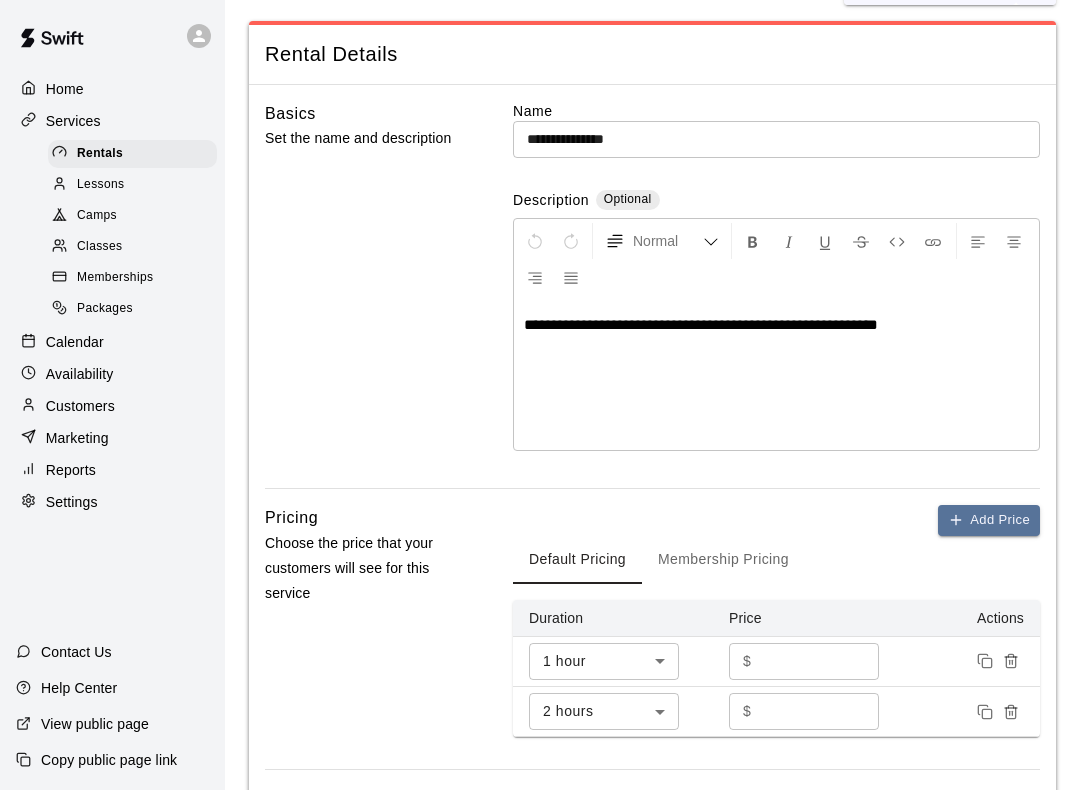 click on "Rentals" at bounding box center [100, 154] 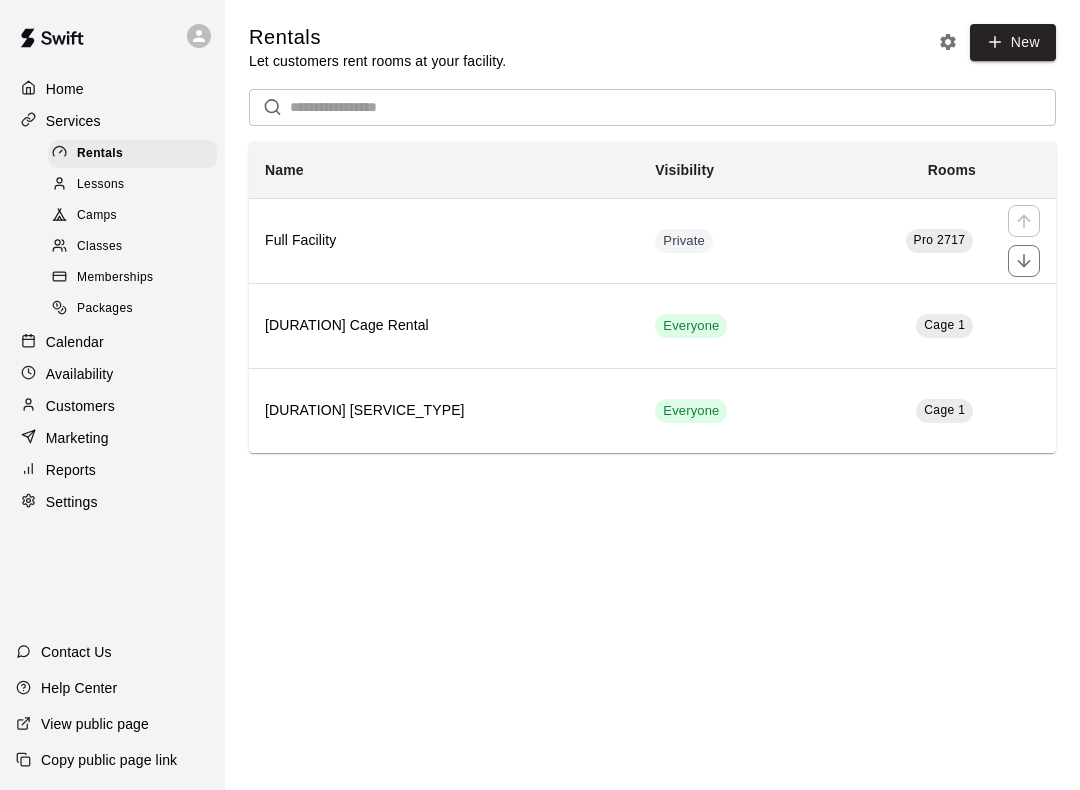 click on "Private" at bounding box center [684, 241] 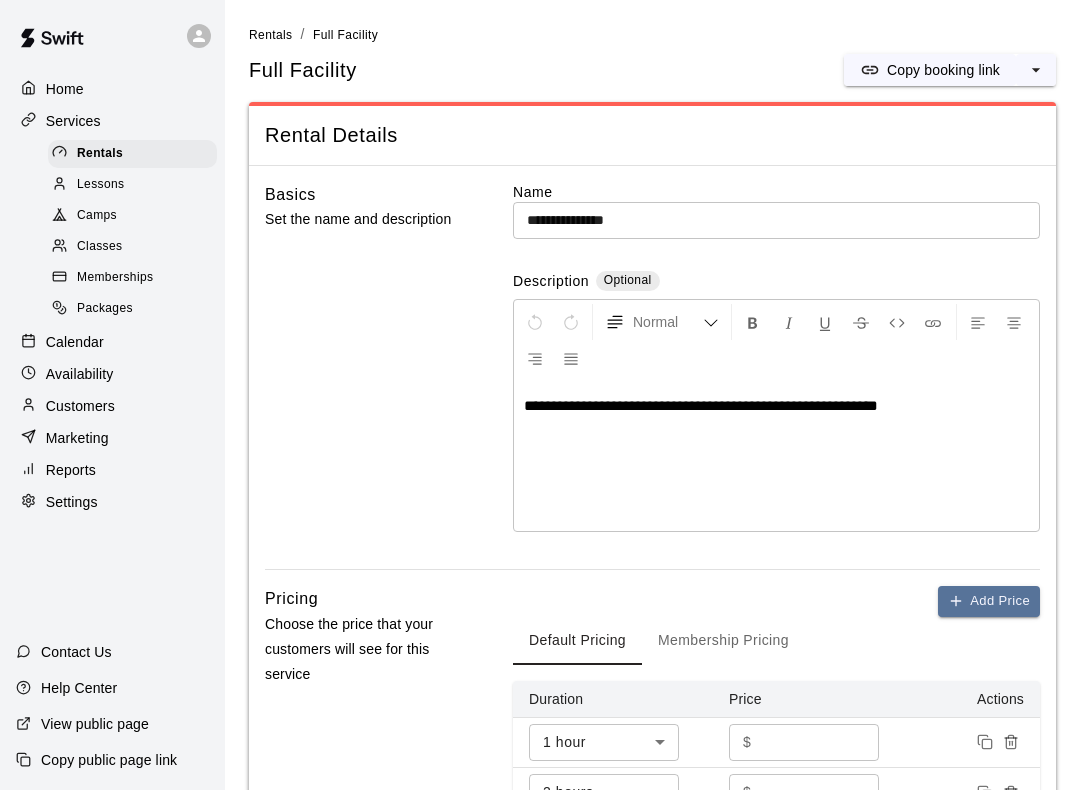 click on "**********" at bounding box center [776, 220] 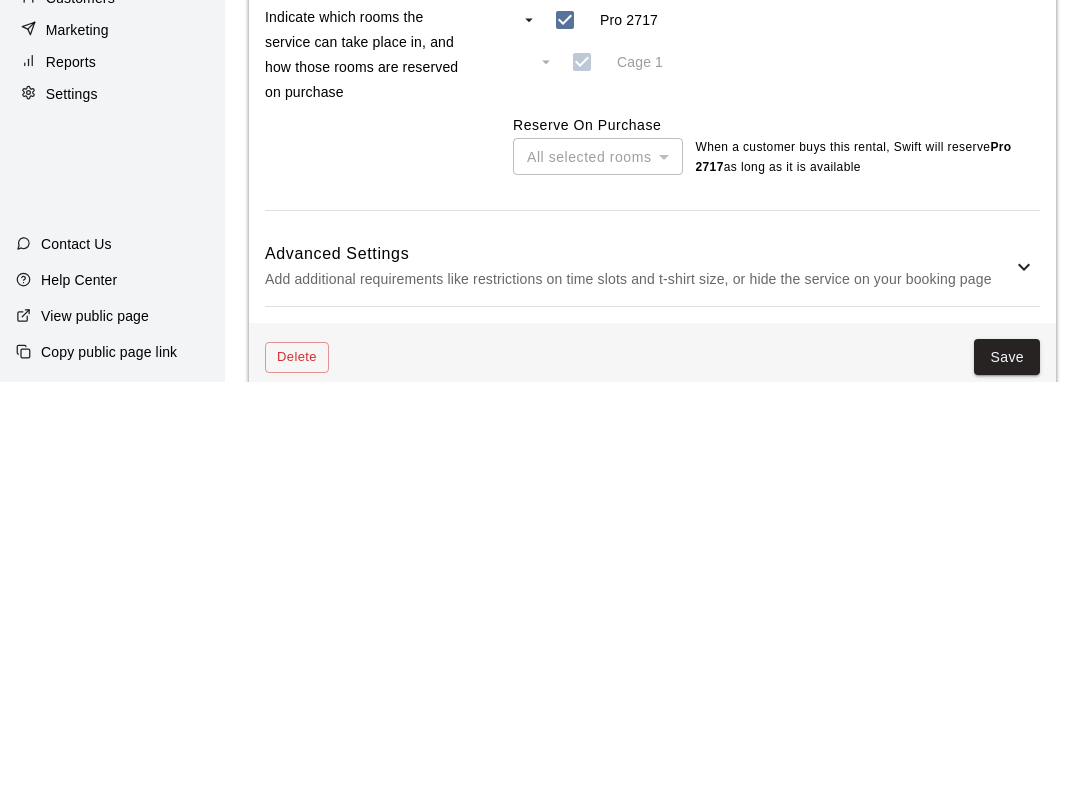 scroll, scrollTop: 483, scrollLeft: 0, axis: vertical 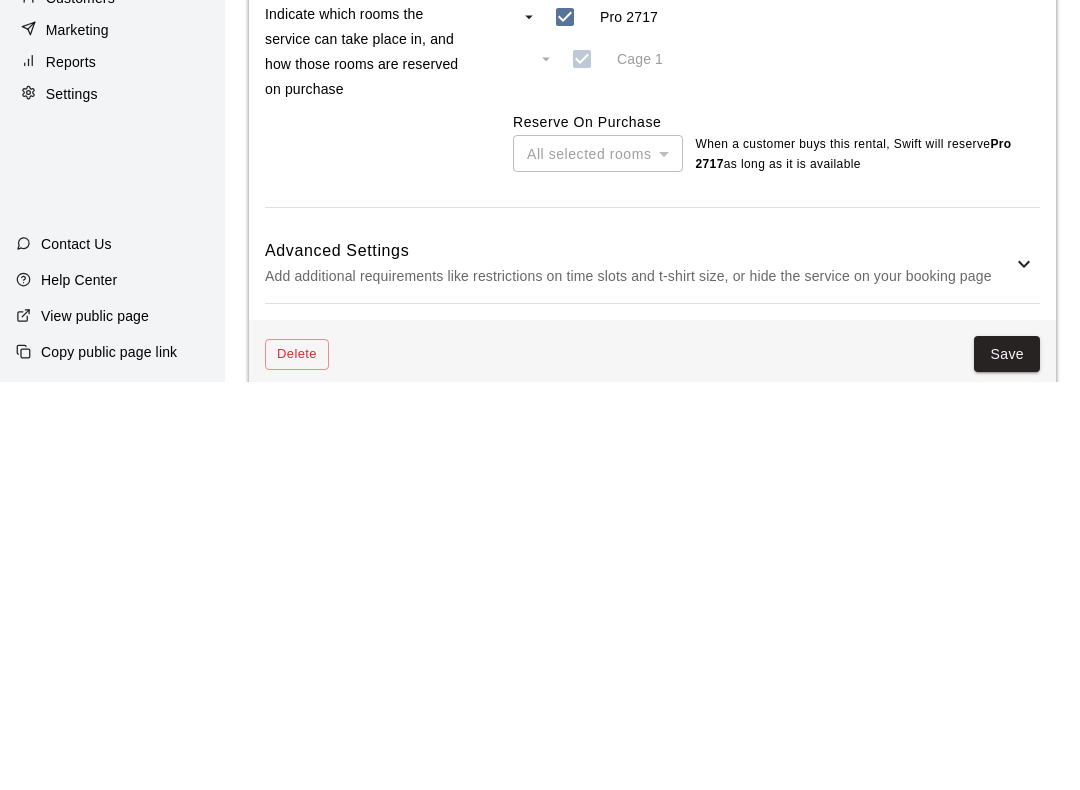 type on "**********" 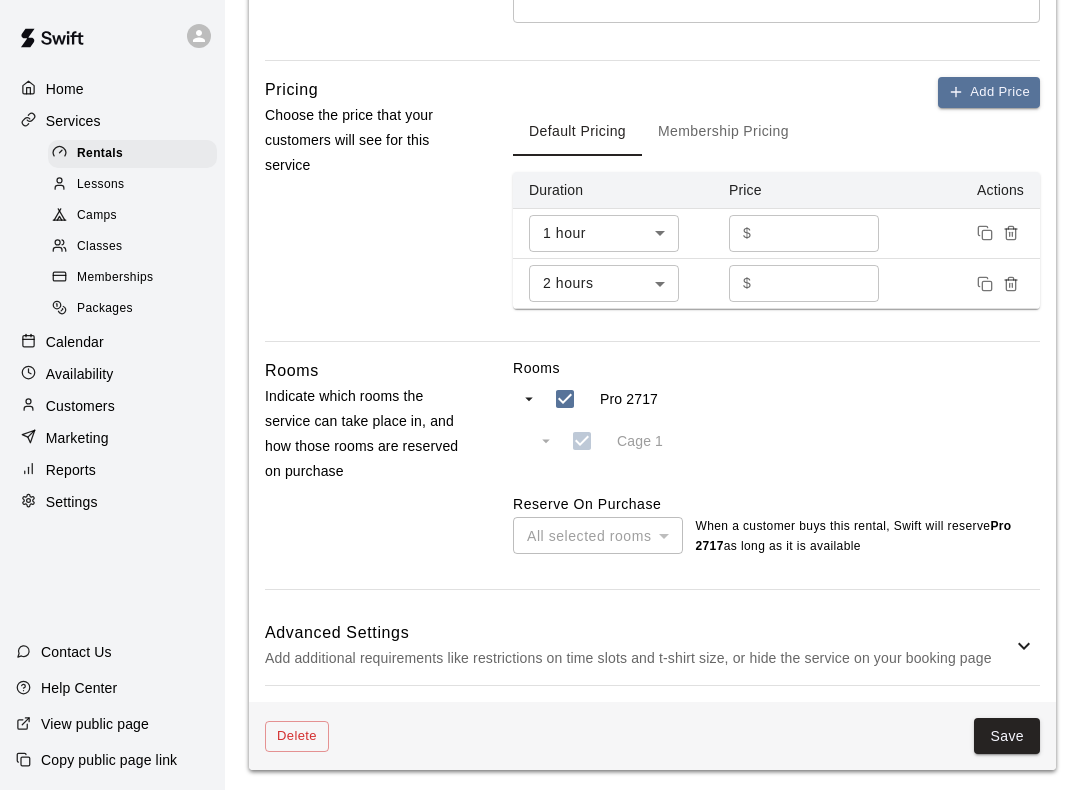 click on "All selected rooms" at bounding box center (598, 535) 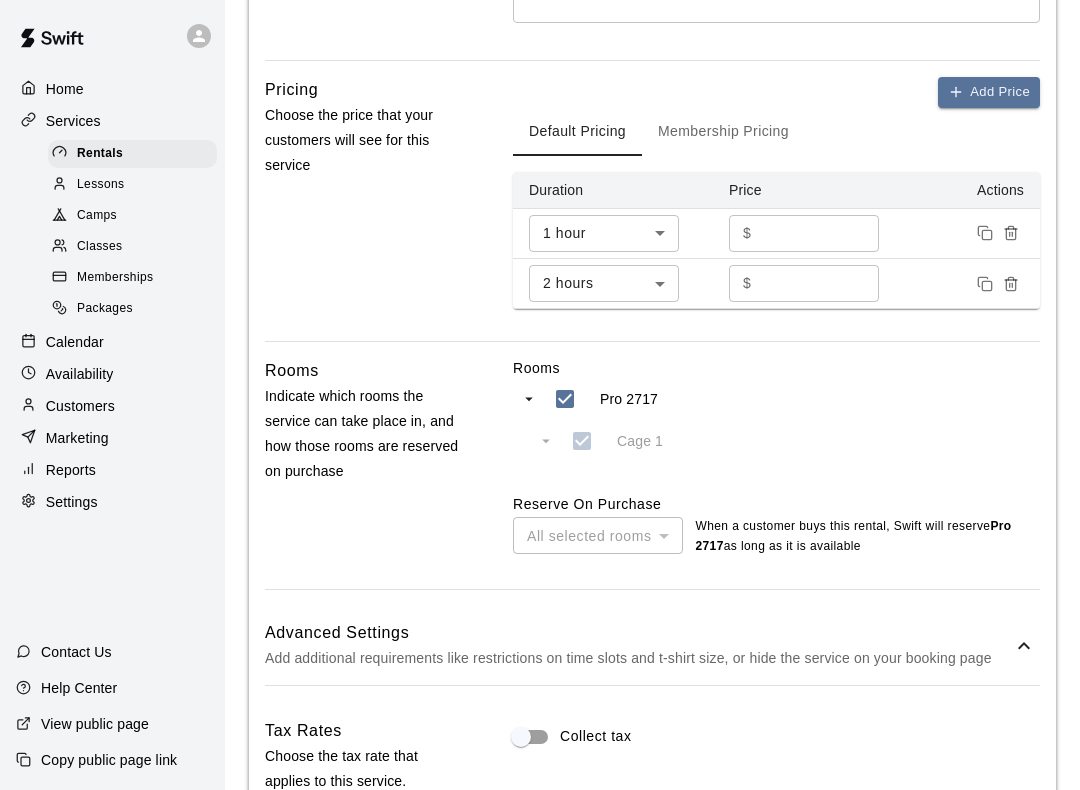 click on "**********" at bounding box center [652, 599] 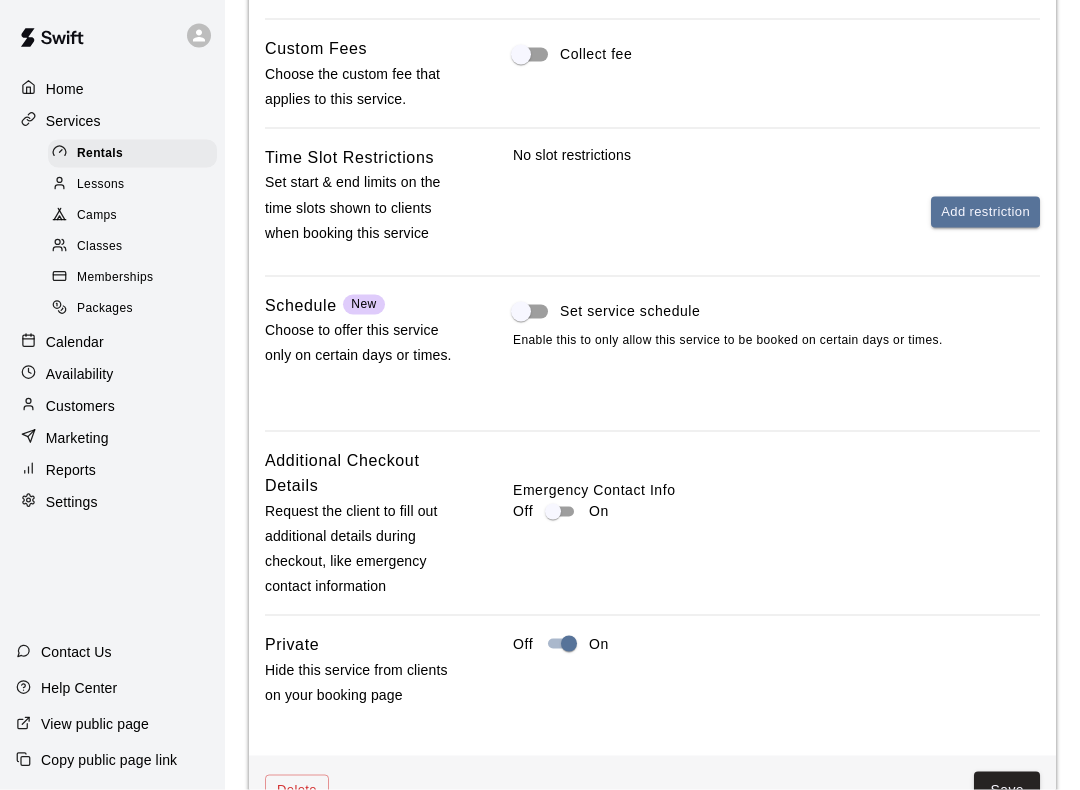 scroll, scrollTop: 1348, scrollLeft: 0, axis: vertical 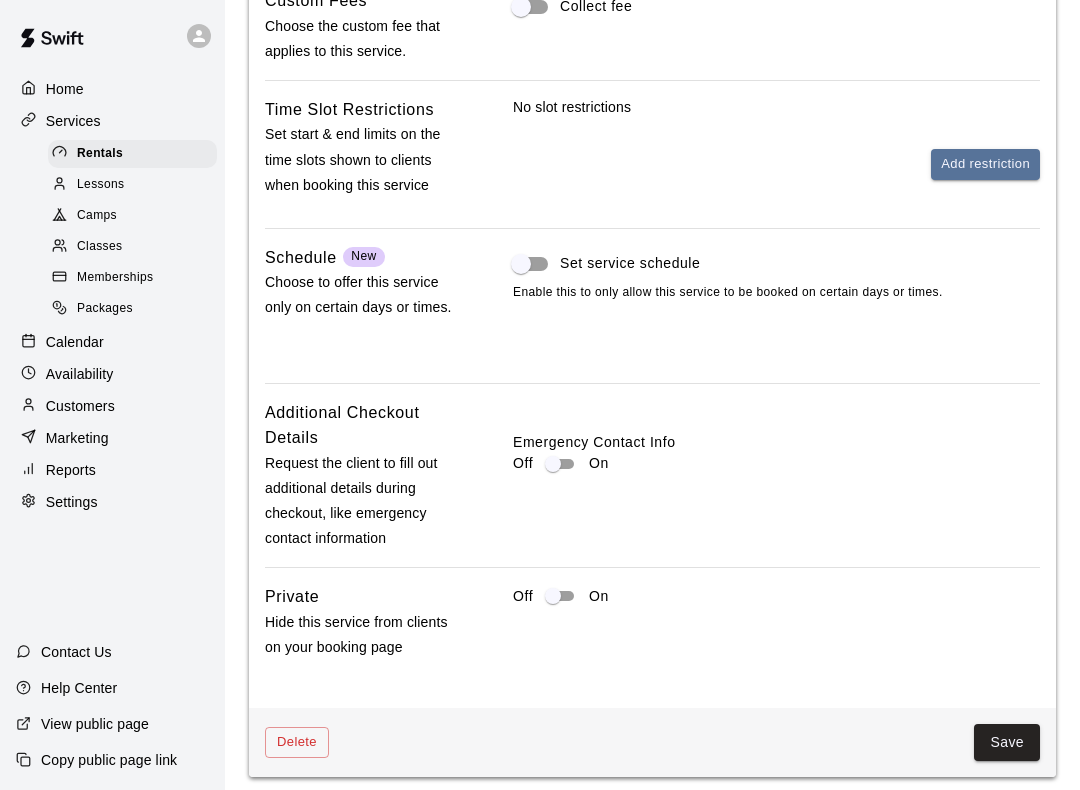 click on "Save" at bounding box center (1007, 742) 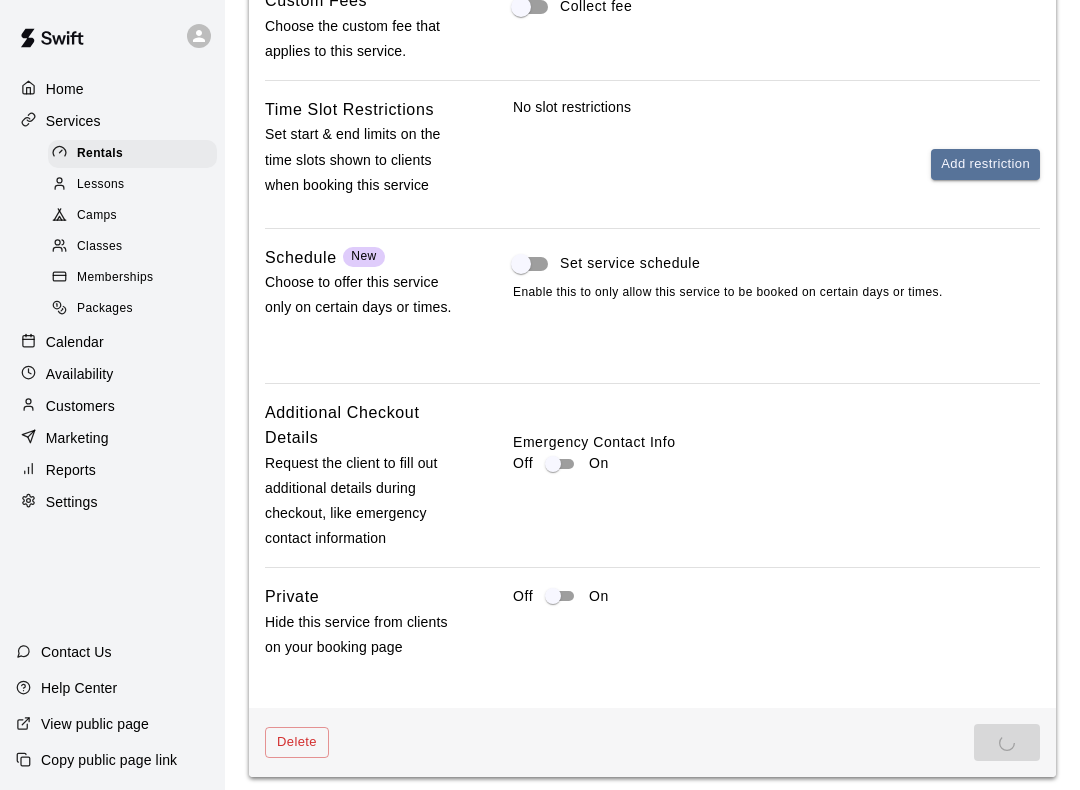 scroll, scrollTop: 0, scrollLeft: 0, axis: both 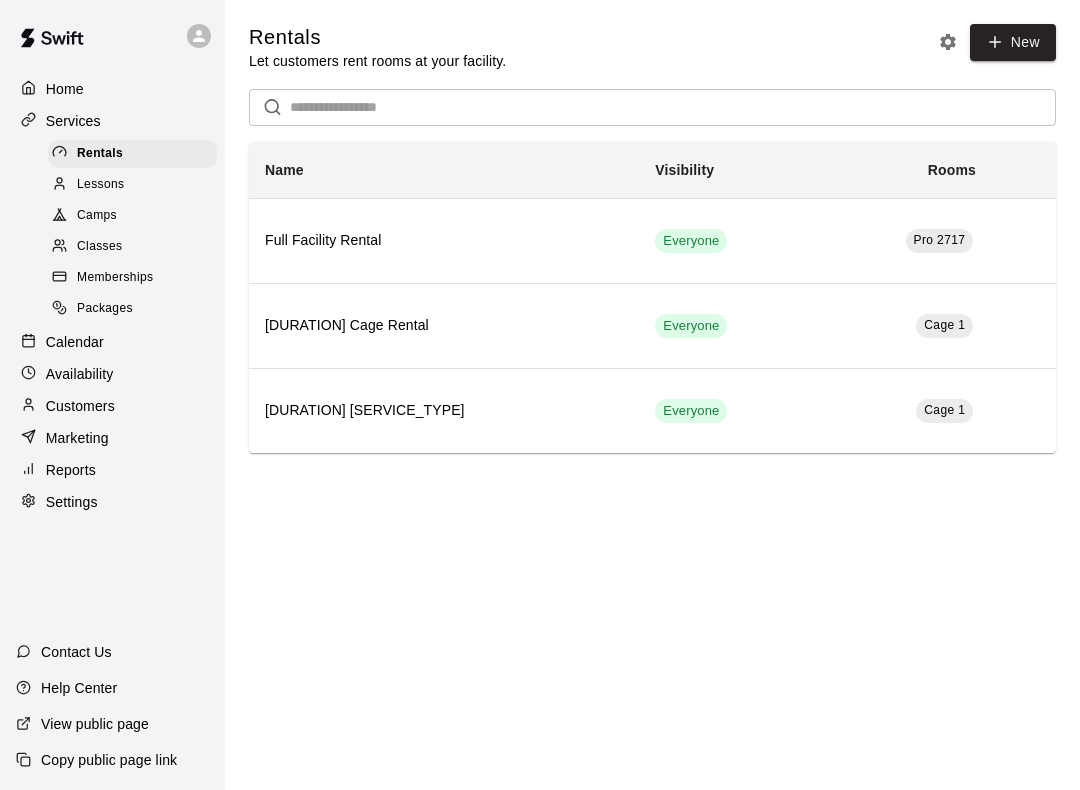 click on "Lessons" at bounding box center [101, 185] 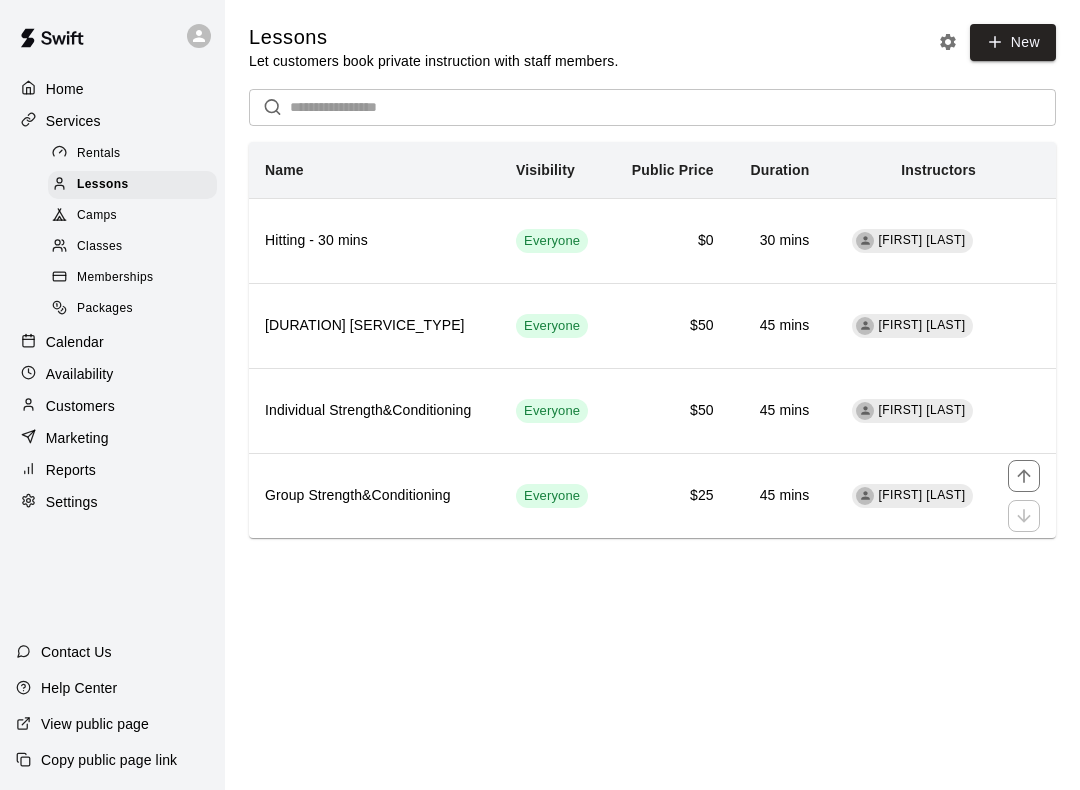 click on "45 mins" at bounding box center (778, 496) 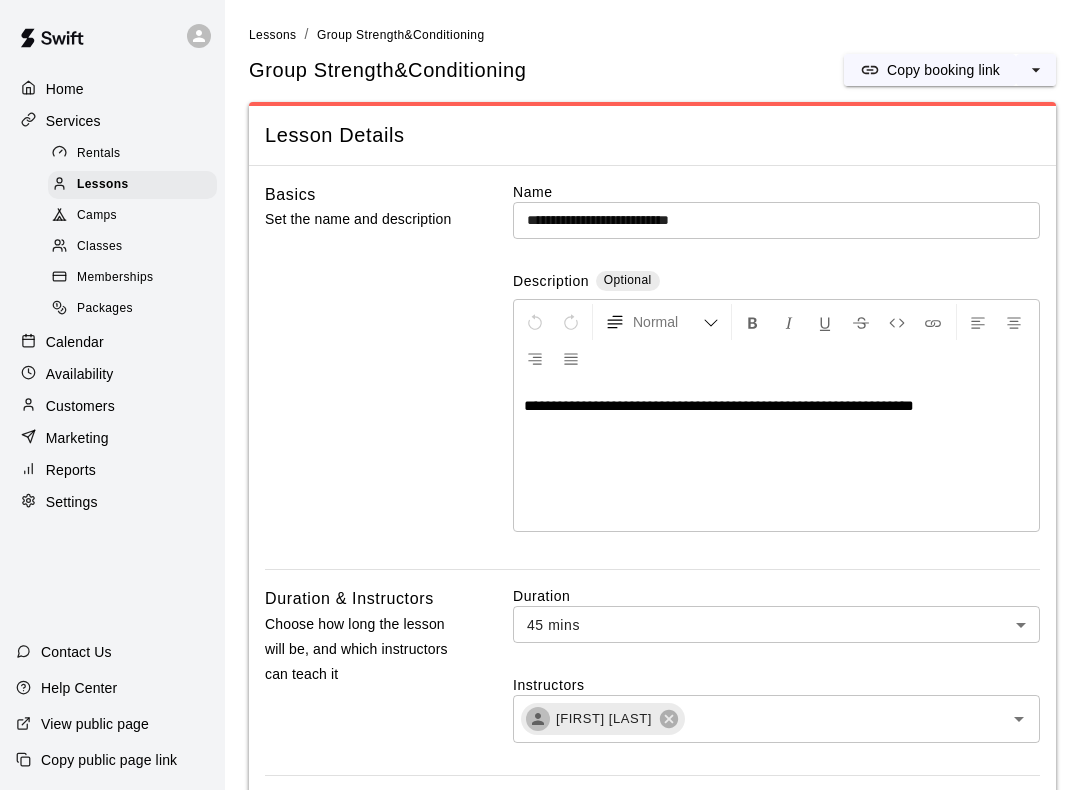 click on "**********" at bounding box center [719, 405] 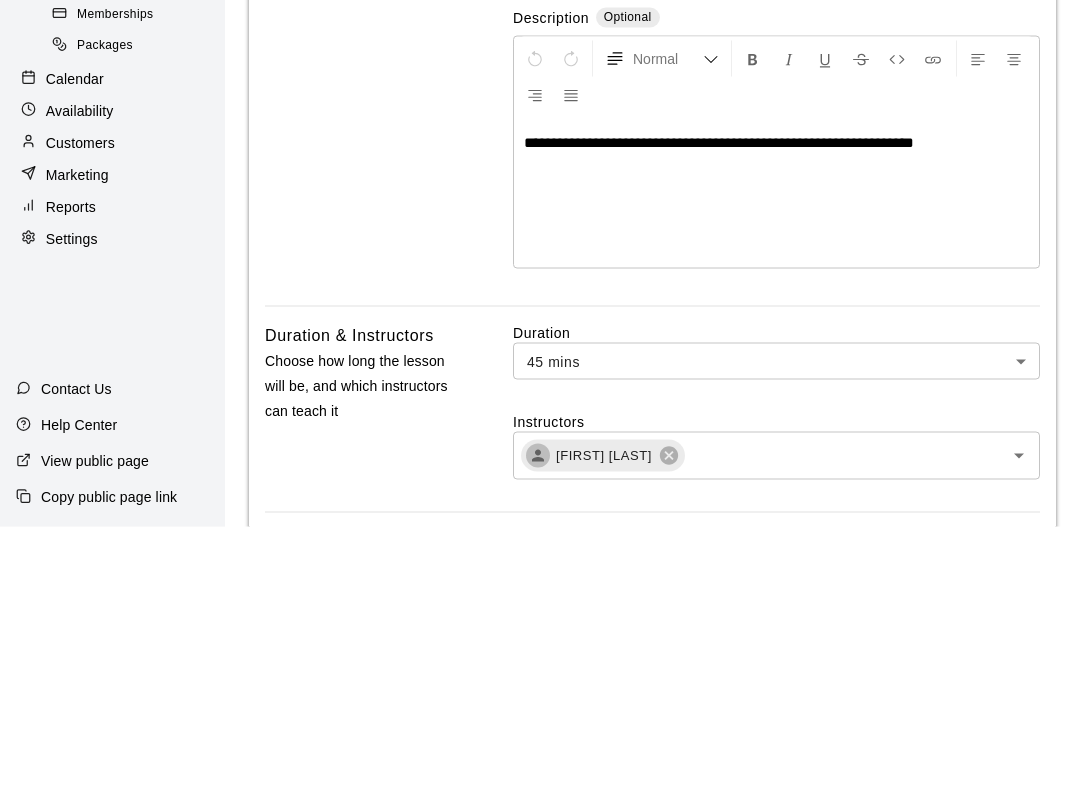 click on "**********" at bounding box center (719, 405) 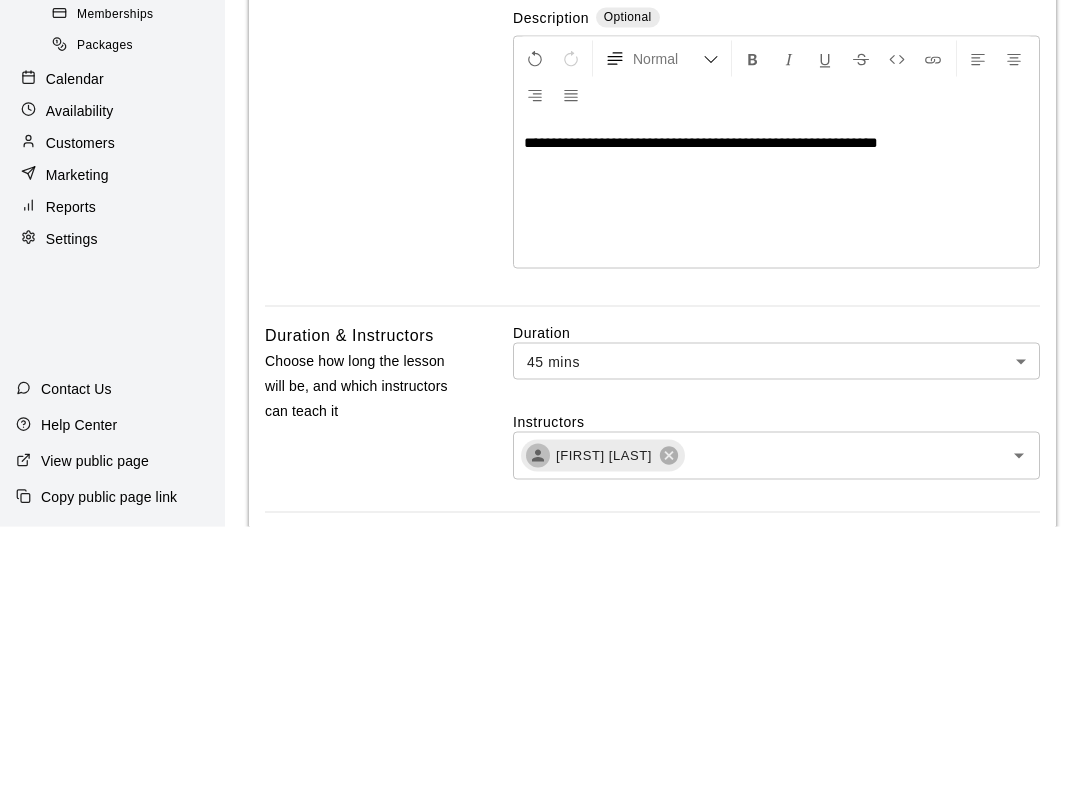type 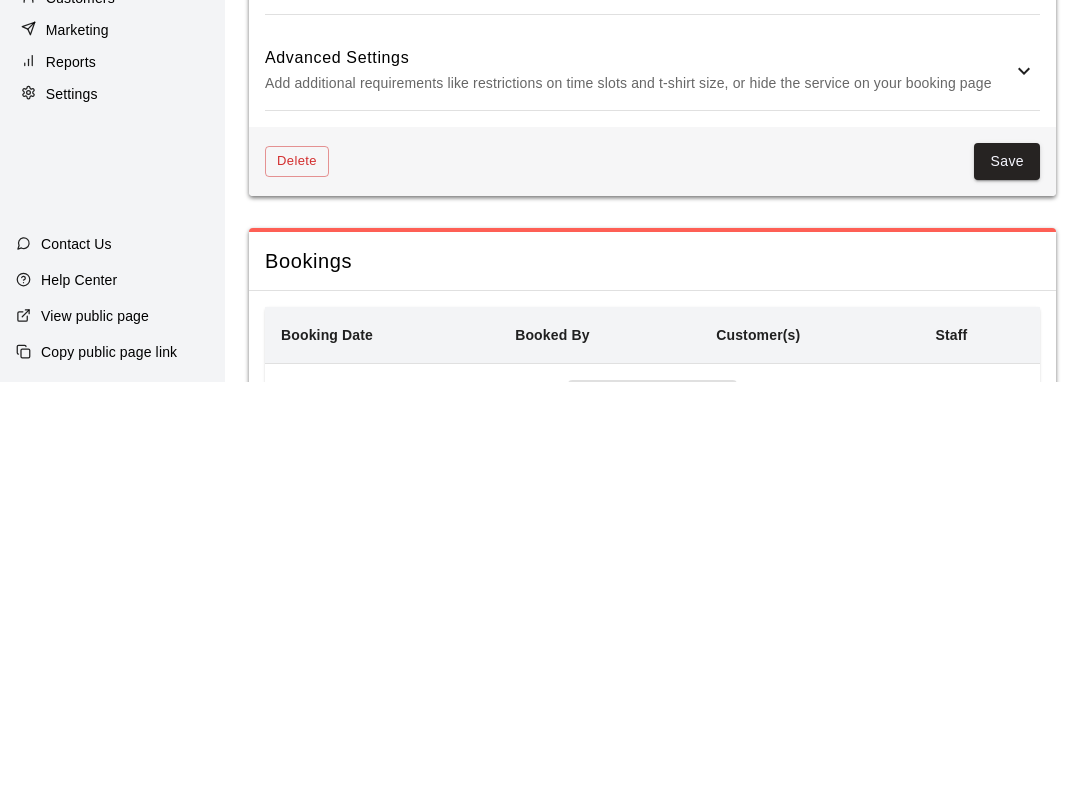 scroll, scrollTop: 954, scrollLeft: 0, axis: vertical 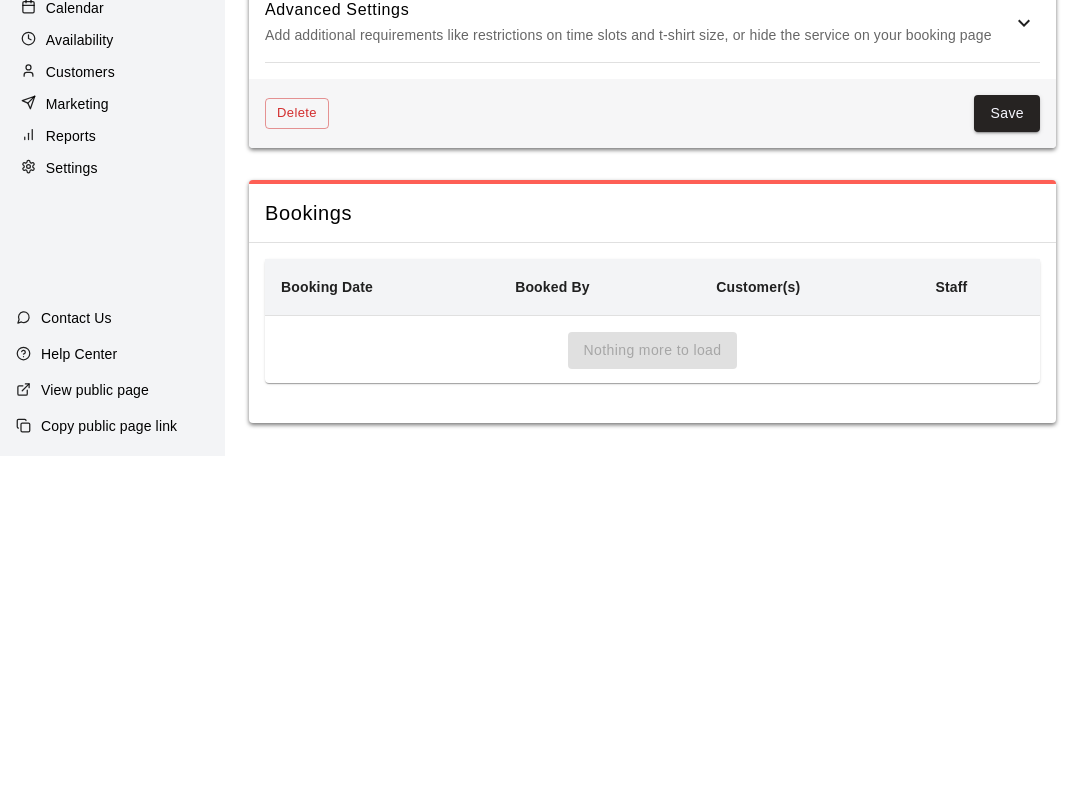 click on "Save" at bounding box center (1007, 447) 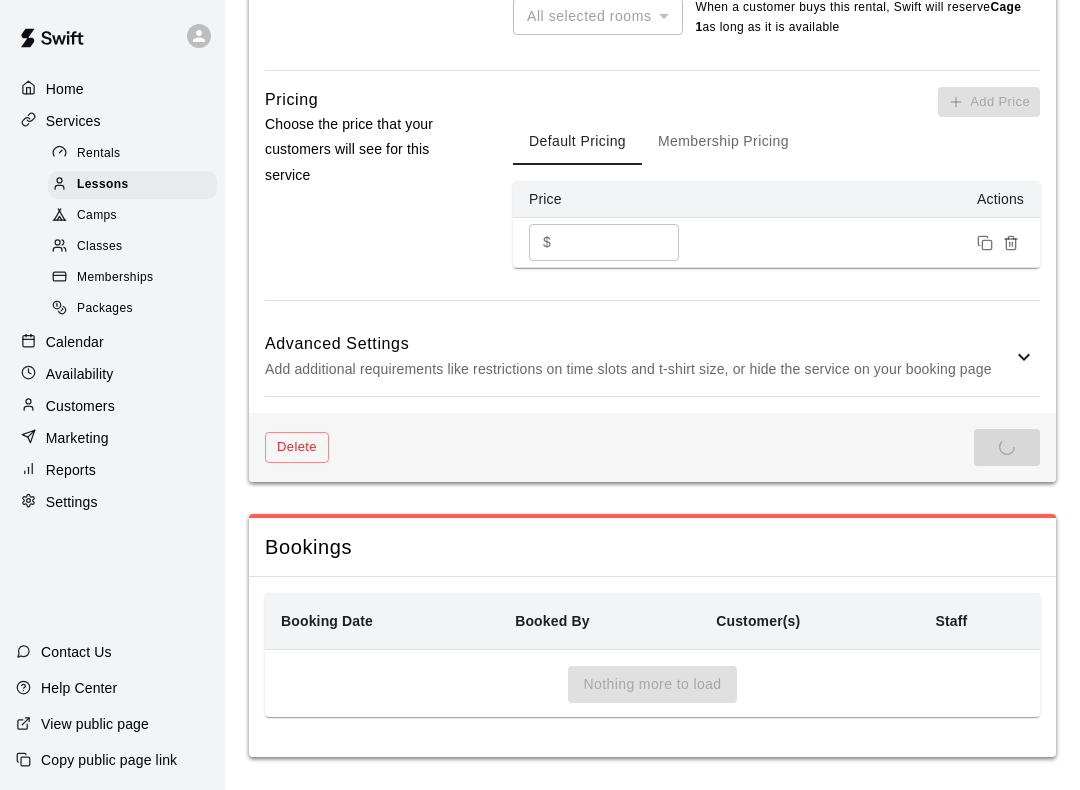 scroll, scrollTop: 0, scrollLeft: 0, axis: both 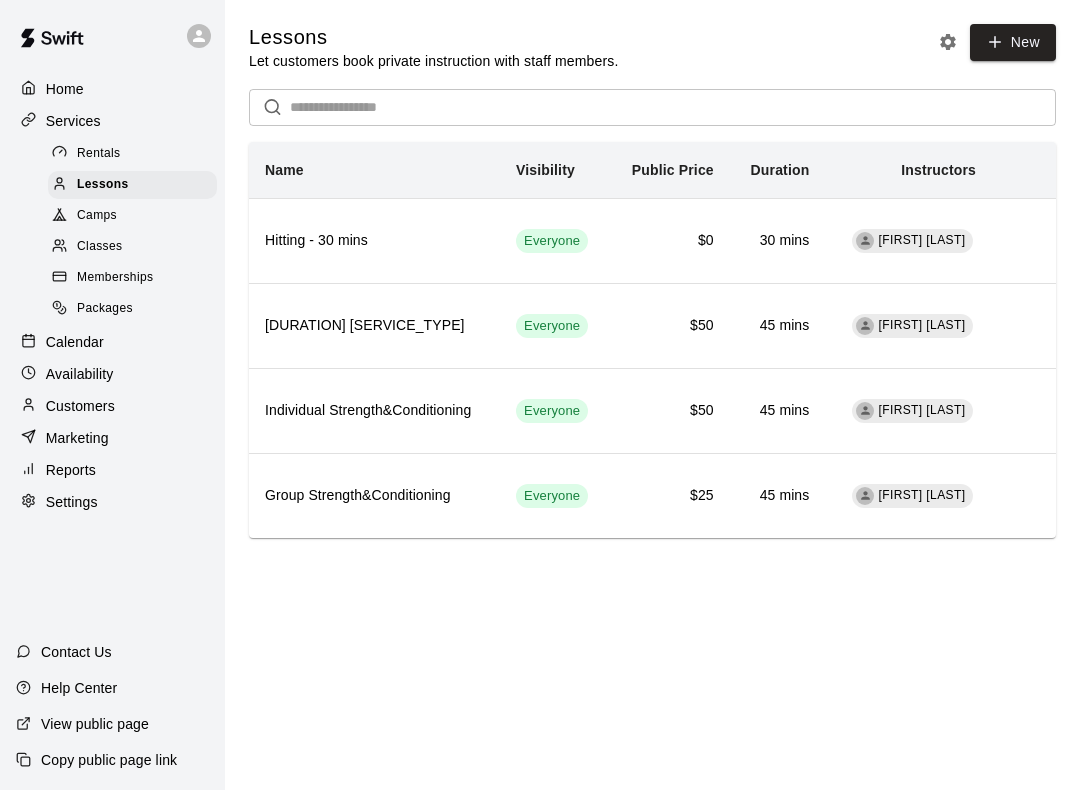 click on "Camps" at bounding box center [97, 216] 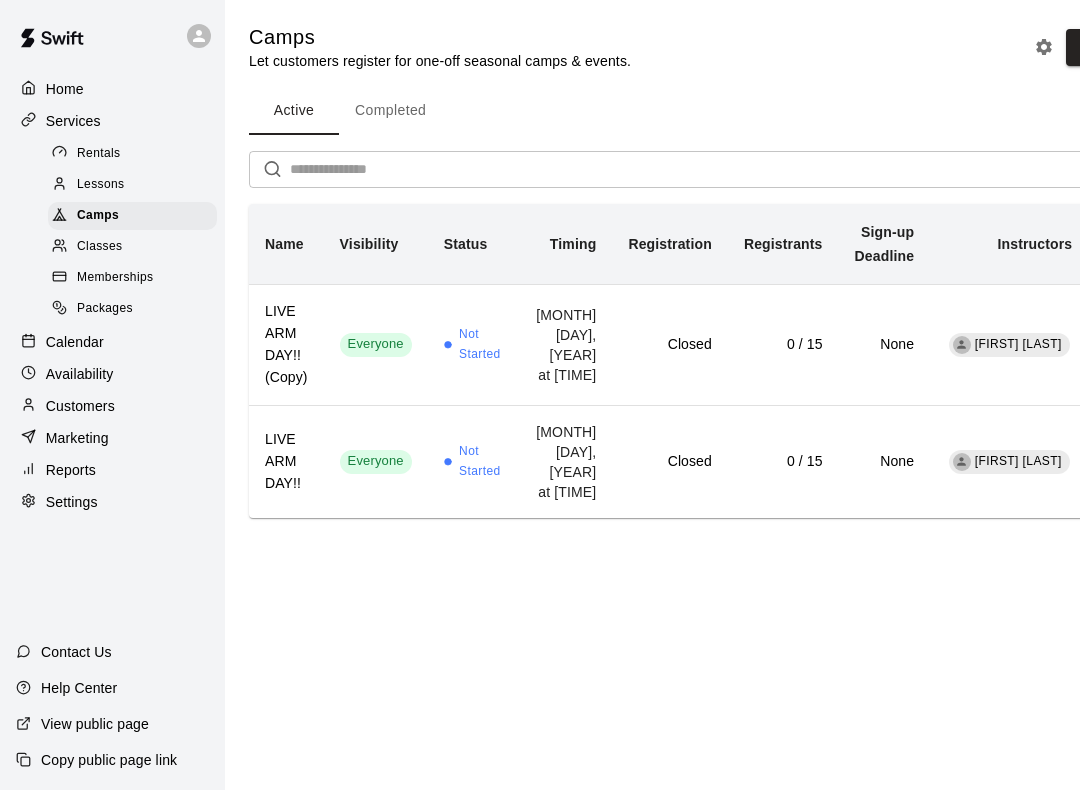click on "Closed" at bounding box center (669, 345) 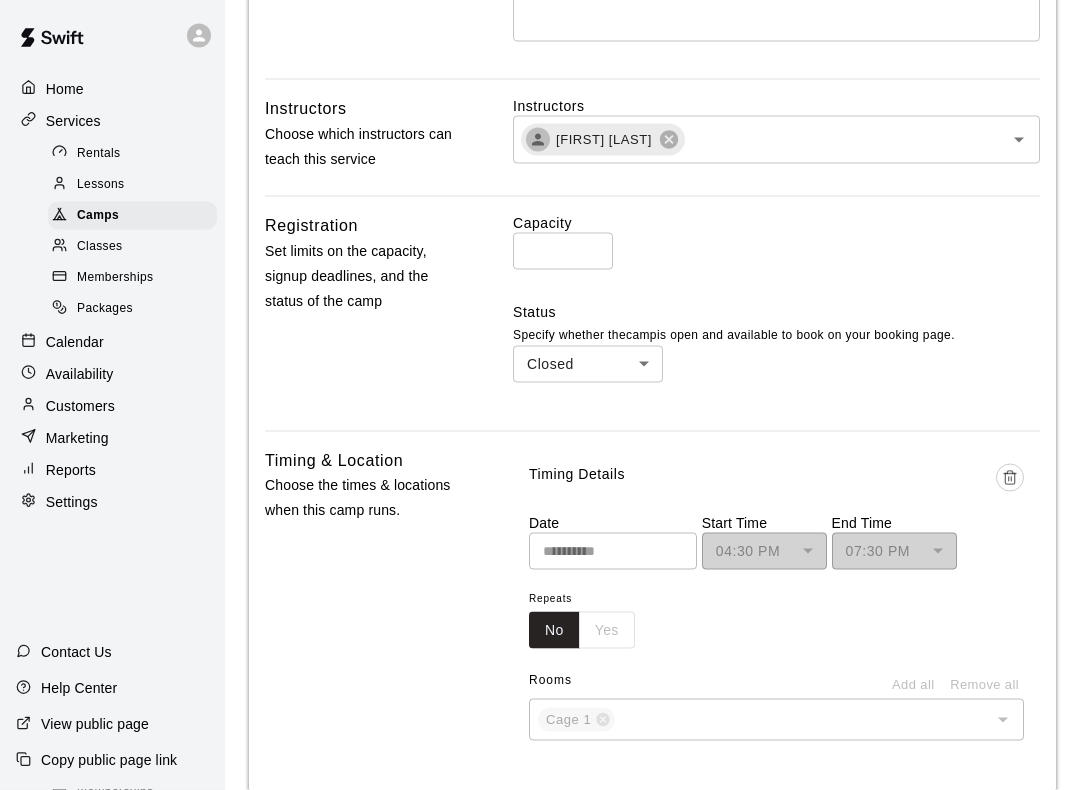 scroll, scrollTop: 495, scrollLeft: 0, axis: vertical 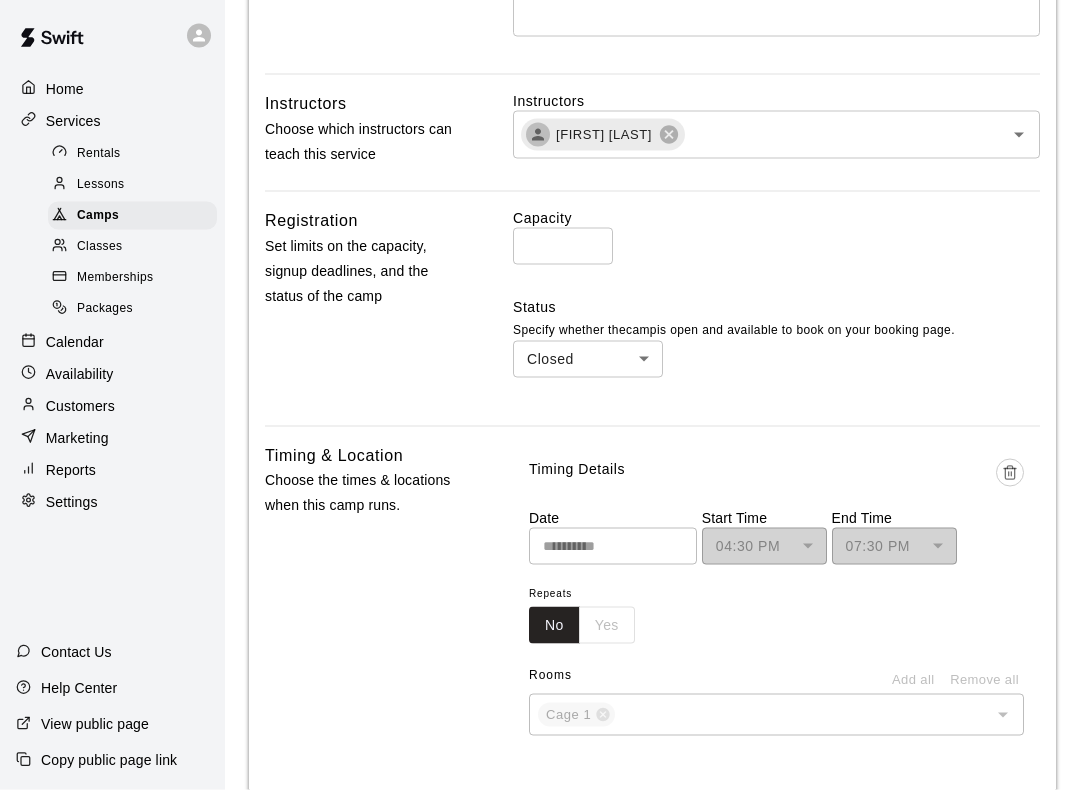 click on "**********" at bounding box center (540, 556) 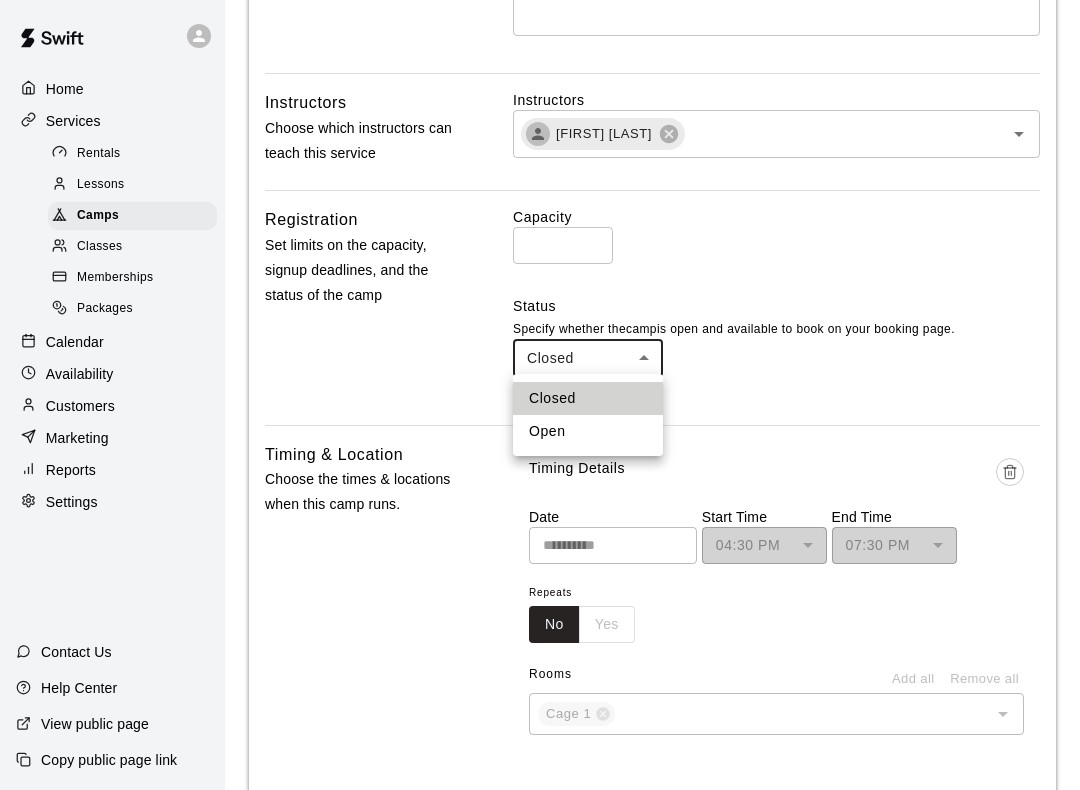 click on "Open" at bounding box center [588, 431] 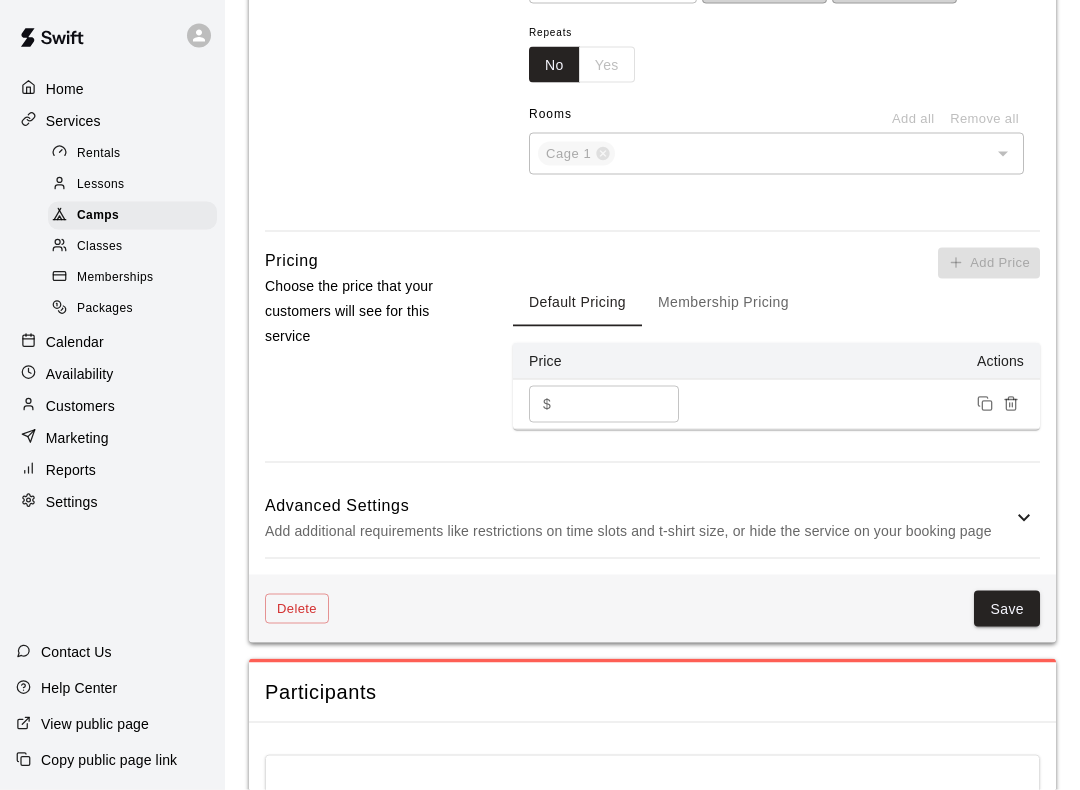 scroll, scrollTop: 1174, scrollLeft: 0, axis: vertical 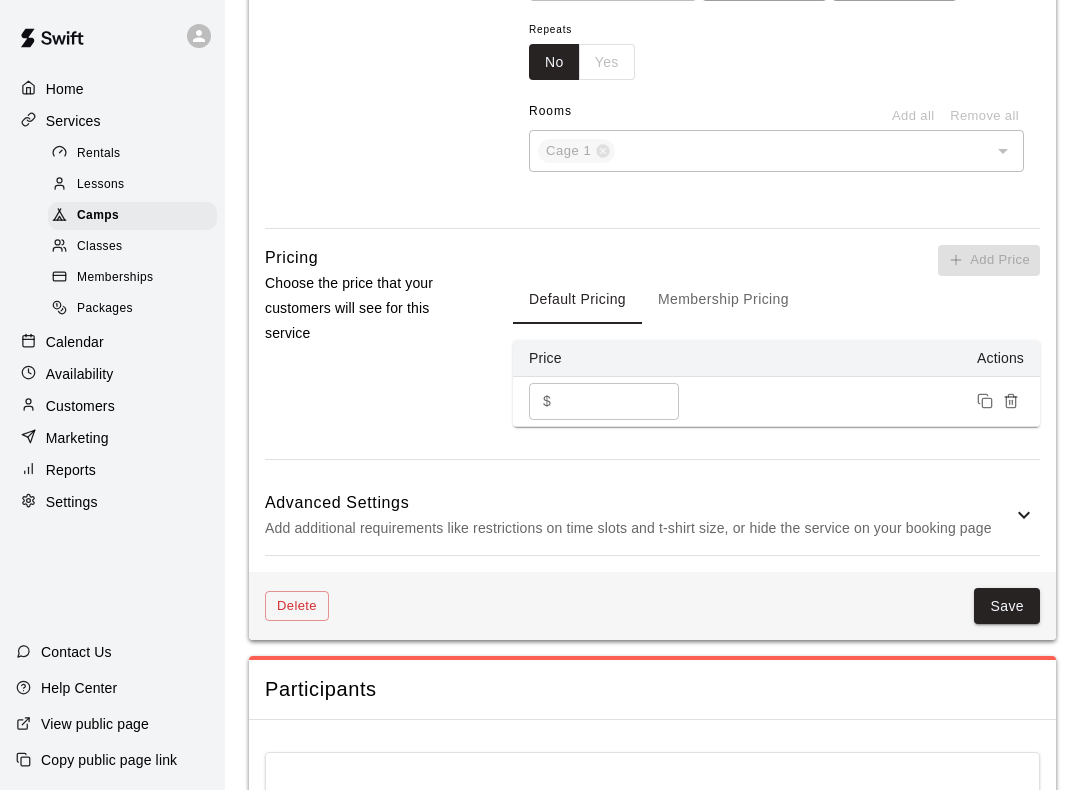 click on "Save" at bounding box center [1007, 606] 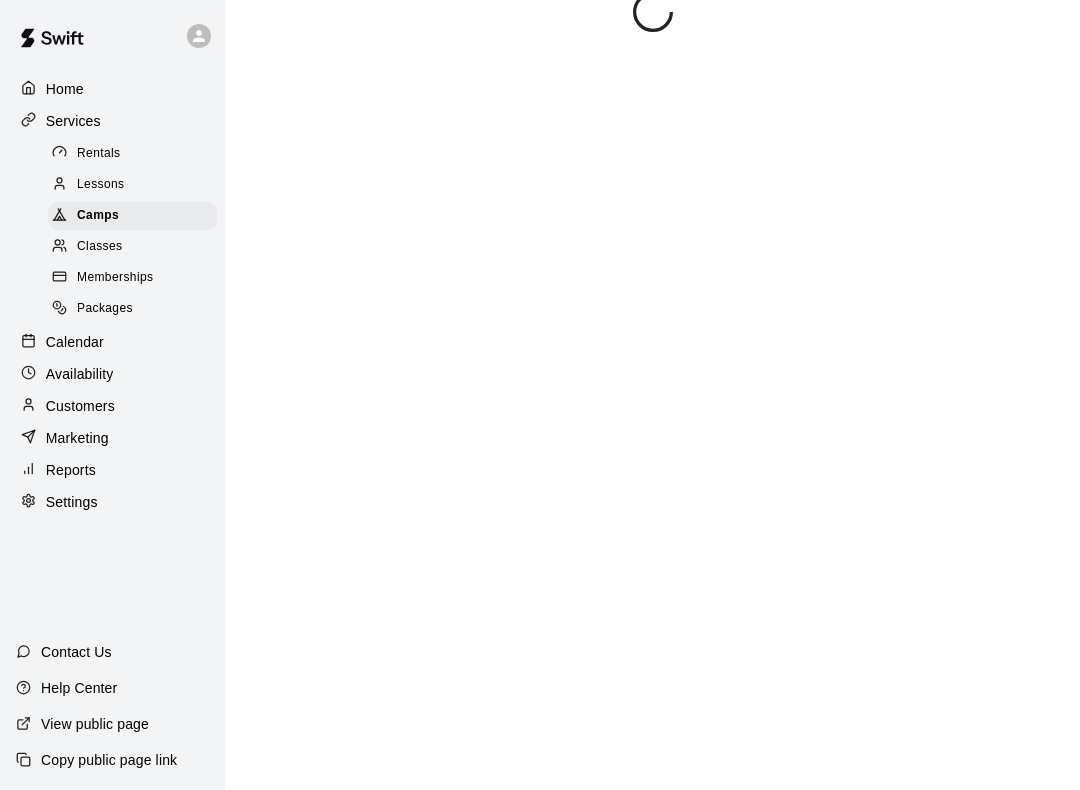scroll, scrollTop: 0, scrollLeft: 0, axis: both 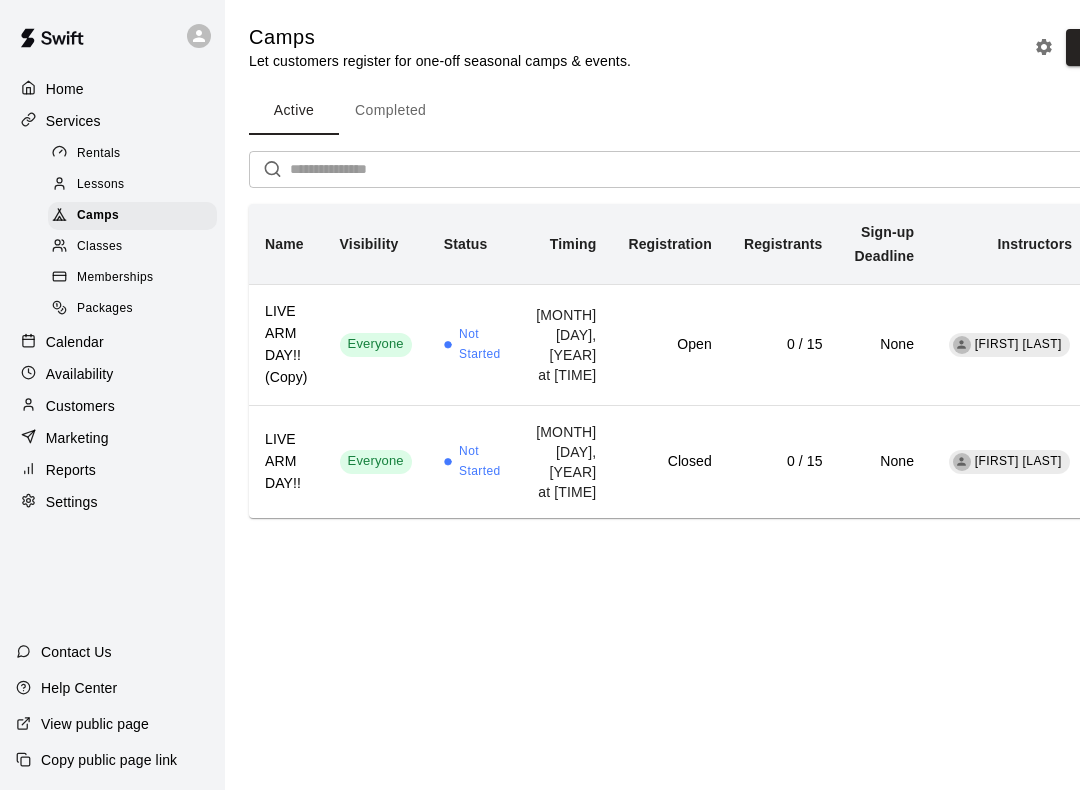 click on "Closed" at bounding box center [669, 462] 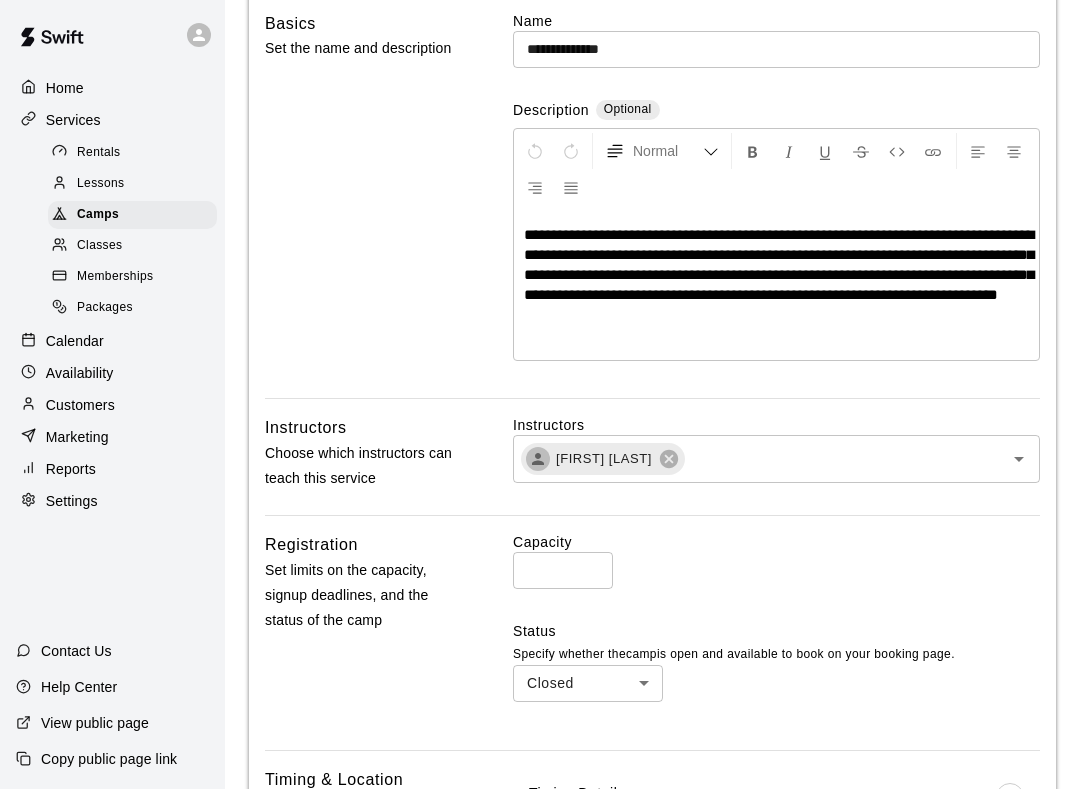 click on "**********" at bounding box center (540, 881) 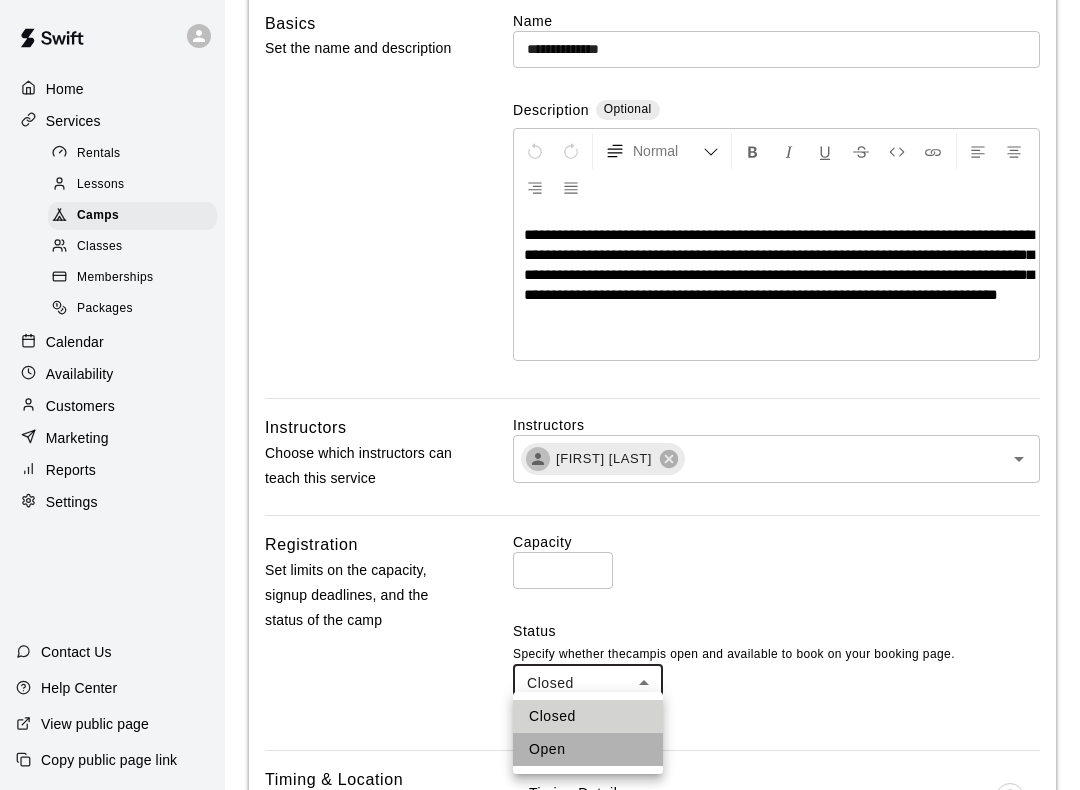 click on "Open" at bounding box center (588, 749) 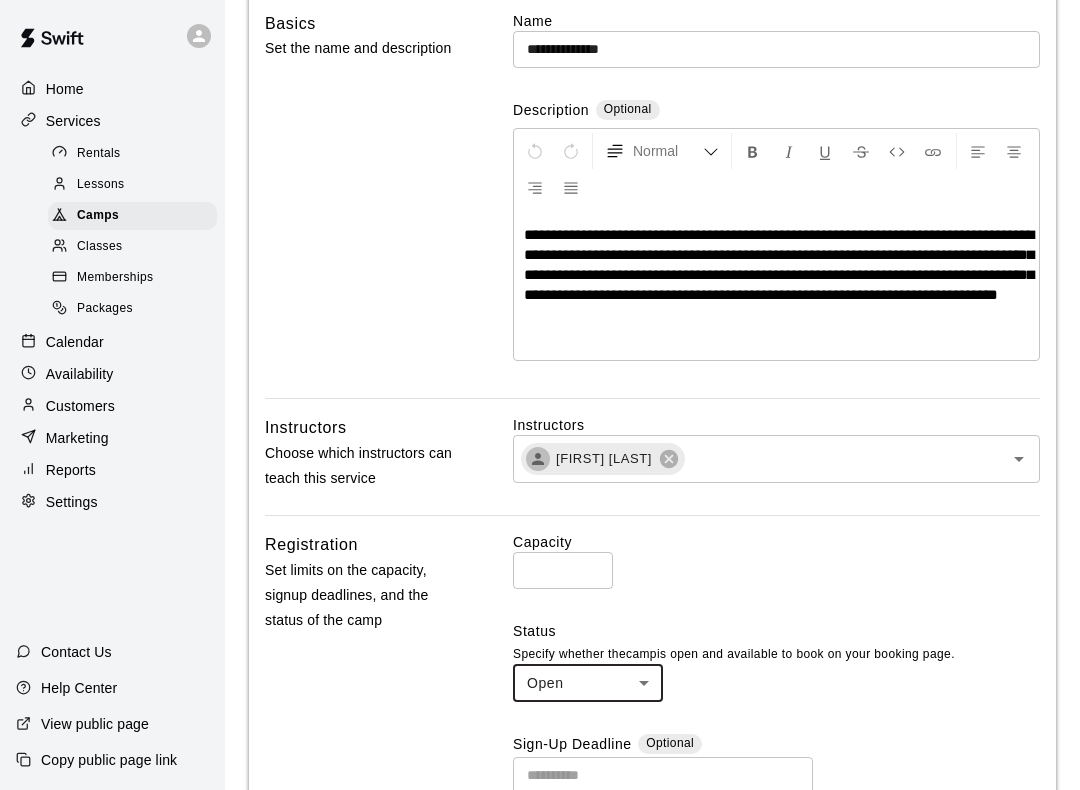click on "**********" at bounding box center (776, 285) 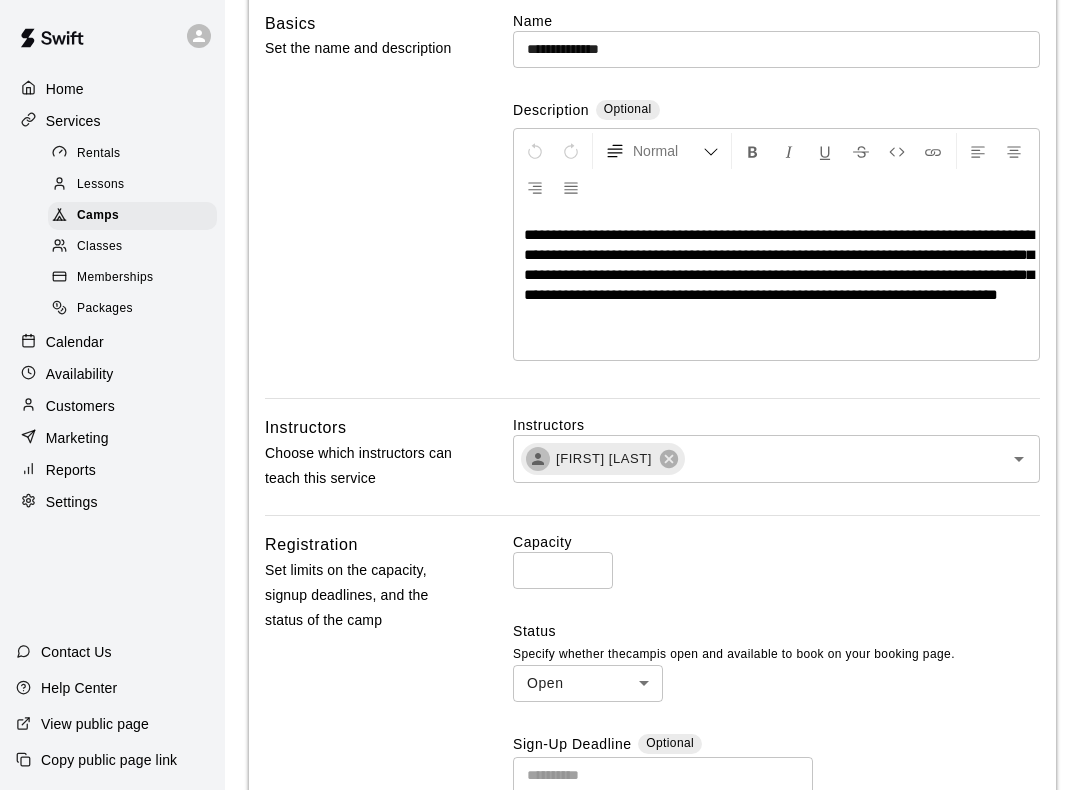 click on "**********" at bounding box center (776, 265) 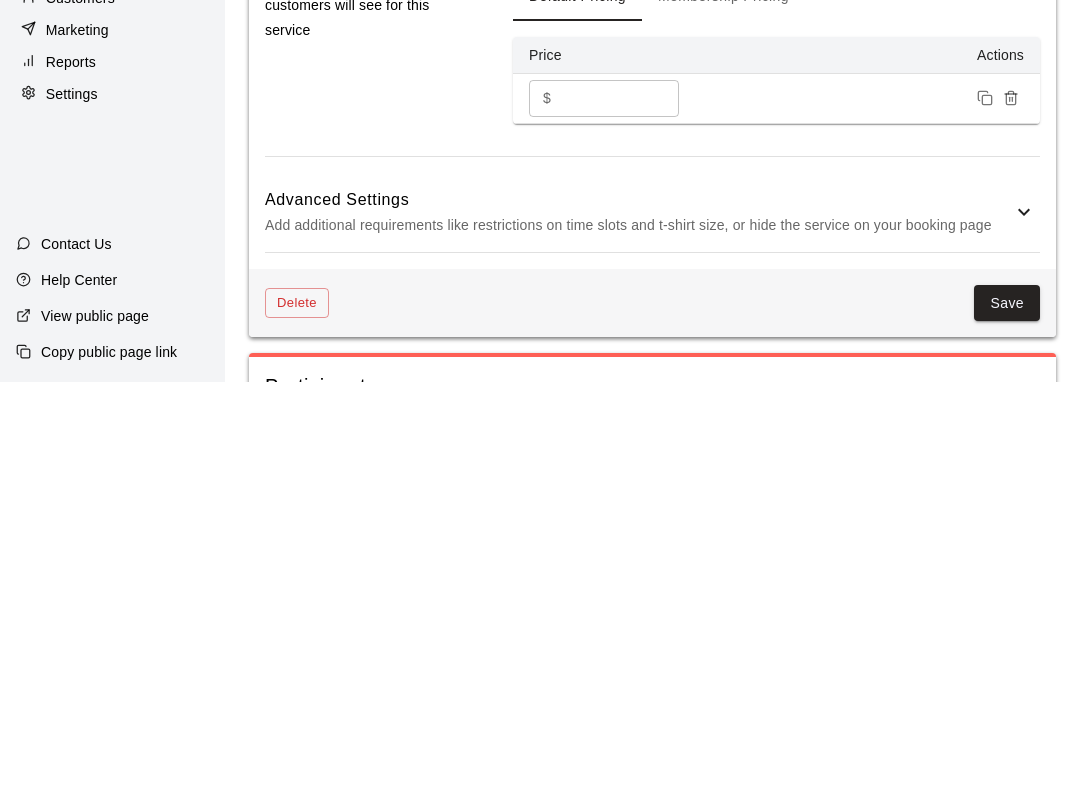 click on "Save" at bounding box center [1007, 711] 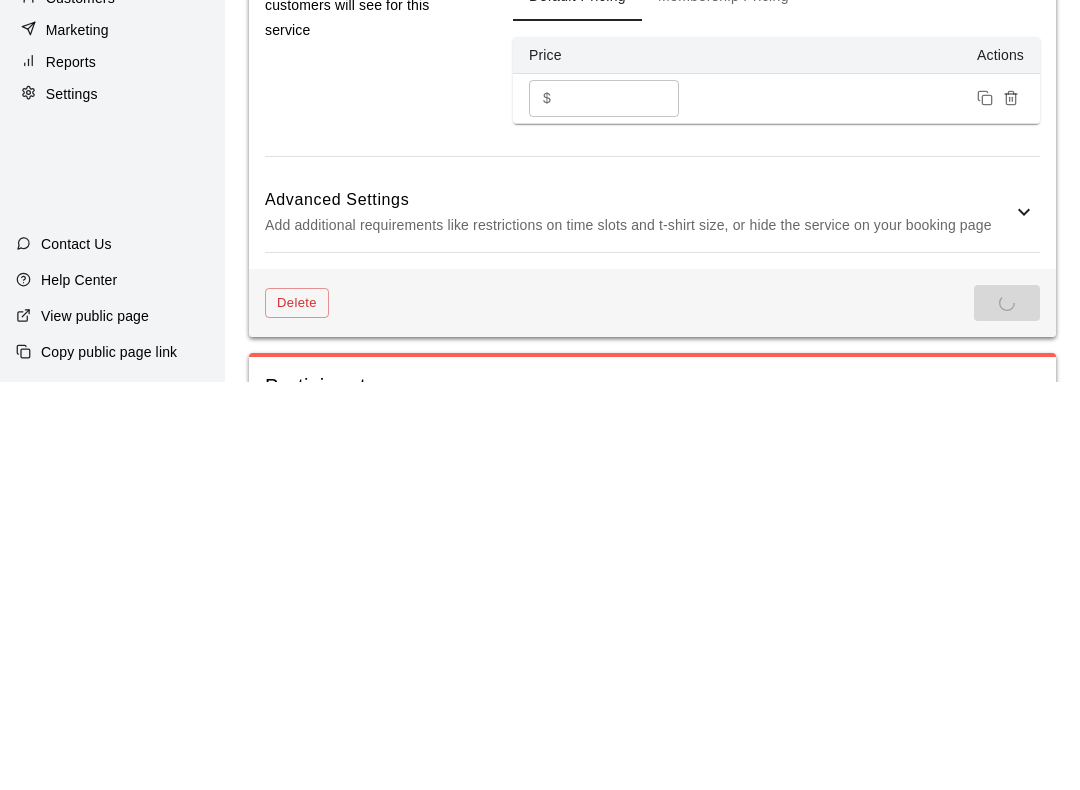 scroll, scrollTop: 1418, scrollLeft: 0, axis: vertical 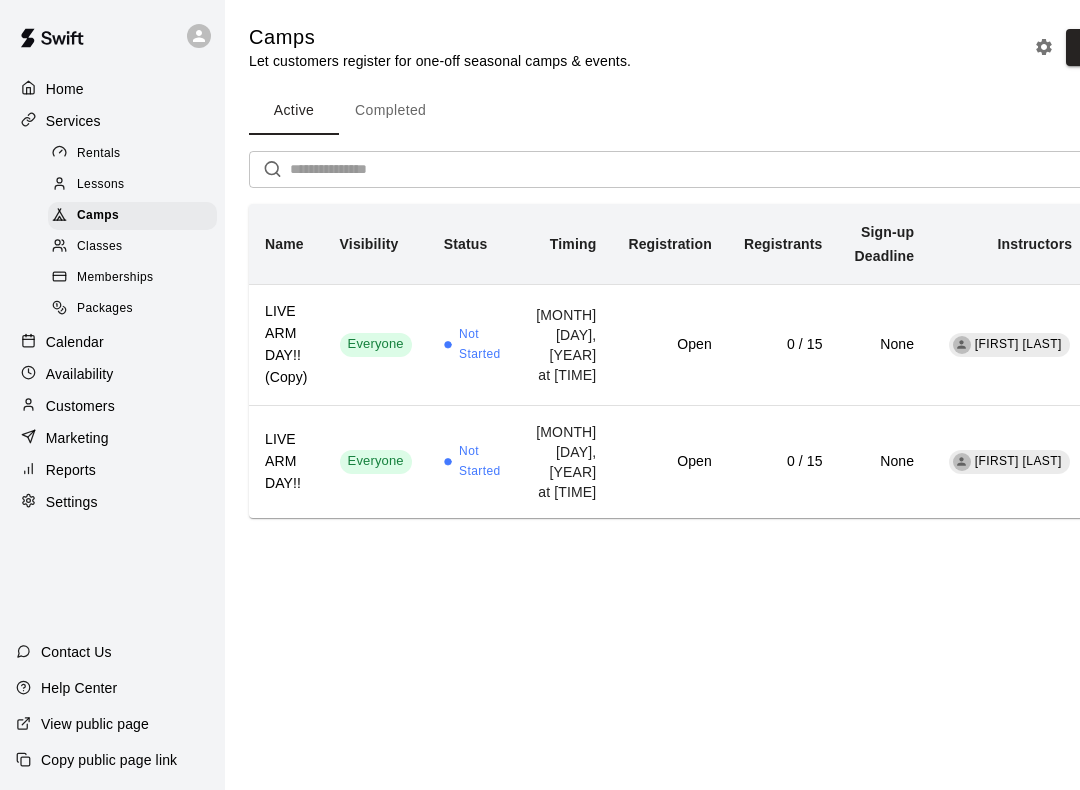 click on "Open" at bounding box center (669, 345) 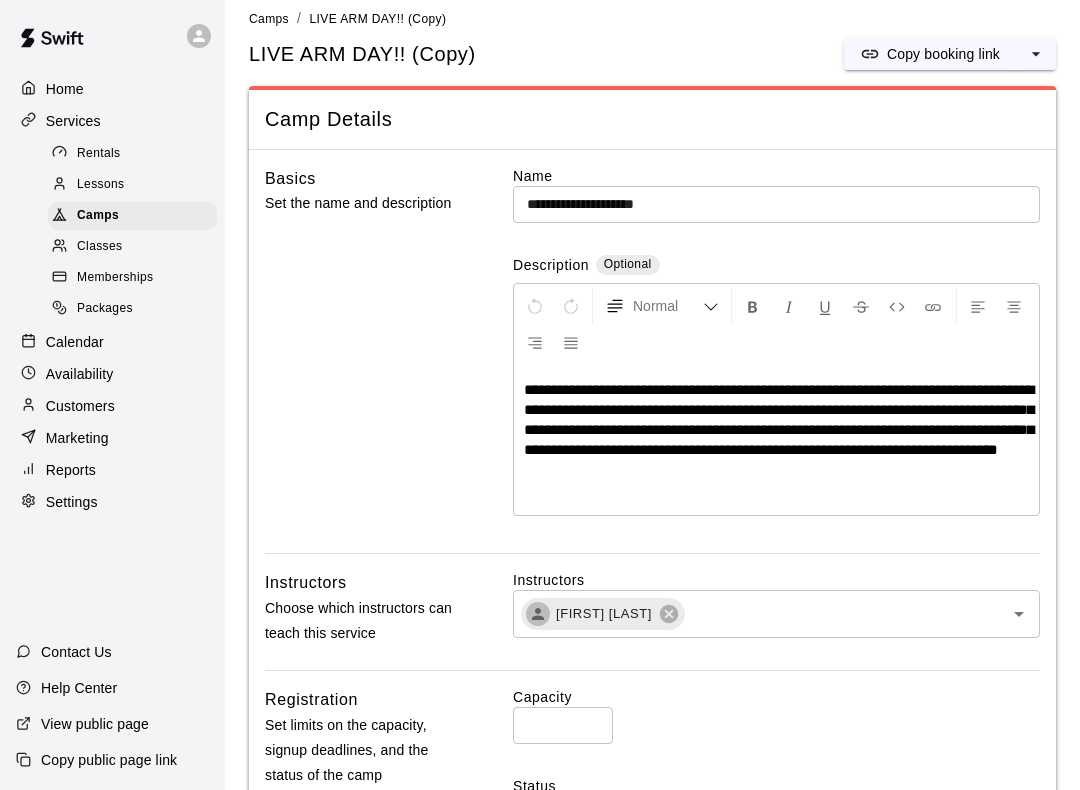 scroll, scrollTop: 16, scrollLeft: 0, axis: vertical 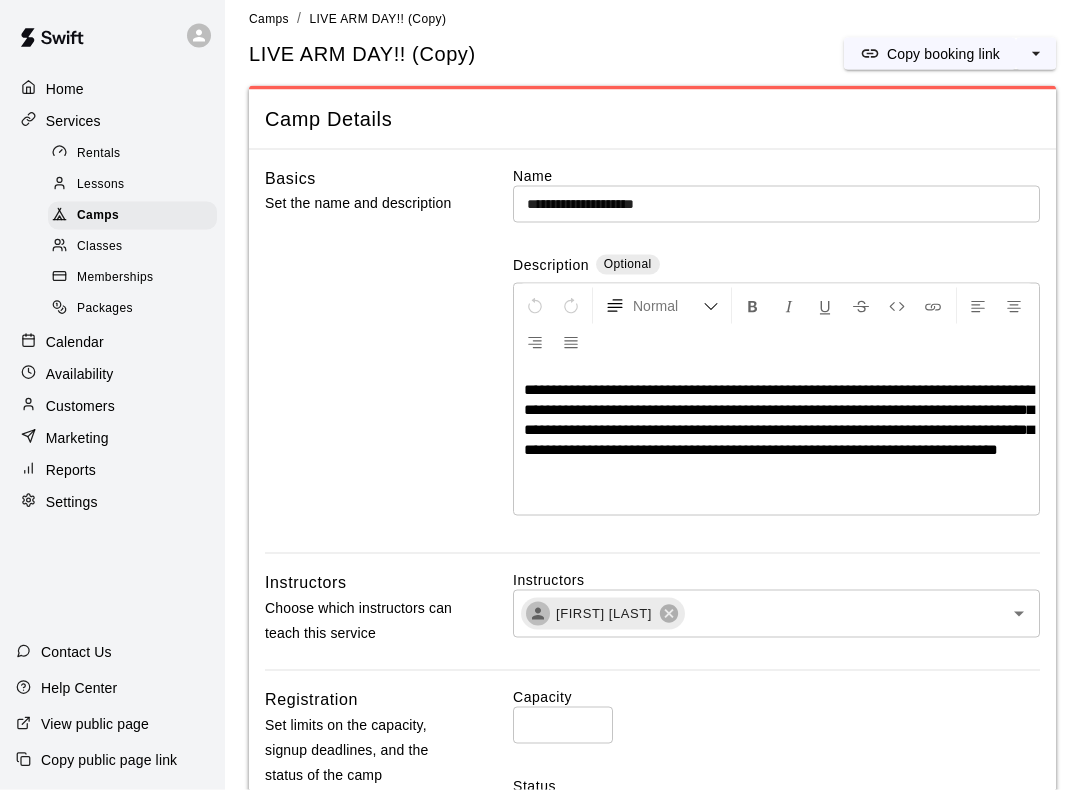 click on "Camps" at bounding box center [98, 216] 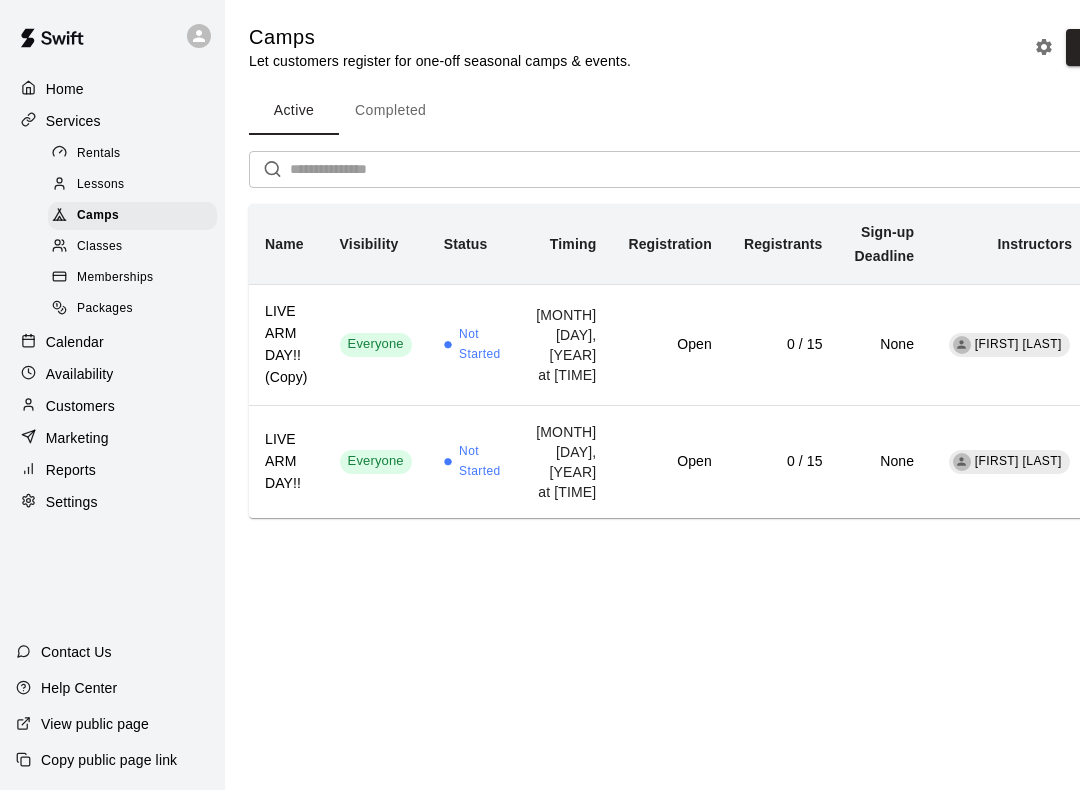click on "Open" at bounding box center (669, 462) 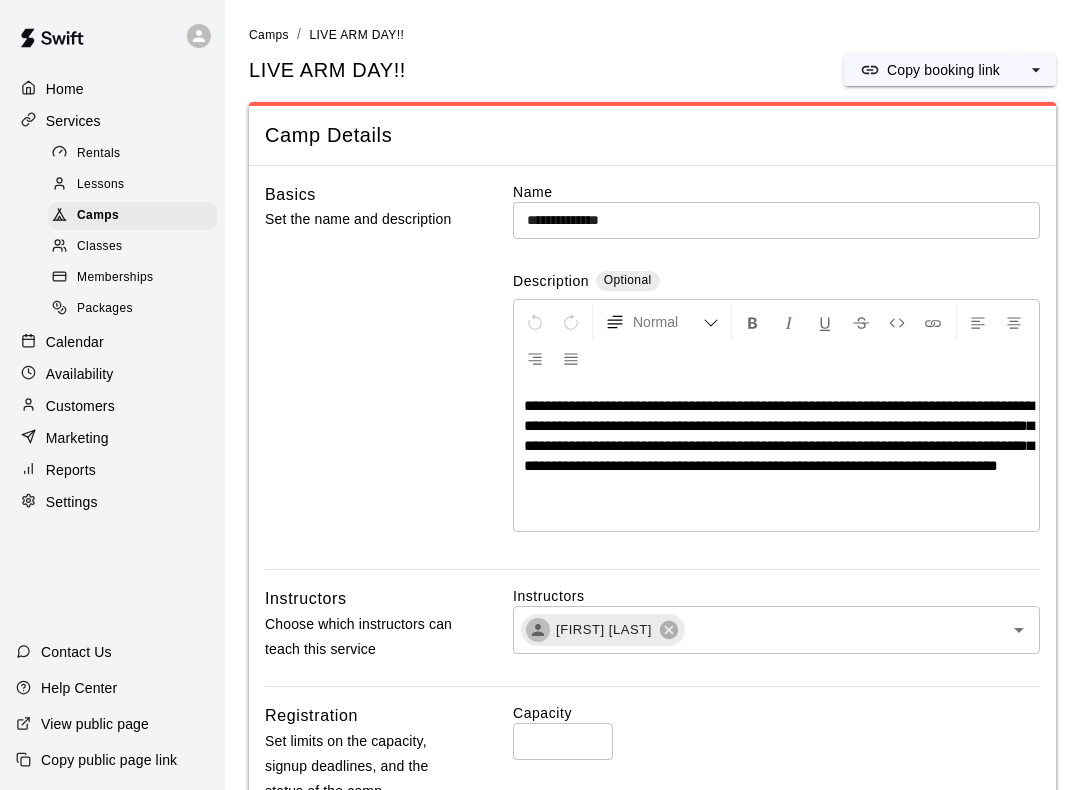 click at bounding box center [64, 216] 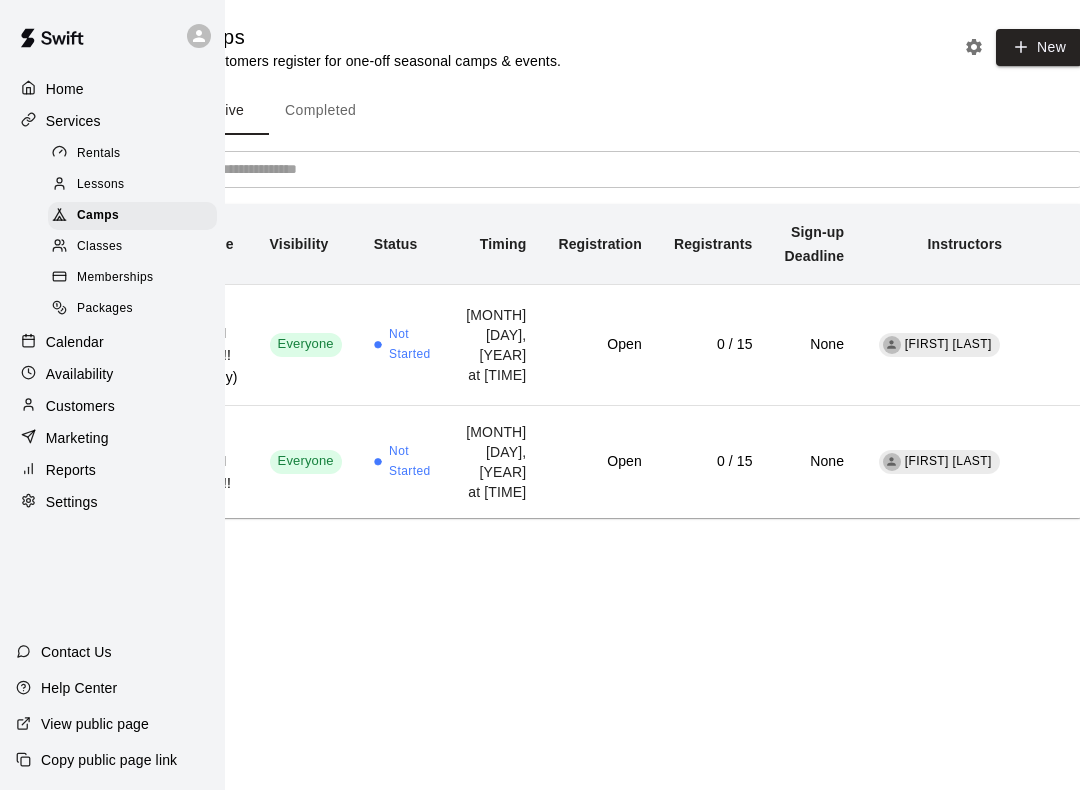 scroll, scrollTop: 0, scrollLeft: 84, axis: horizontal 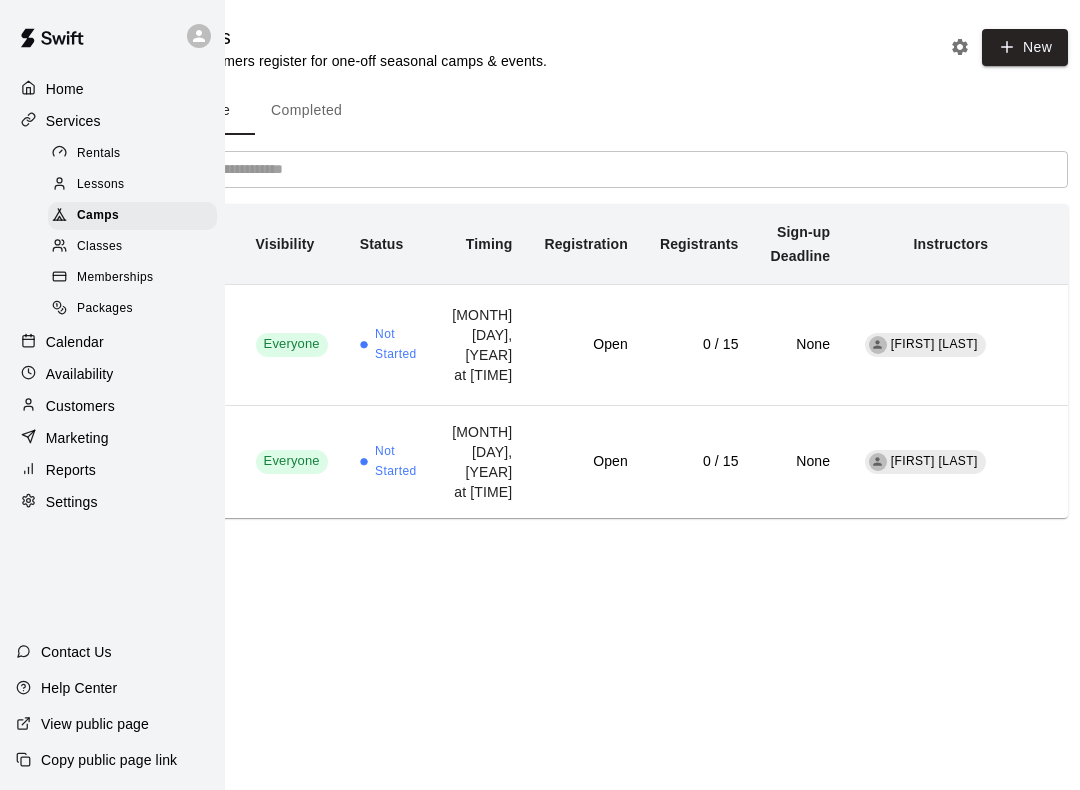 click 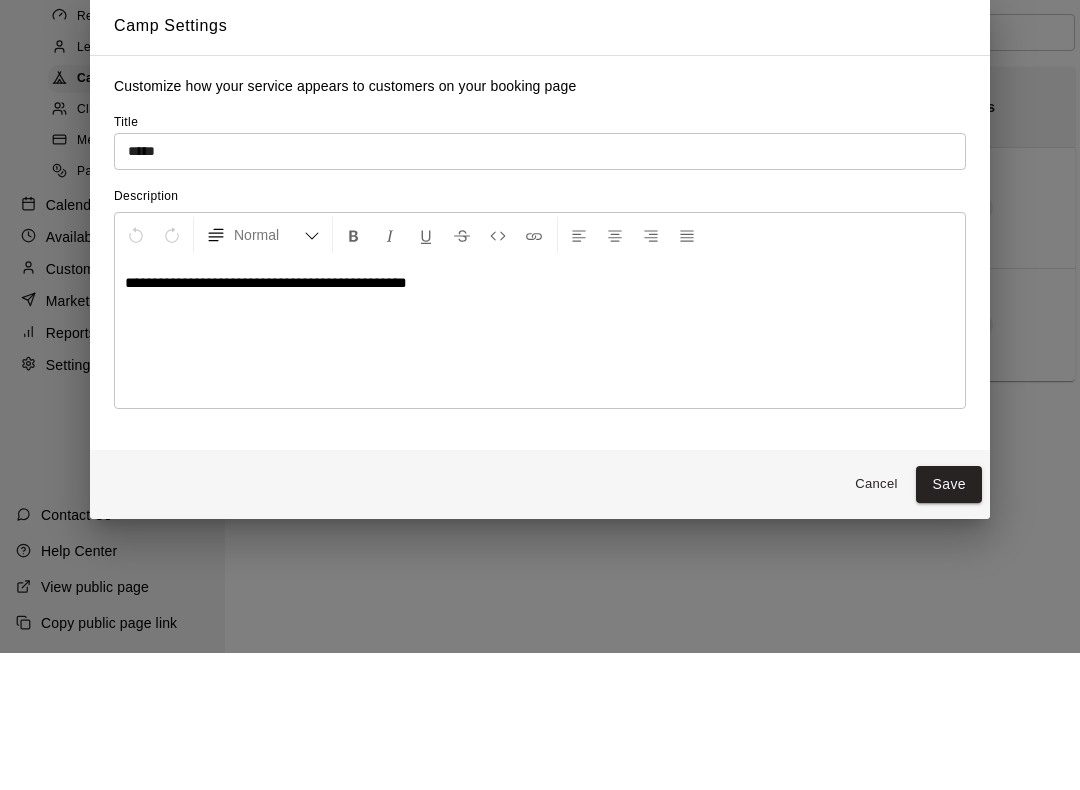 scroll, scrollTop: 0, scrollLeft: 48, axis: horizontal 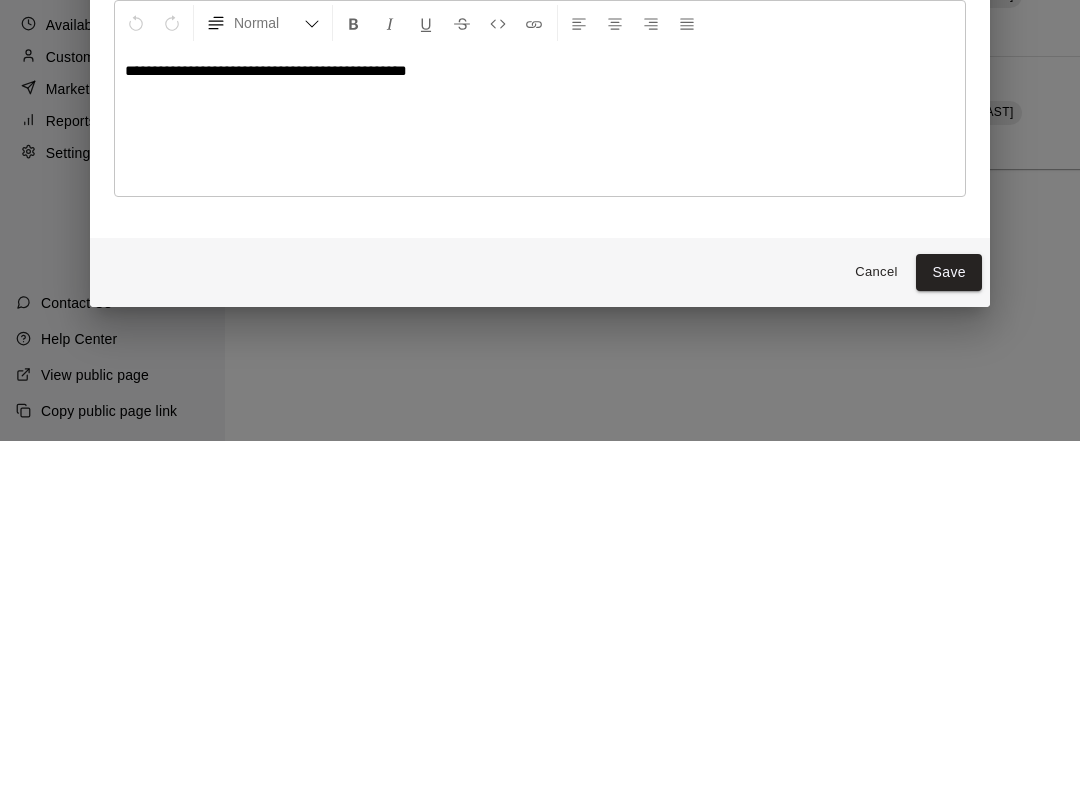 click on "Save" at bounding box center (949, 621) 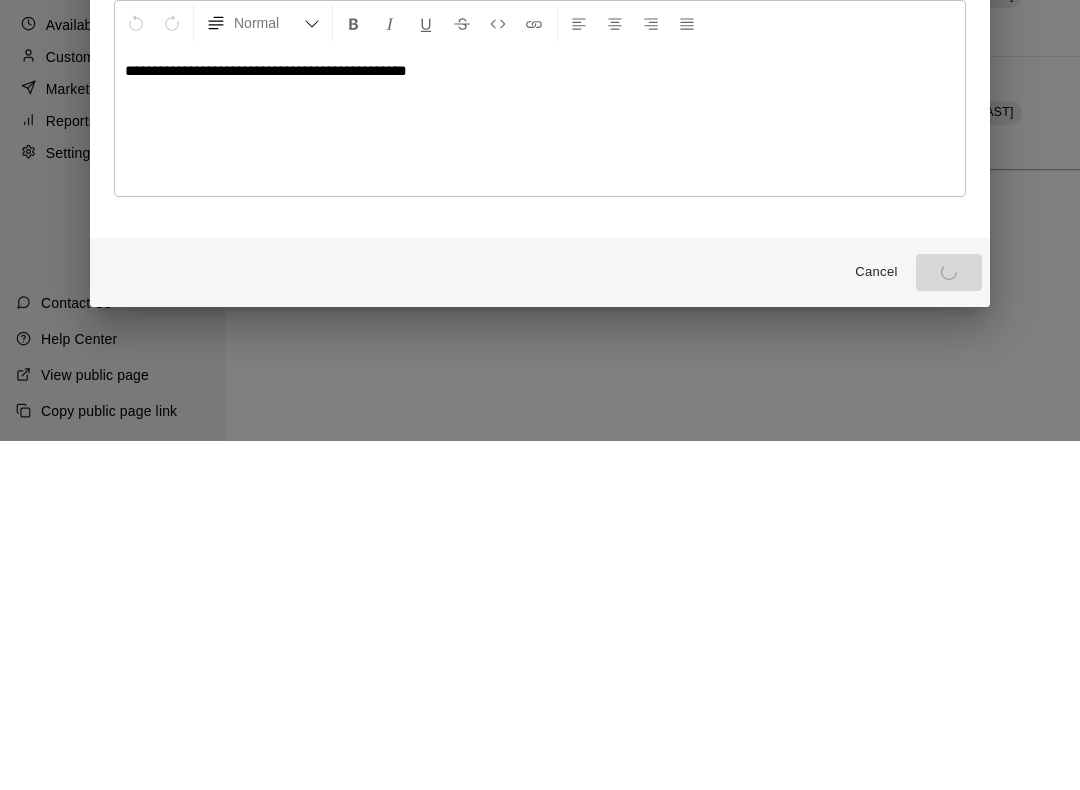 scroll, scrollTop: 0, scrollLeft: 49, axis: horizontal 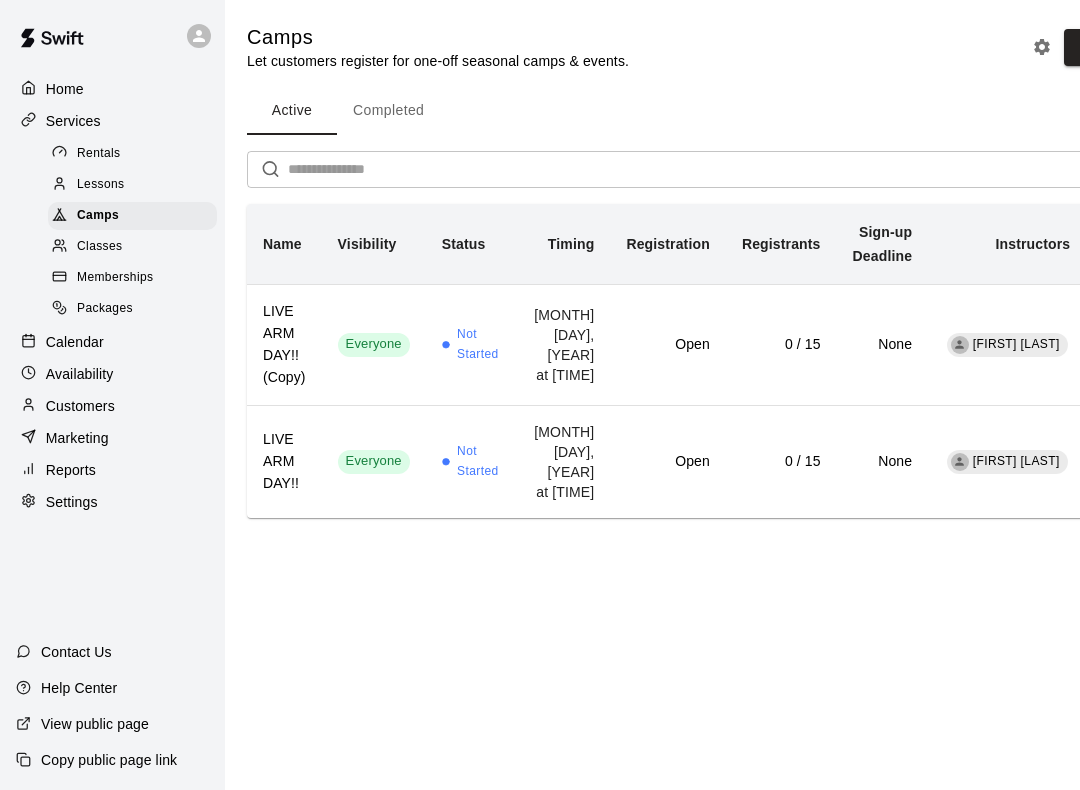 click on "Classes" at bounding box center (132, 247) 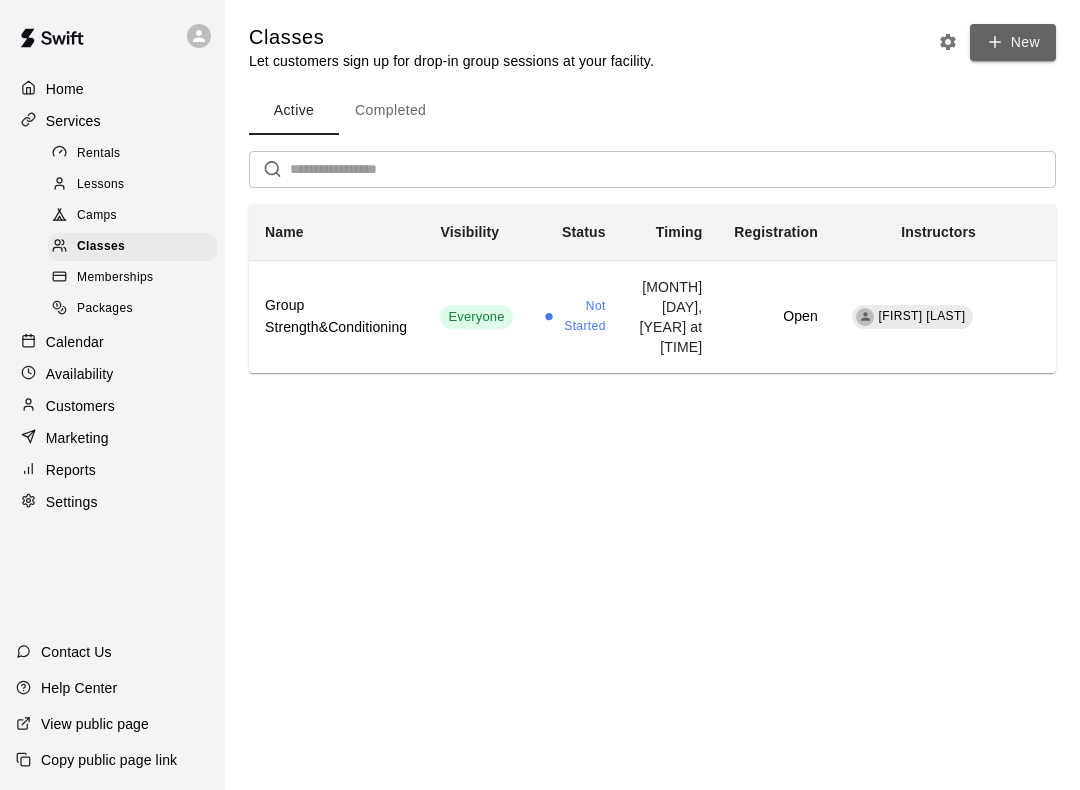 click on "New" at bounding box center (1013, 42) 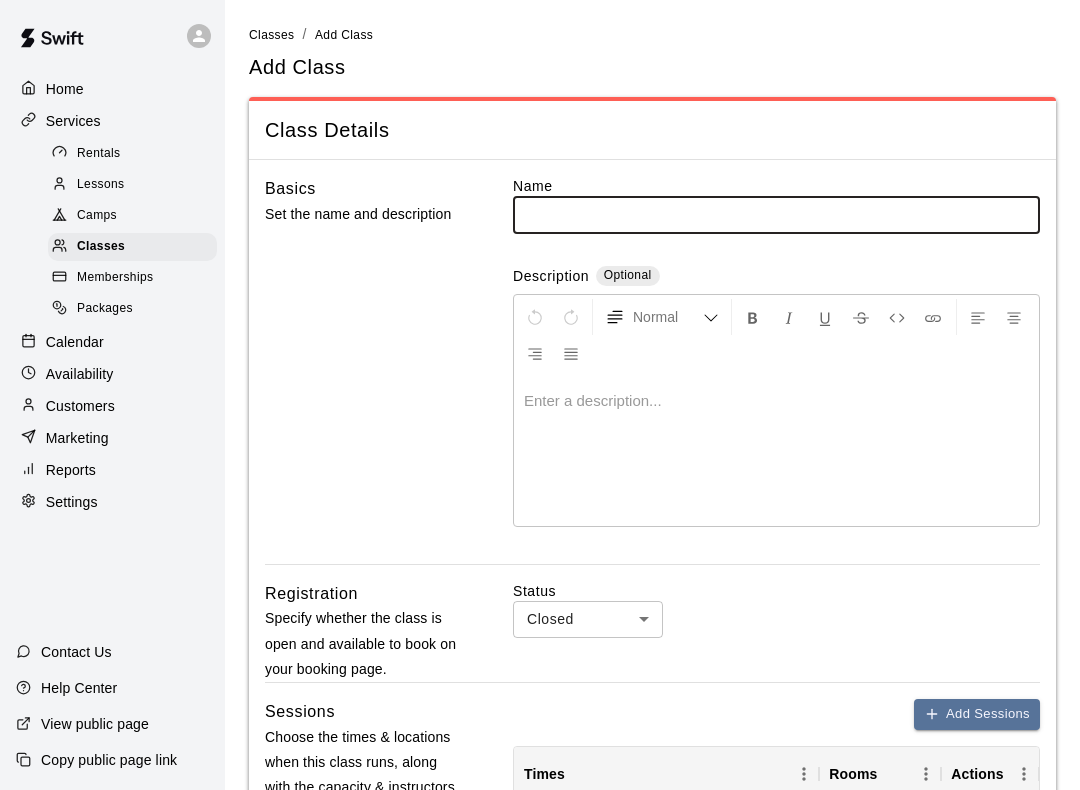 click at bounding box center [776, 214] 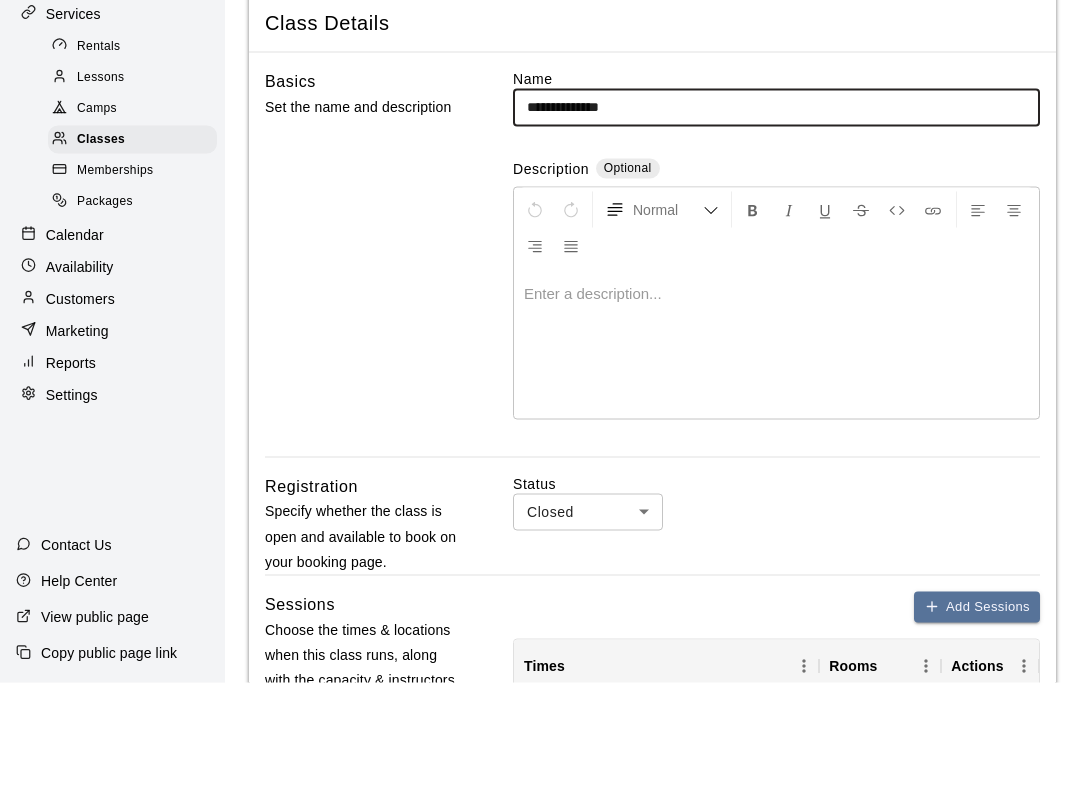 type on "**********" 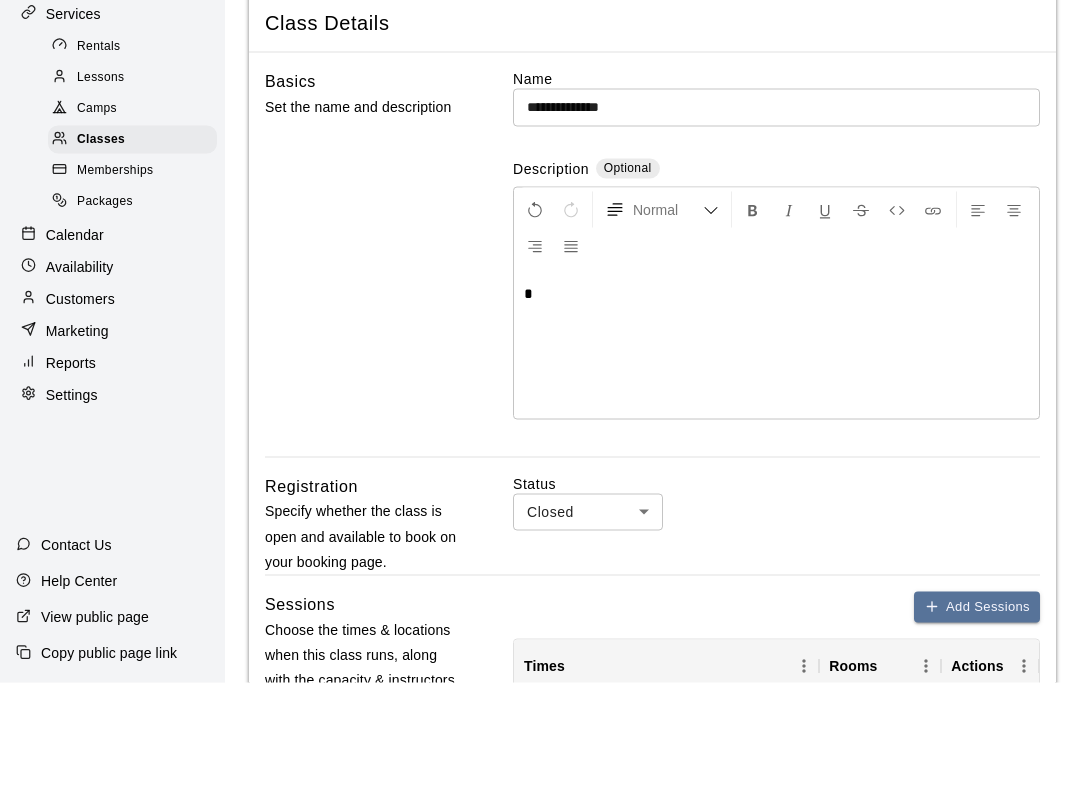 type 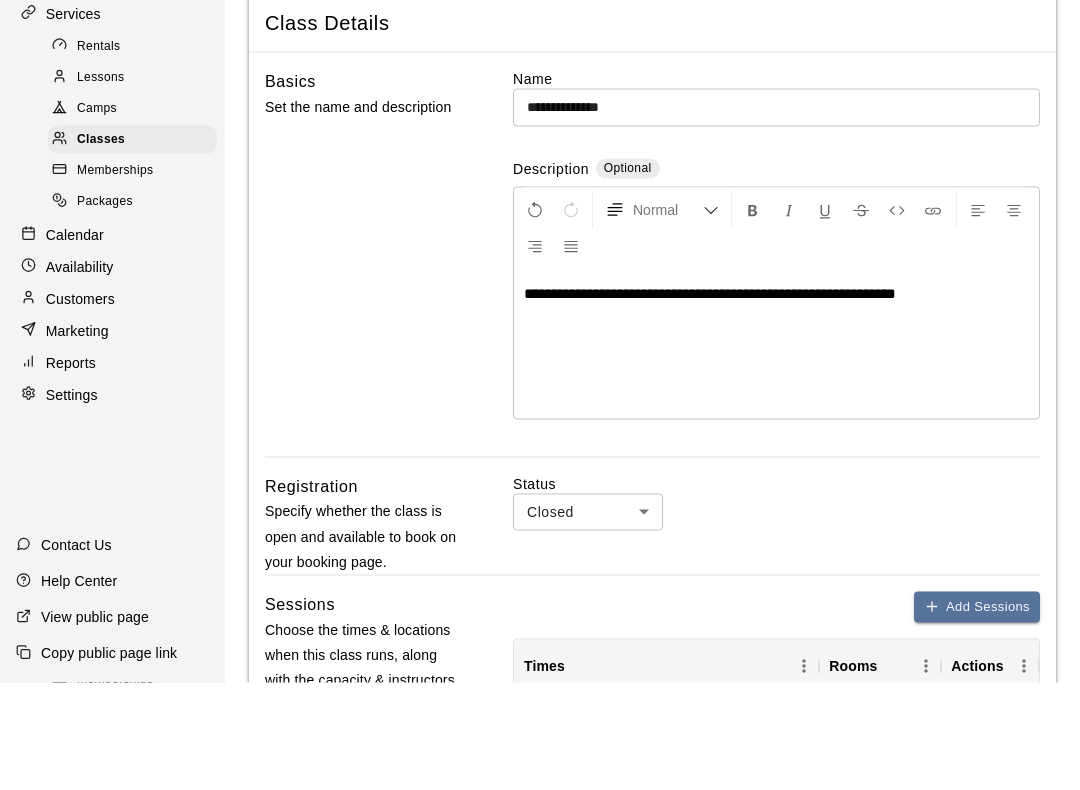 click on "**********" at bounding box center [776, 451] 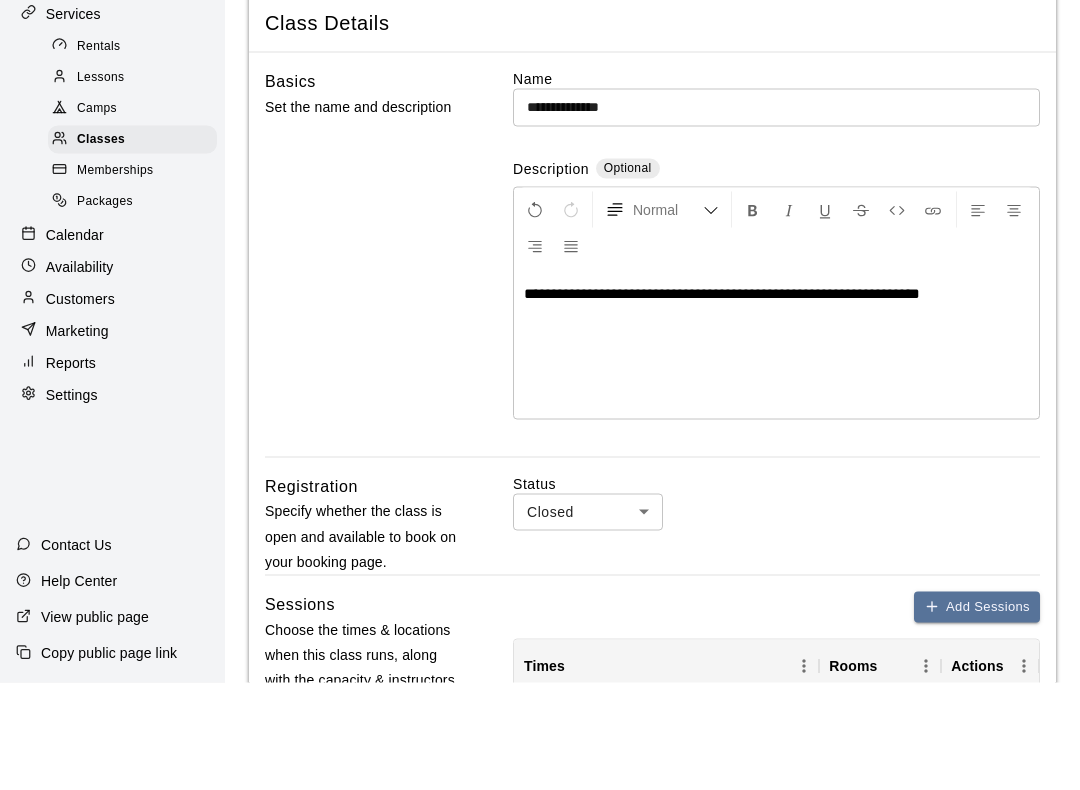 click on "**********" at bounding box center (722, 400) 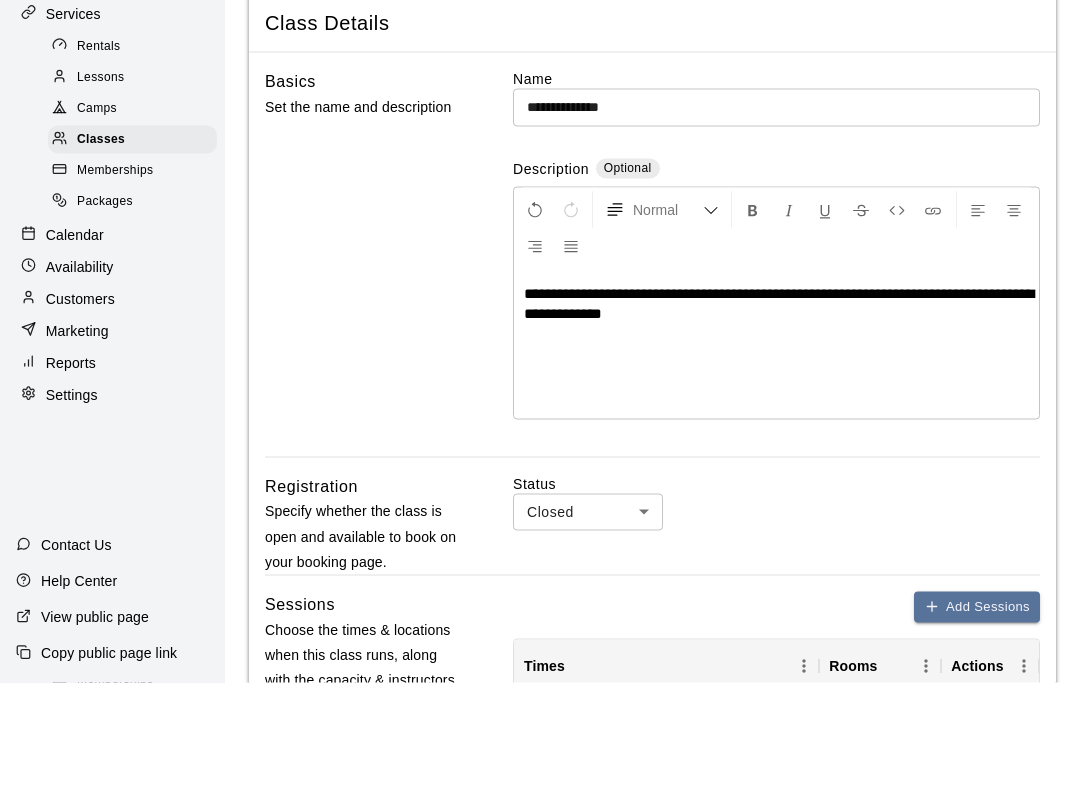 click on "**********" at bounding box center (776, 451) 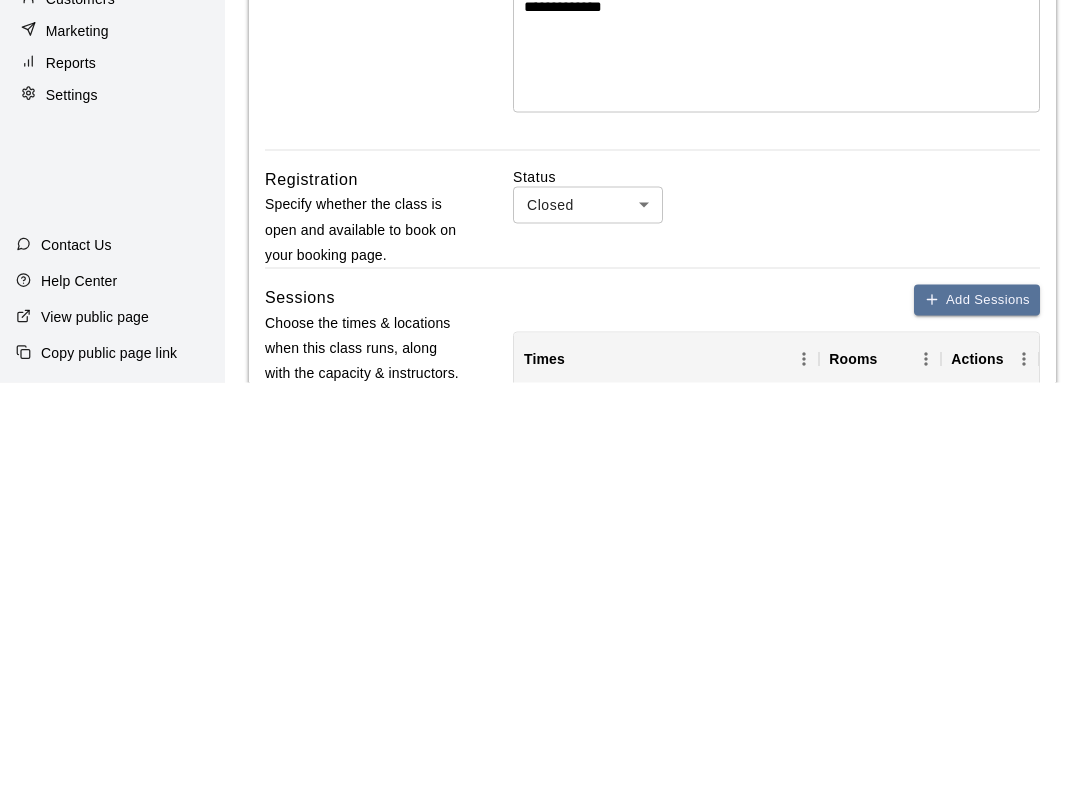 click on "**********" at bounding box center [540, 775] 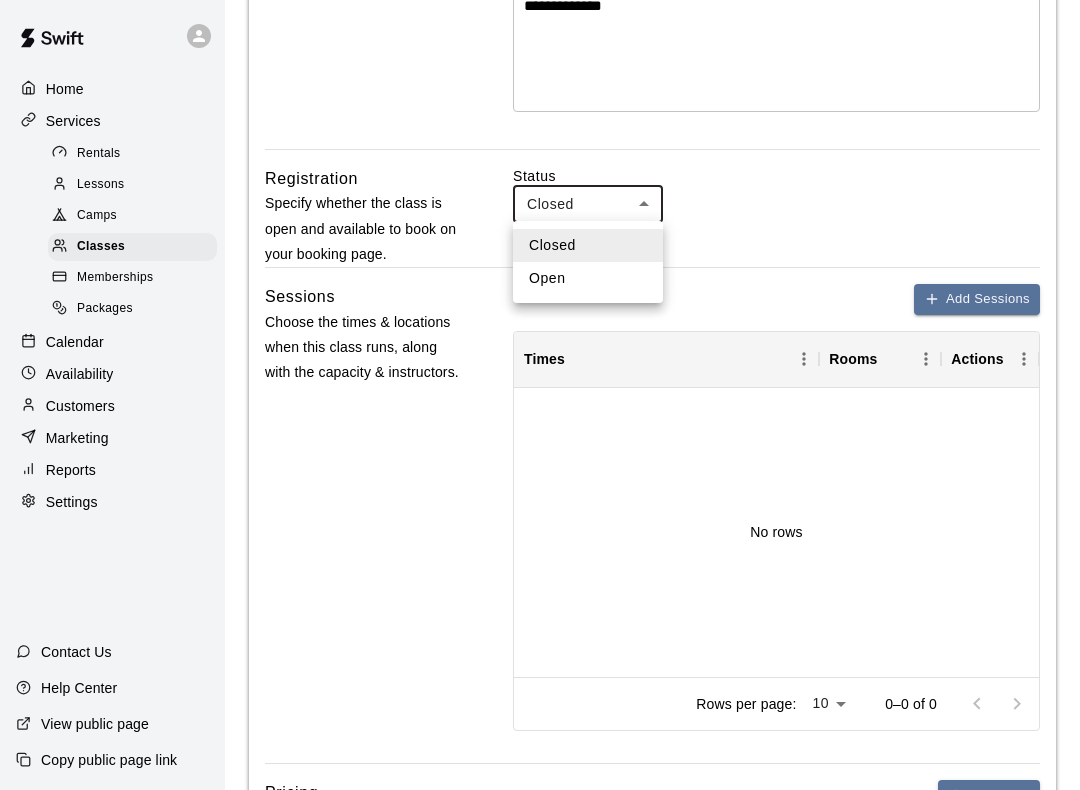 click on "Open" at bounding box center [588, 278] 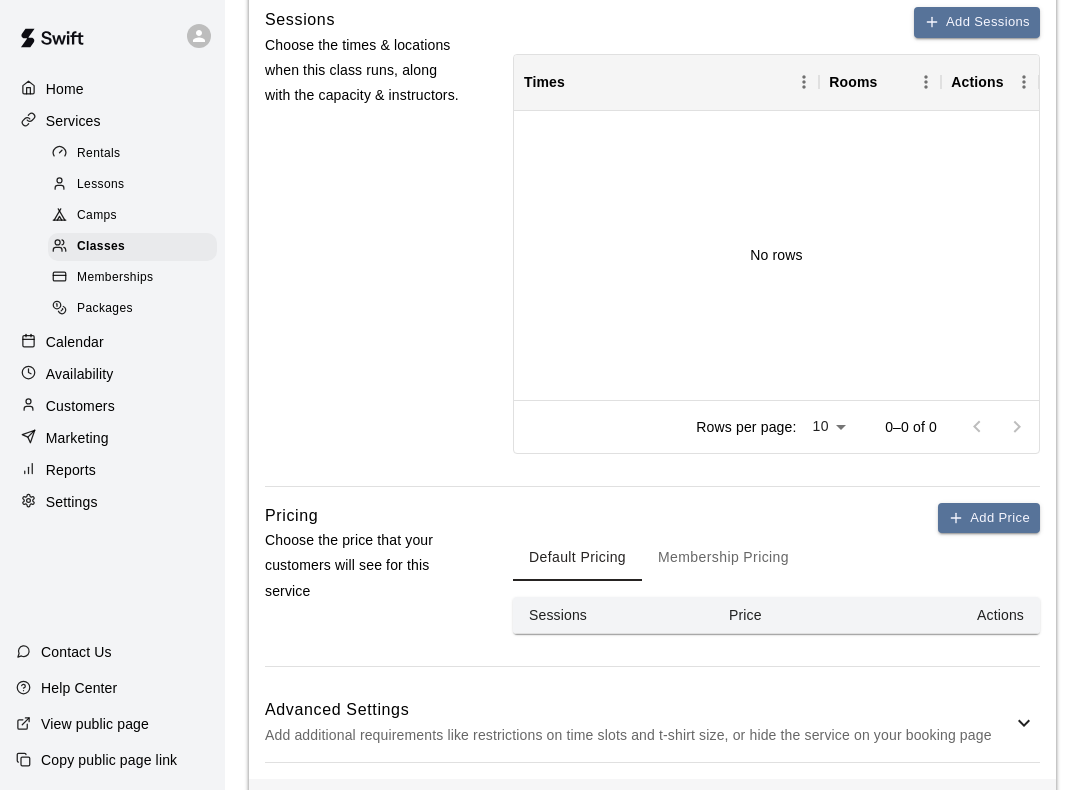 scroll, scrollTop: 701, scrollLeft: 0, axis: vertical 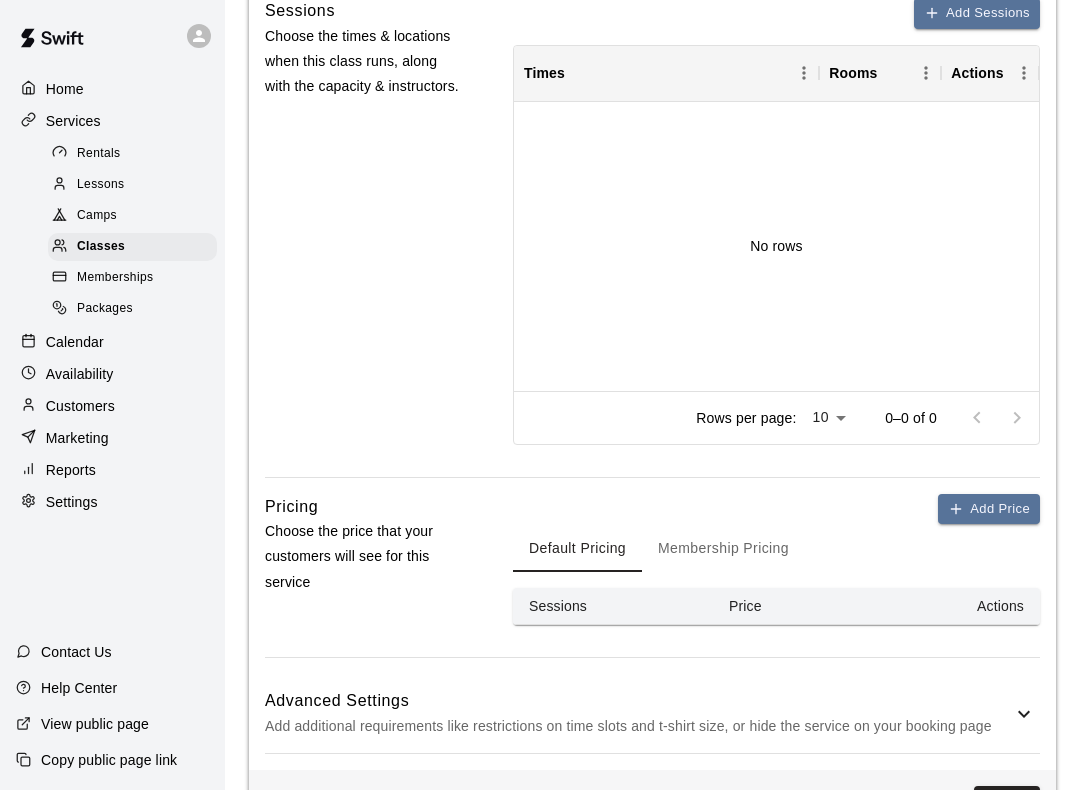 click on "Add Price" at bounding box center (989, 509) 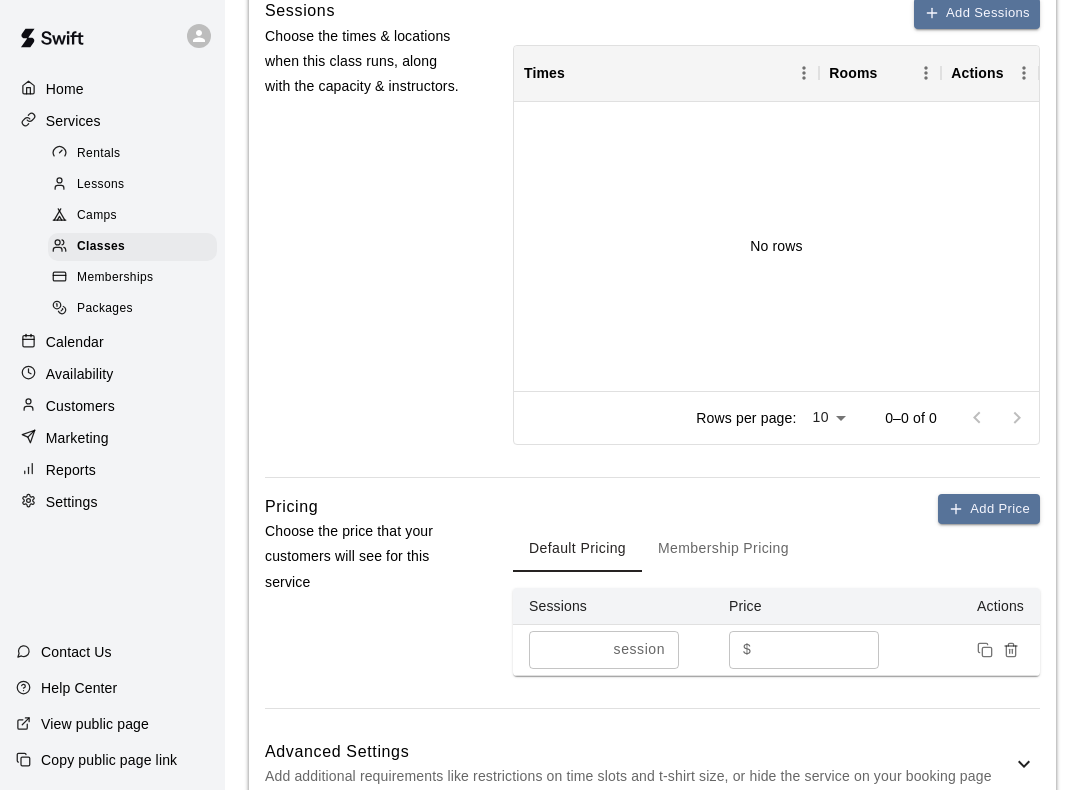 click on "*" at bounding box center [819, 649] 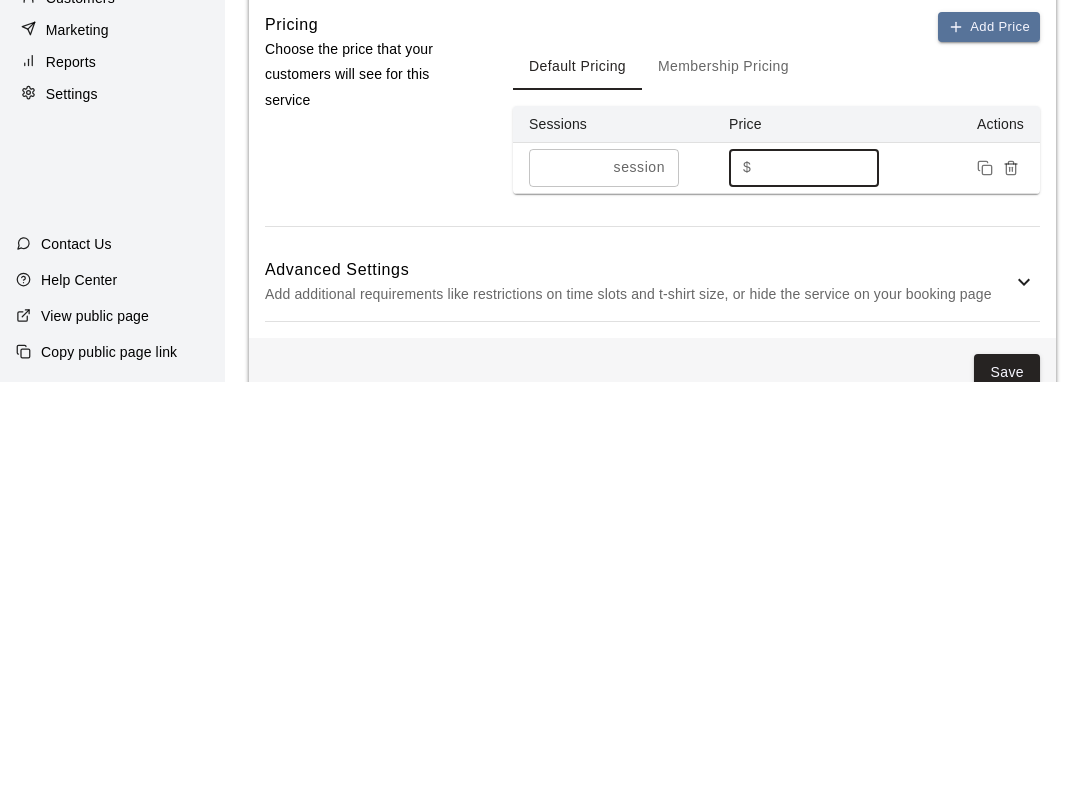 scroll, scrollTop: 818, scrollLeft: 0, axis: vertical 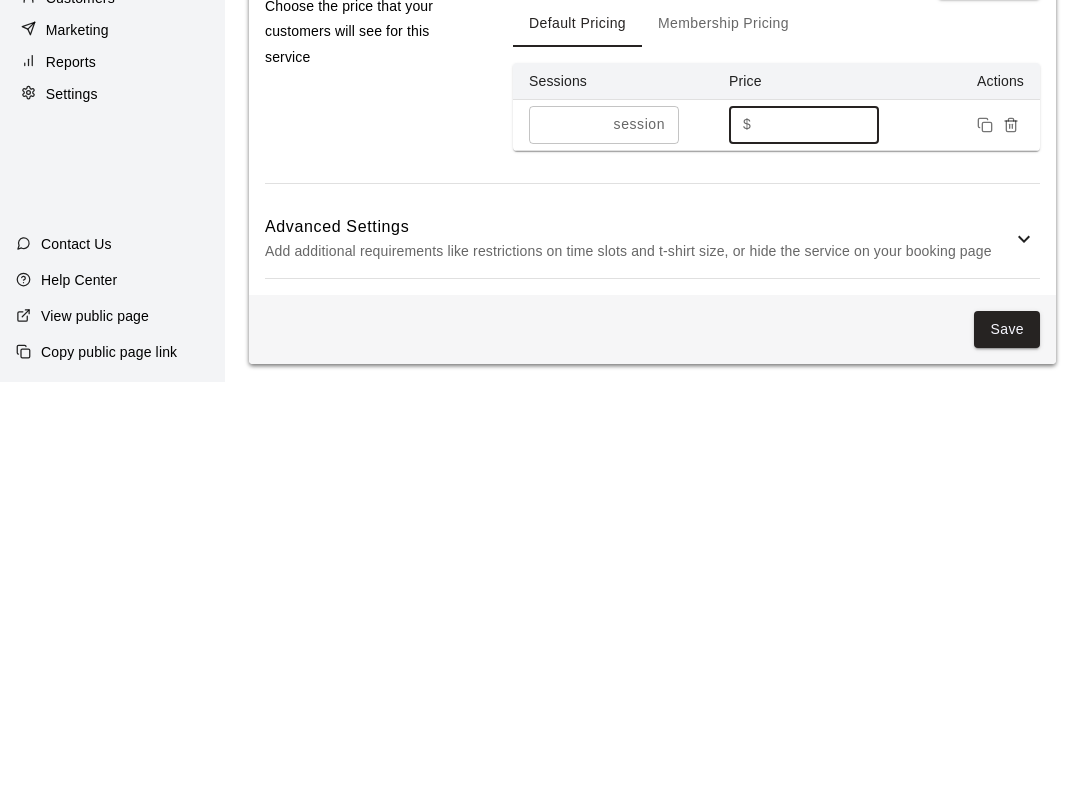 type on "**" 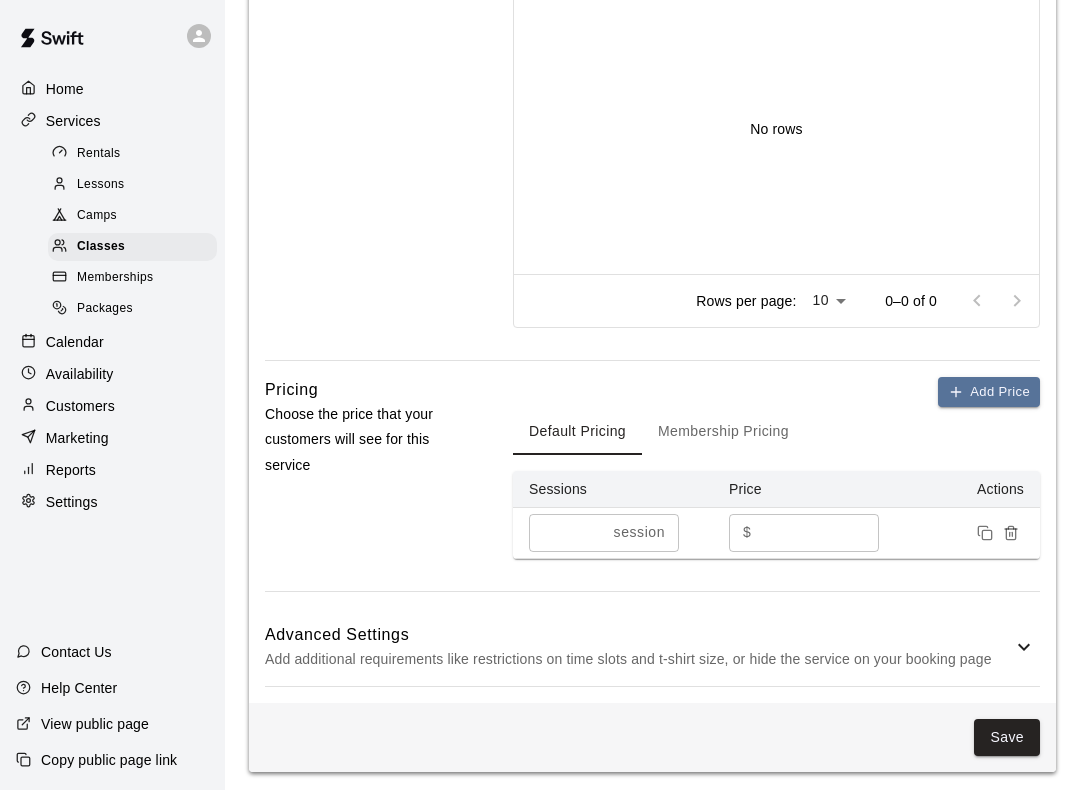 scroll, scrollTop: 0, scrollLeft: 0, axis: both 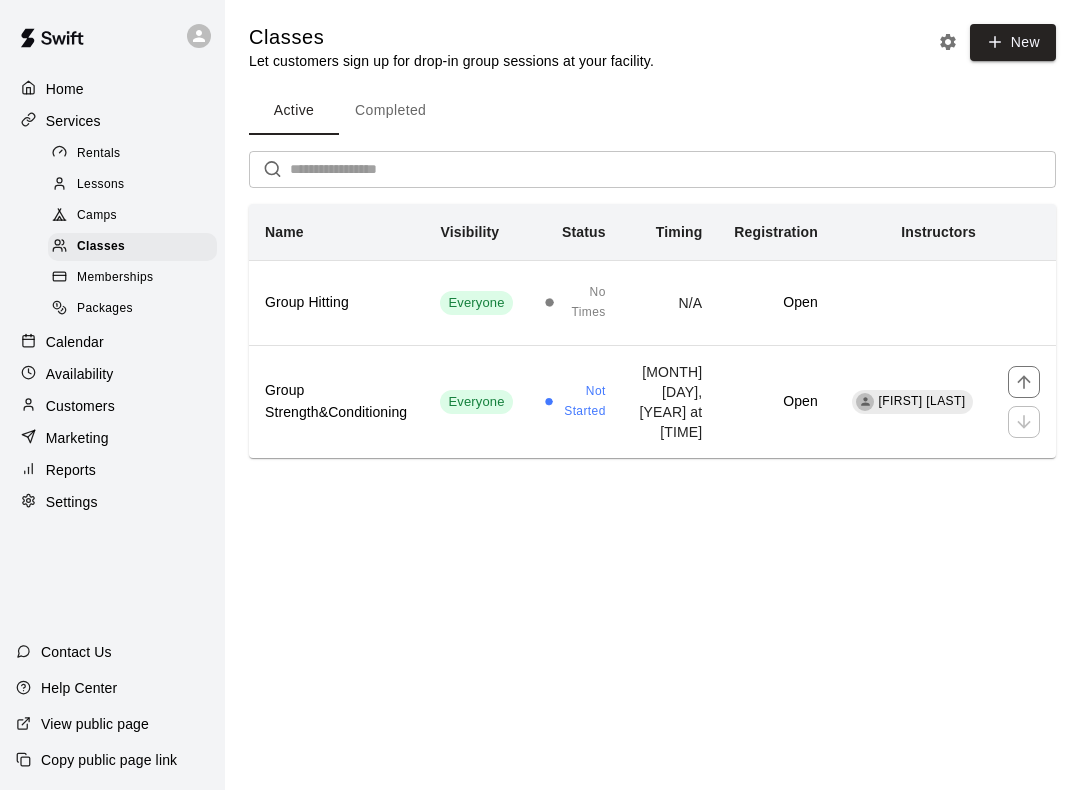 click on "Not Started" at bounding box center (583, 402) 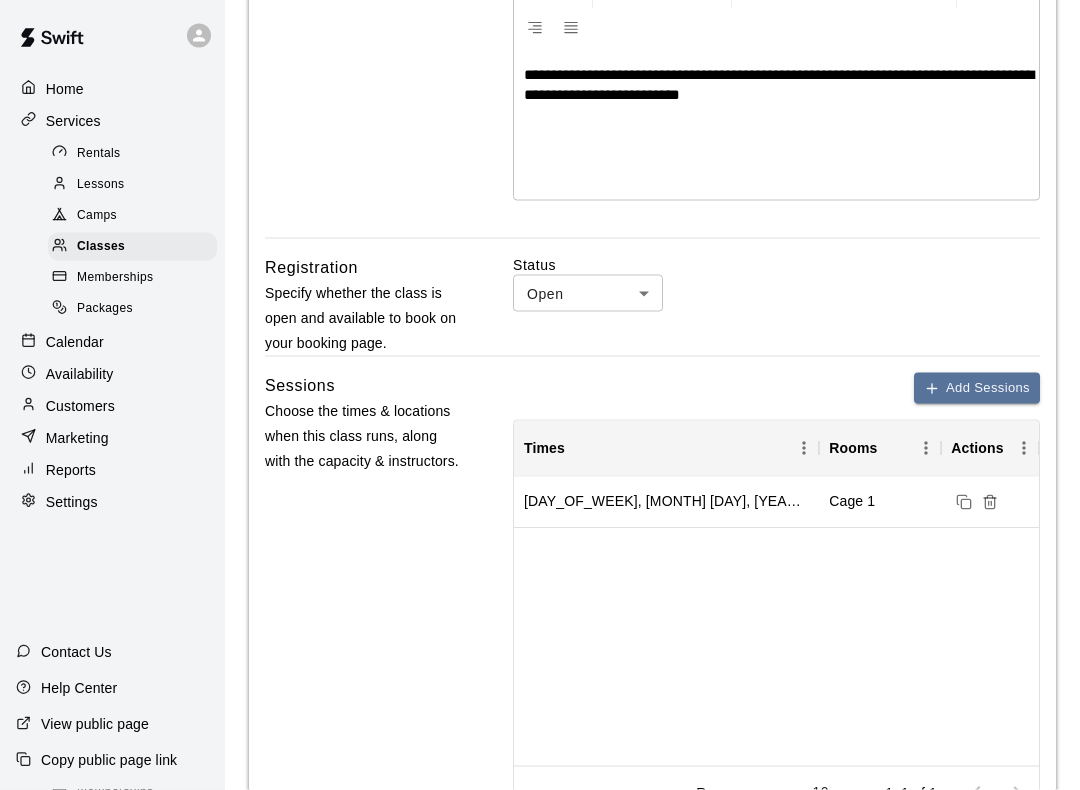 scroll, scrollTop: 279, scrollLeft: 0, axis: vertical 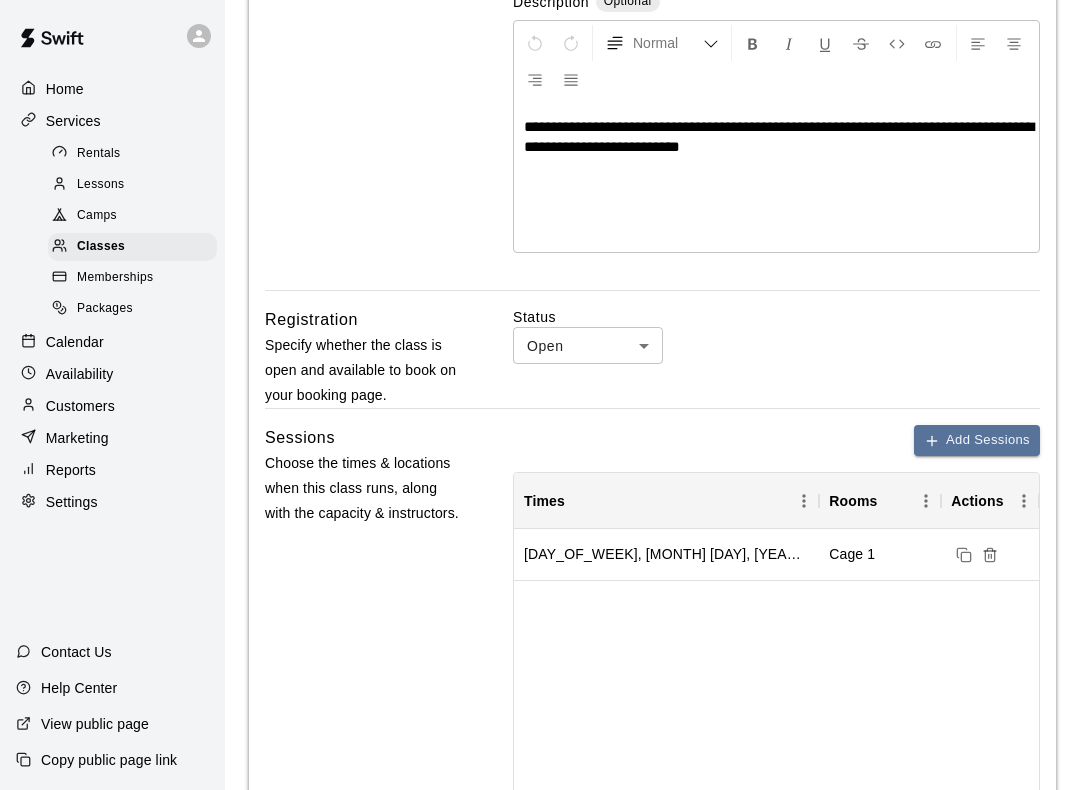 click on "Packages" at bounding box center [105, 309] 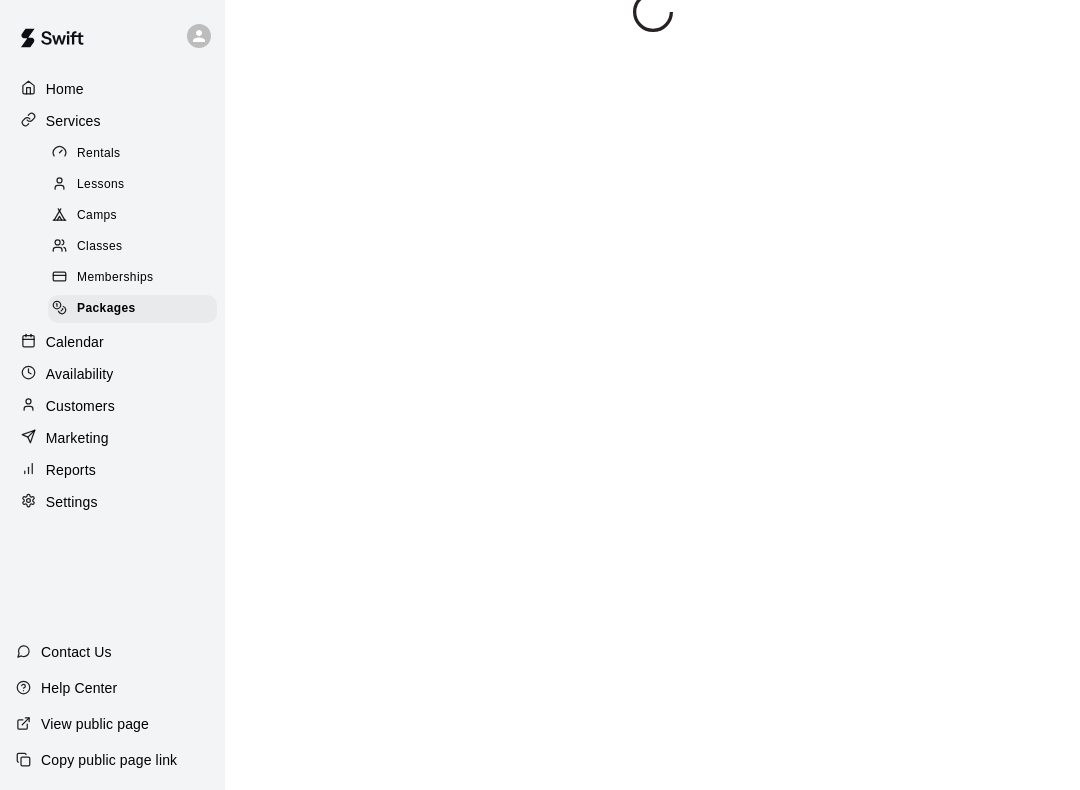 scroll, scrollTop: 0, scrollLeft: 0, axis: both 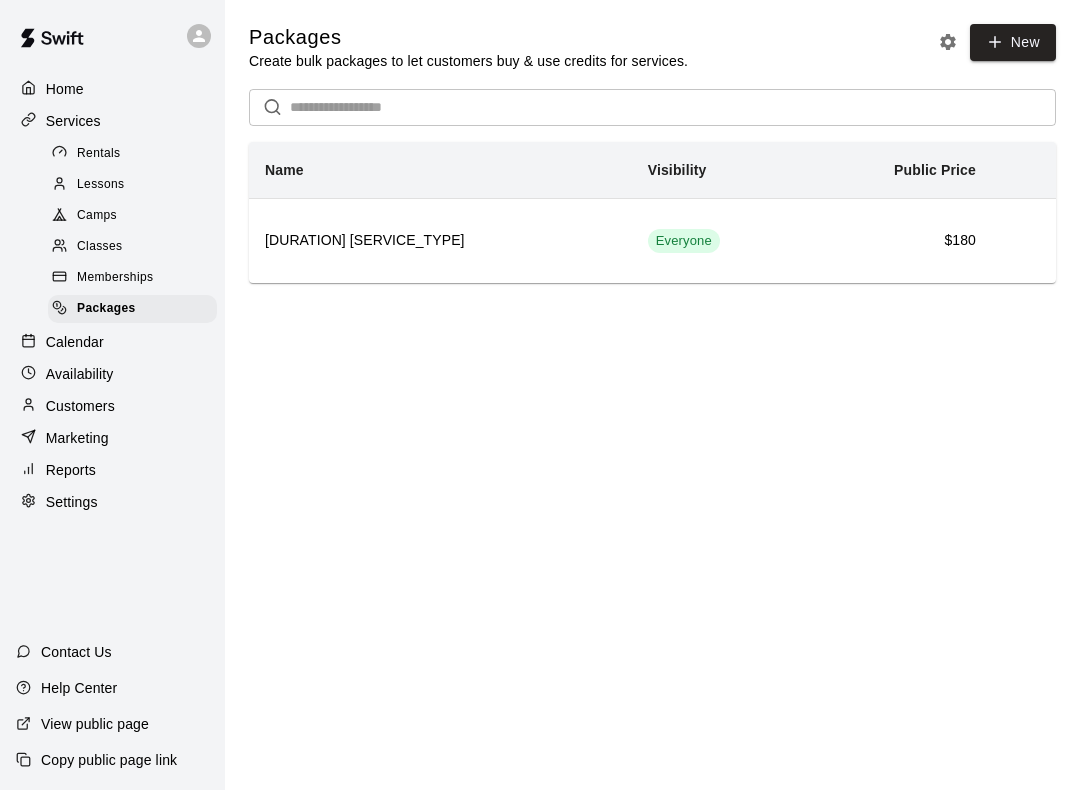 click on "Memberships" at bounding box center (132, 278) 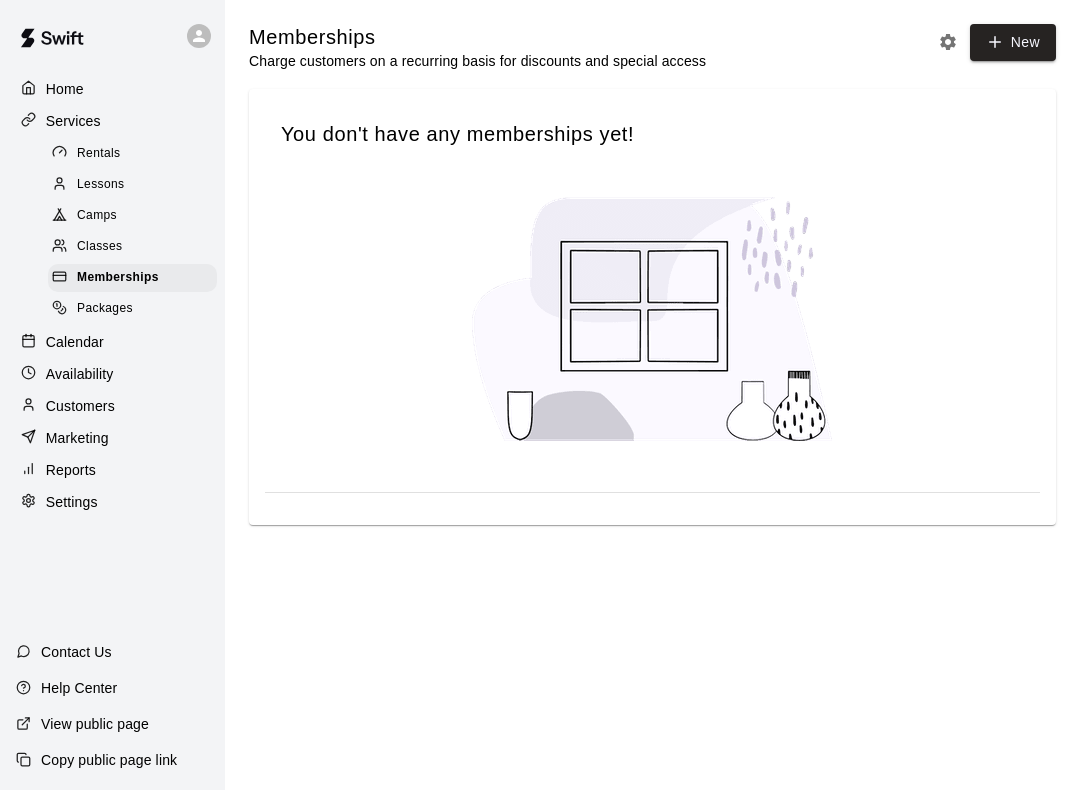 click on "Packages" at bounding box center (105, 309) 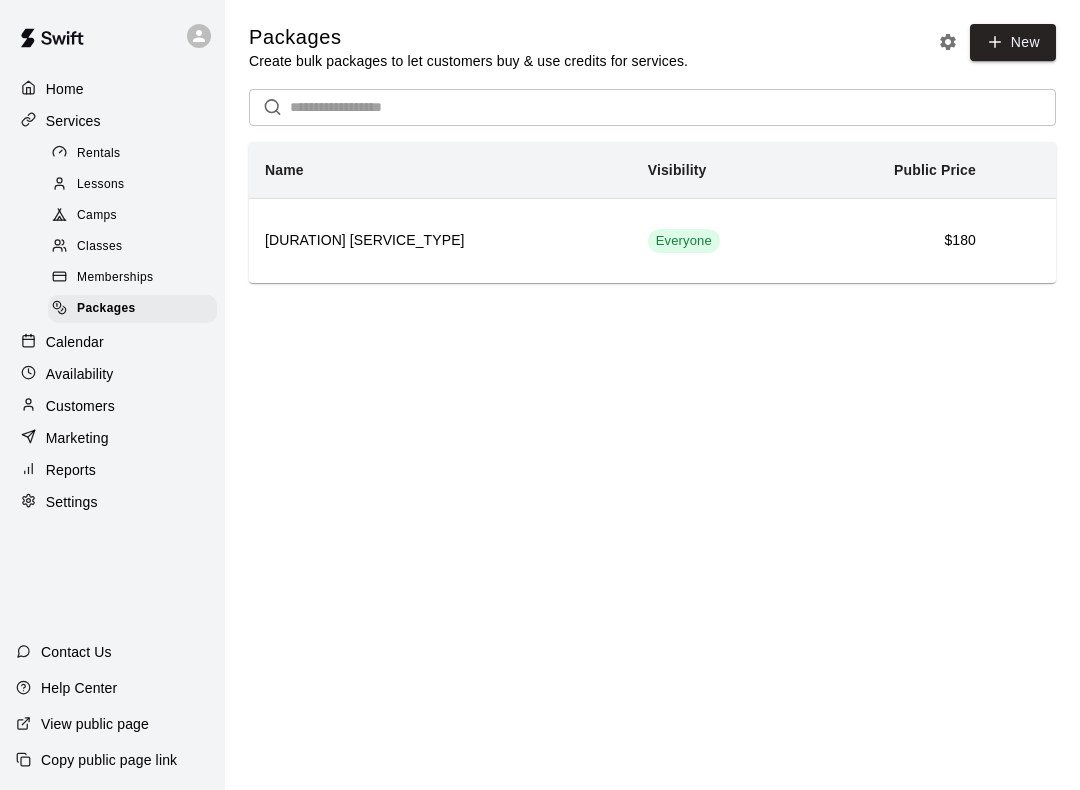 click on "New" at bounding box center [1013, 42] 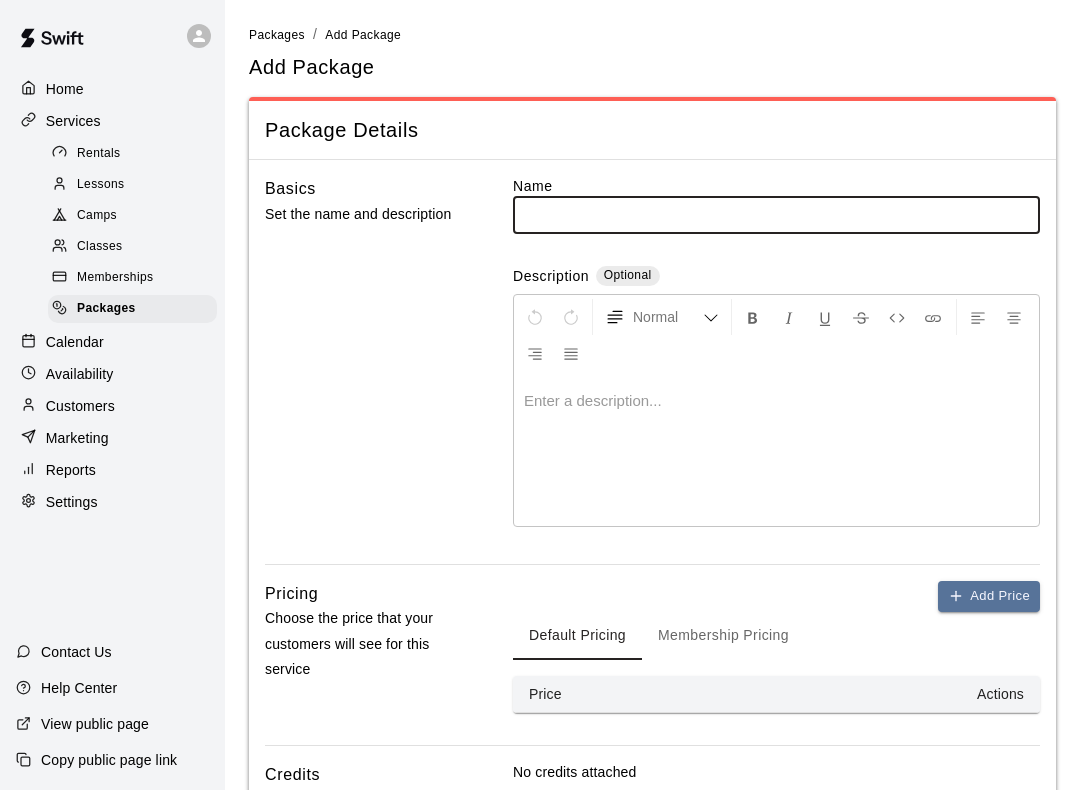 click at bounding box center (776, 214) 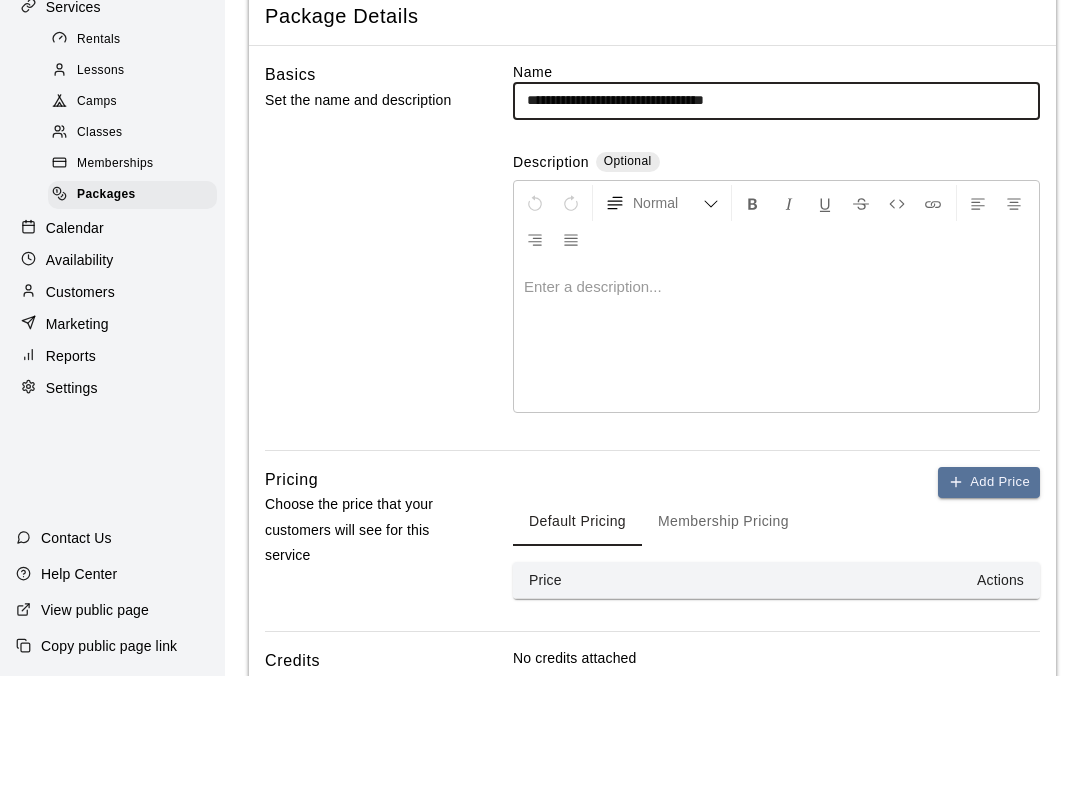 type on "**********" 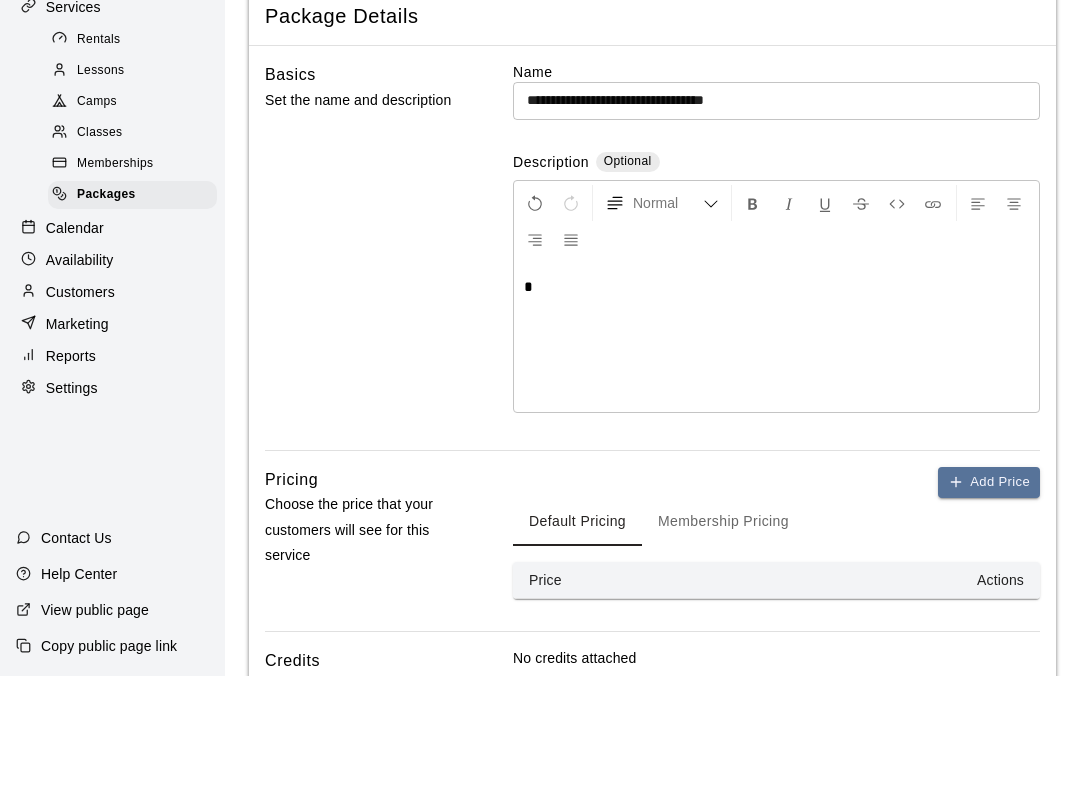 type 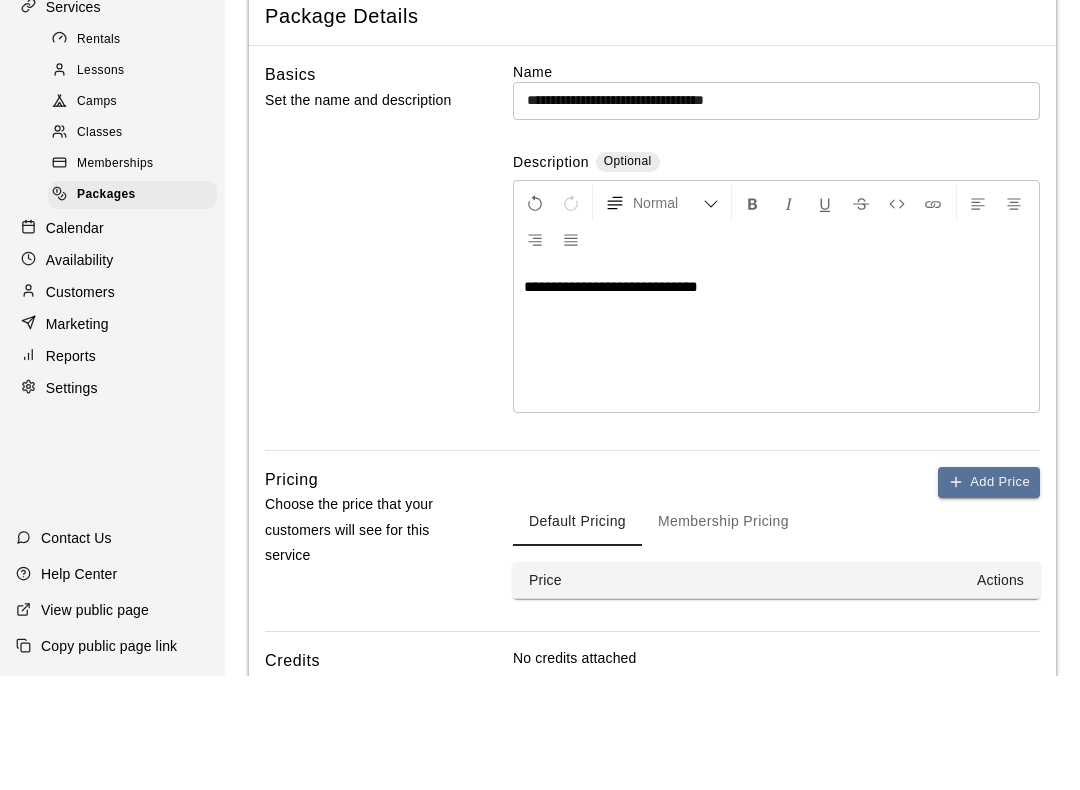 click on "**********" at bounding box center (776, 451) 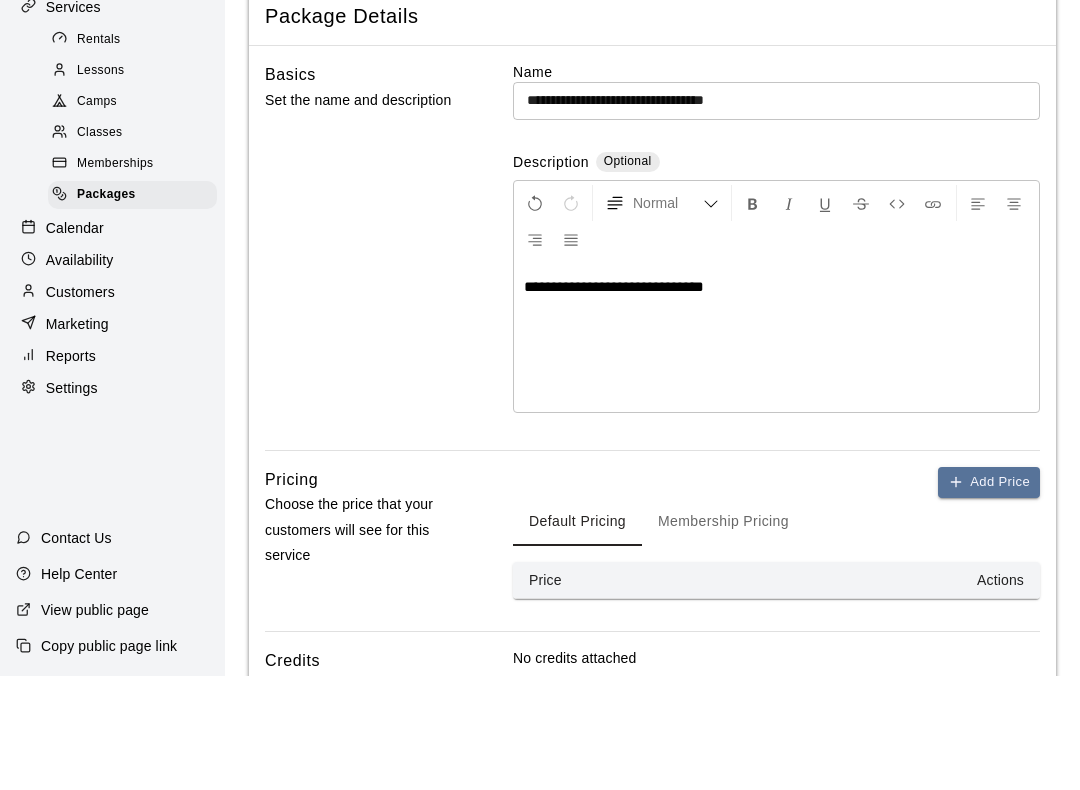 click on "**********" at bounding box center [776, 401] 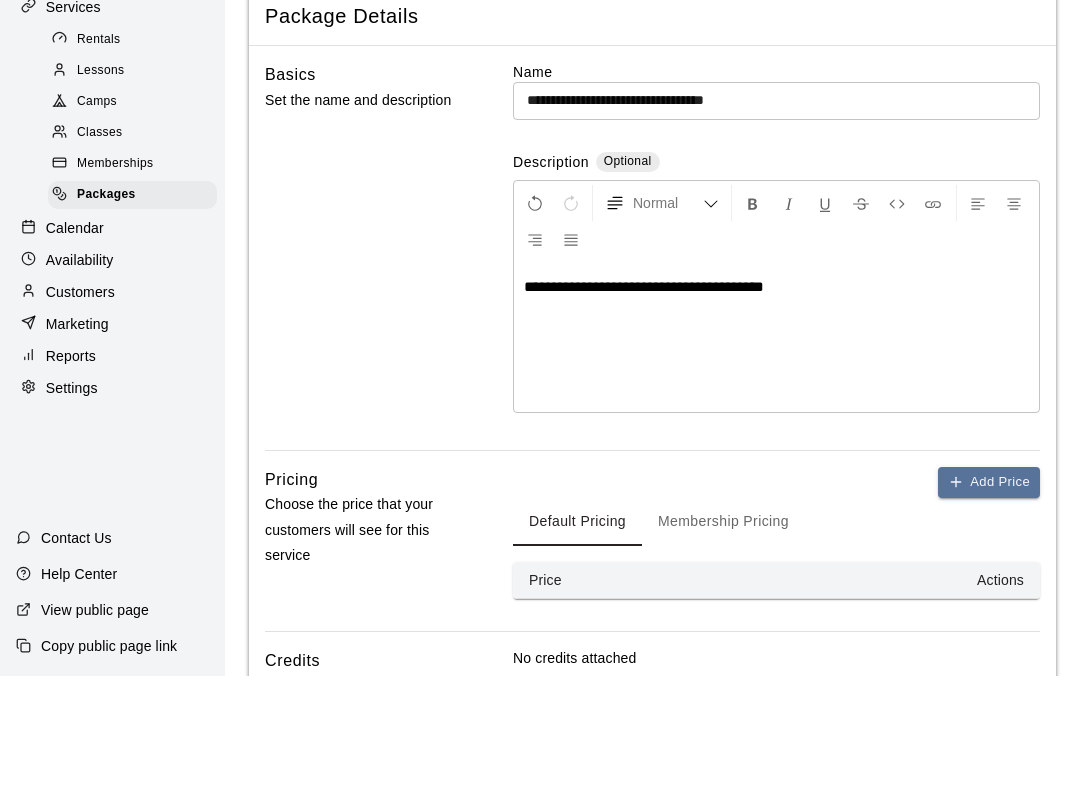 click on "**********" at bounding box center [644, 400] 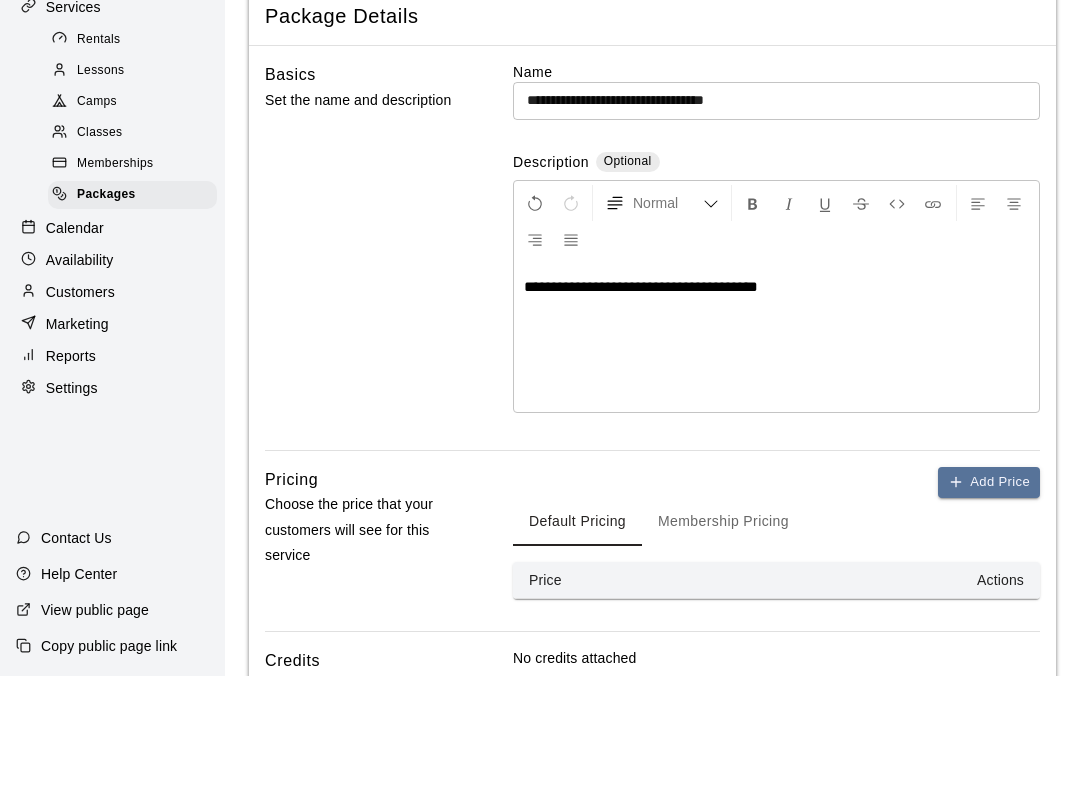 click on "**********" at bounding box center [776, 401] 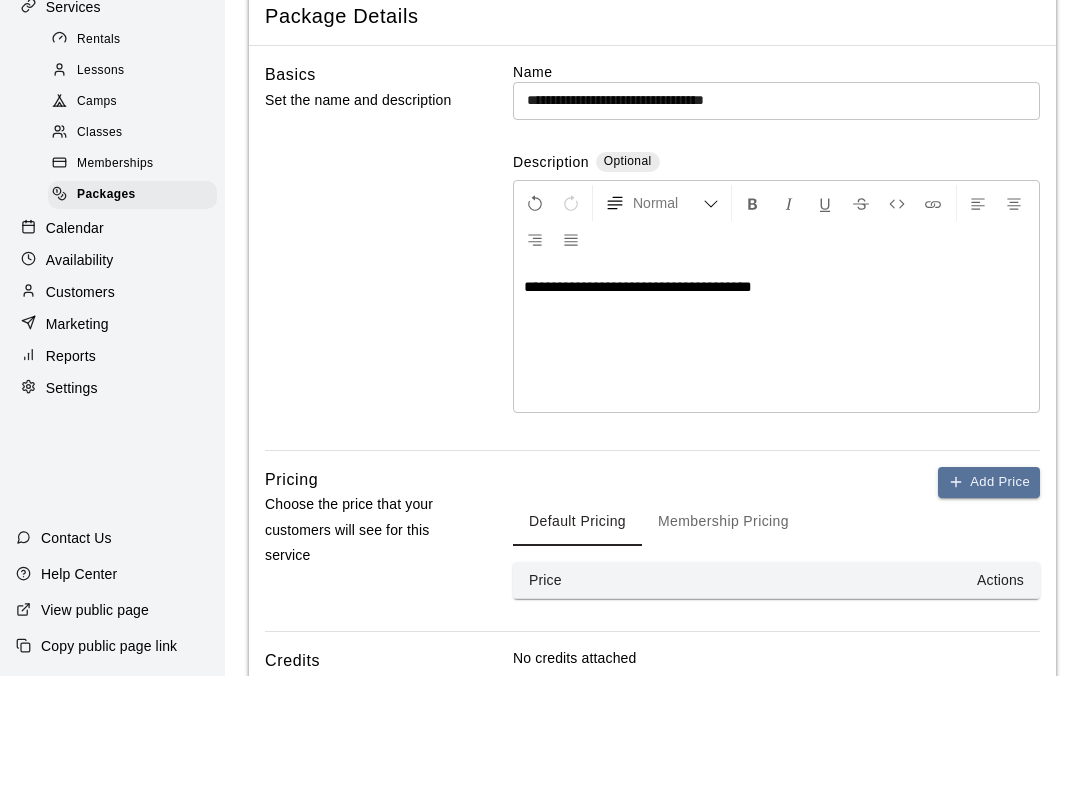 click on "**********" at bounding box center (638, 400) 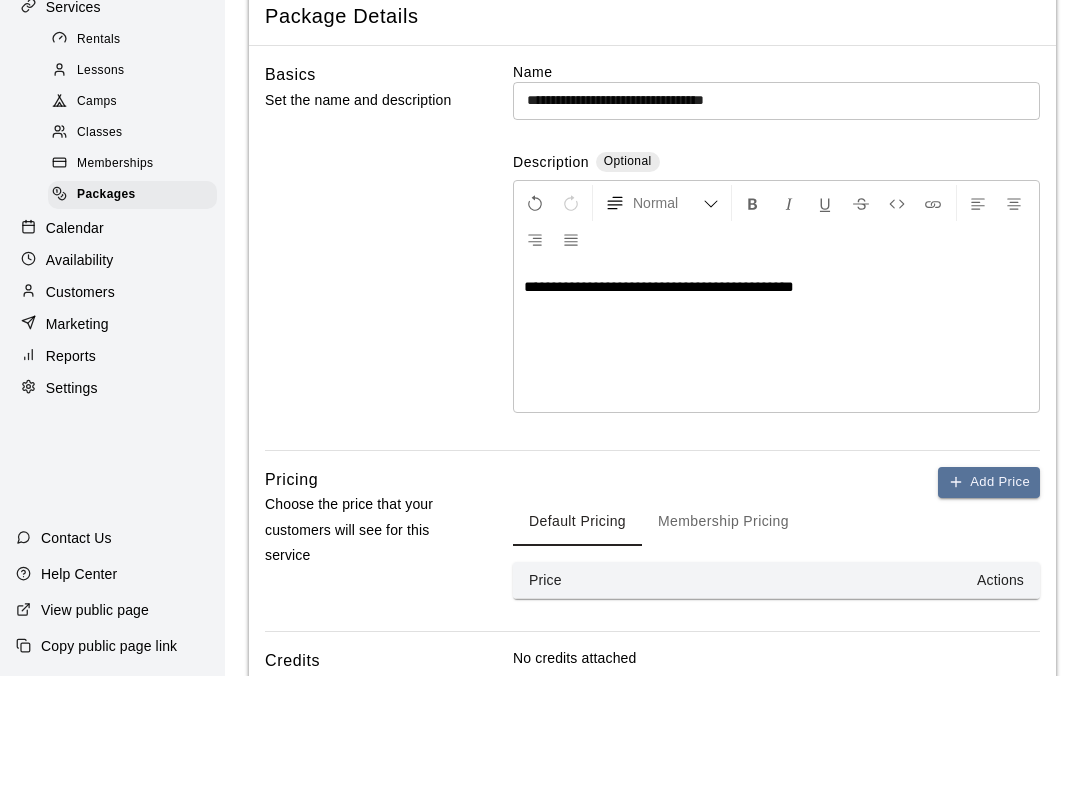 click on "**********" at bounding box center (776, 401) 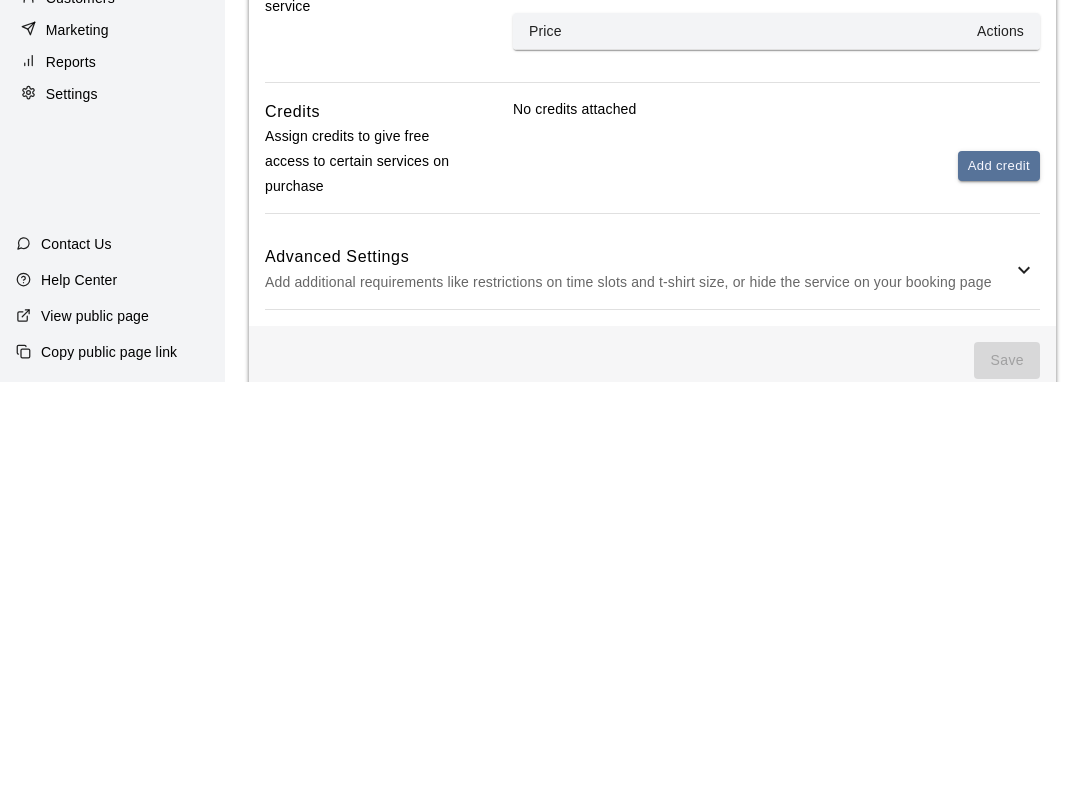 scroll, scrollTop: 256, scrollLeft: 0, axis: vertical 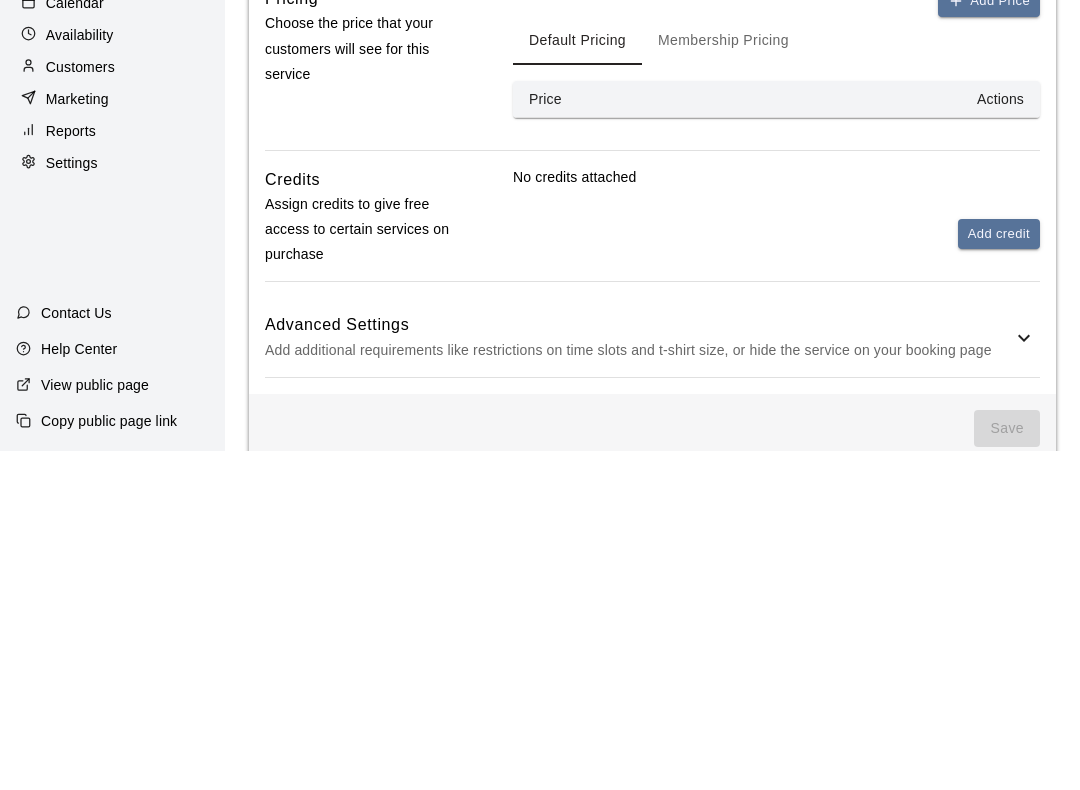 click on "Add credit" at bounding box center [999, 573] 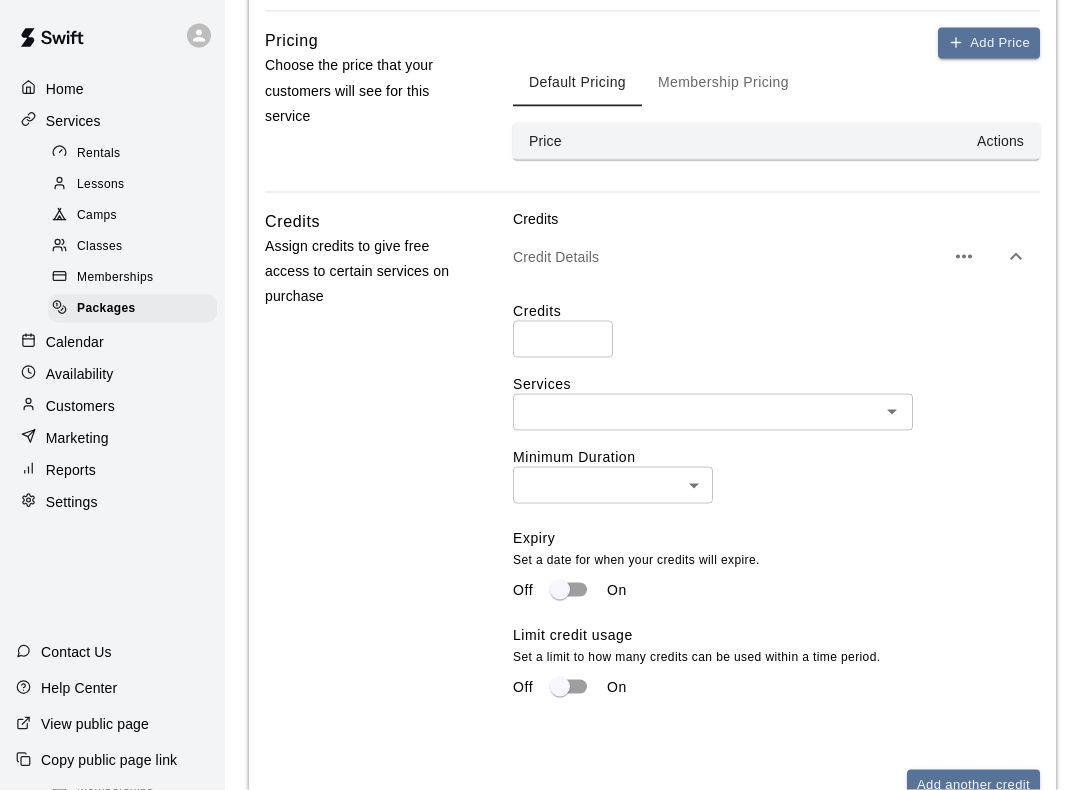 scroll, scrollTop: 569, scrollLeft: 0, axis: vertical 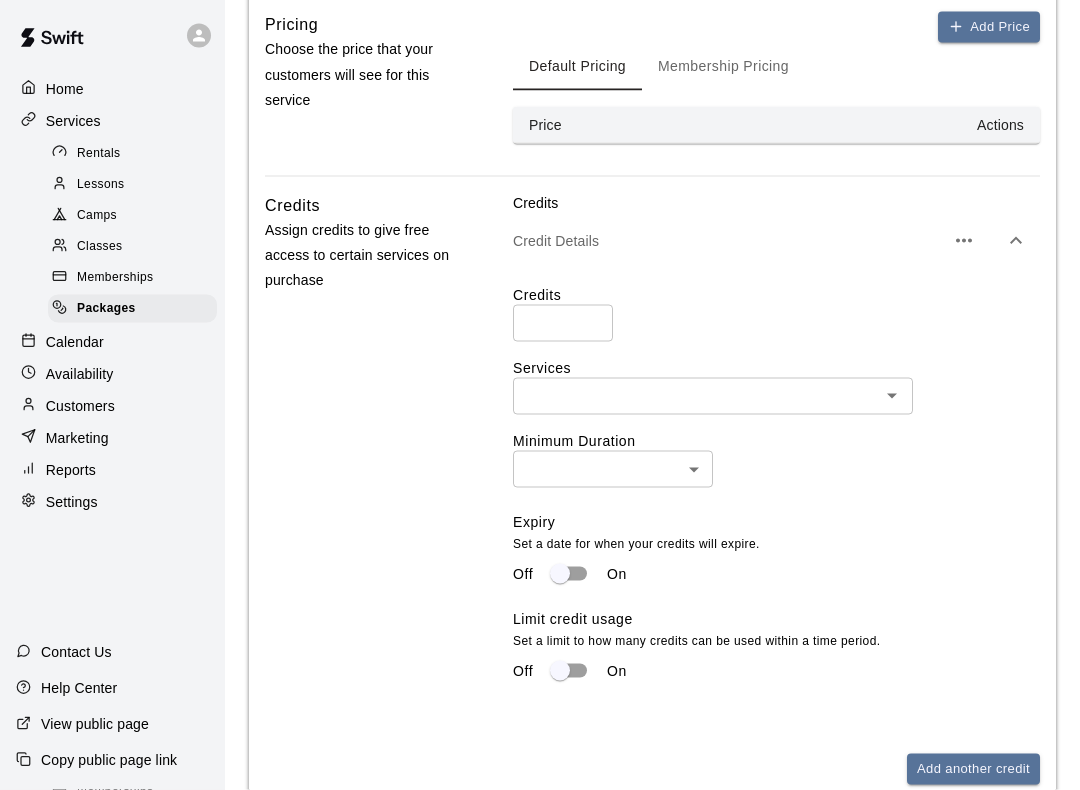 click at bounding box center (563, 323) 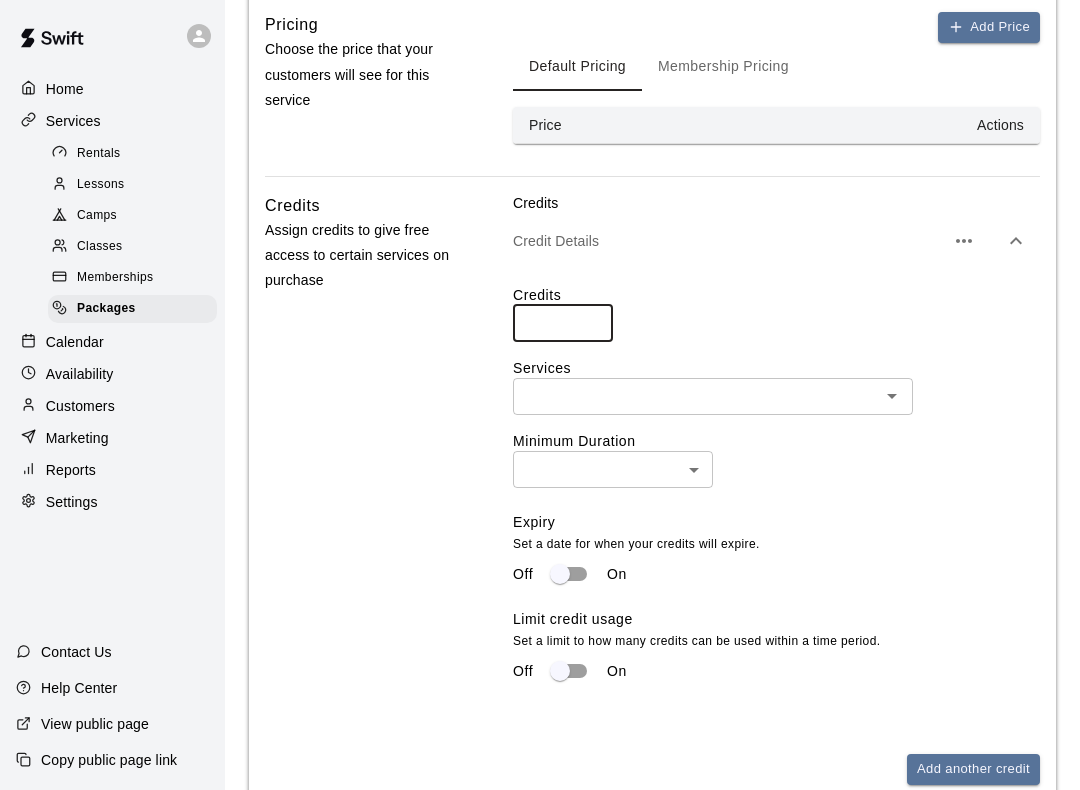 type on "*" 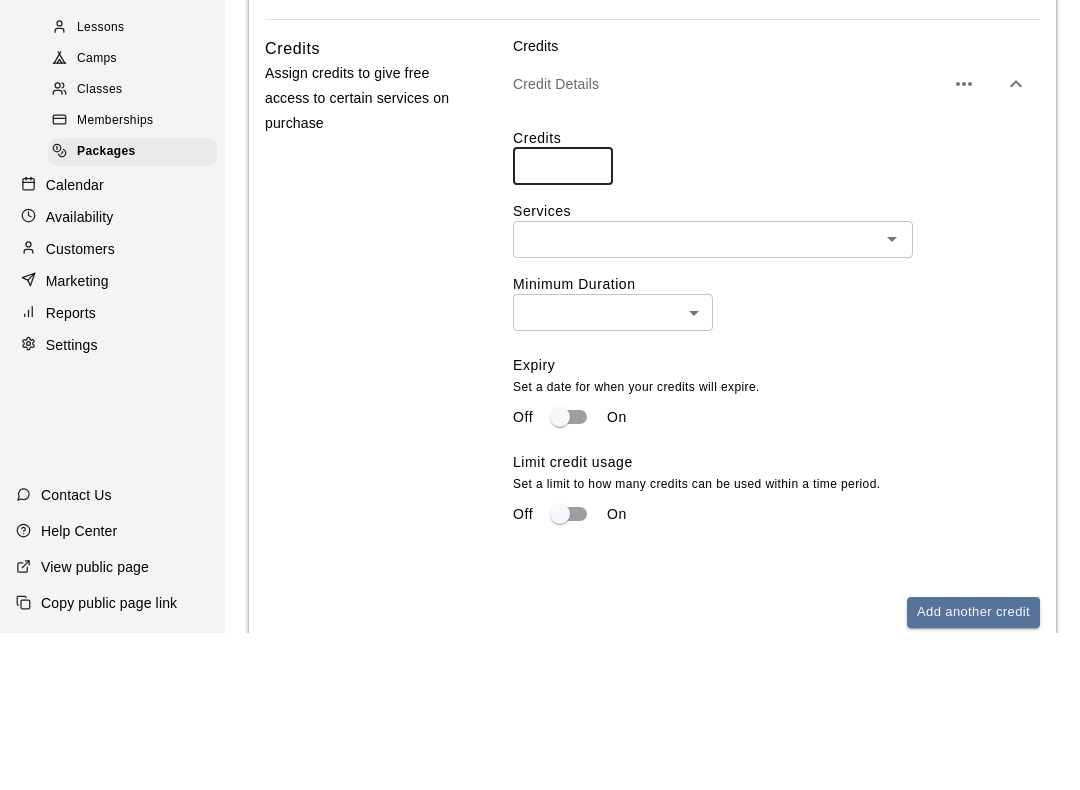 click at bounding box center (696, 396) 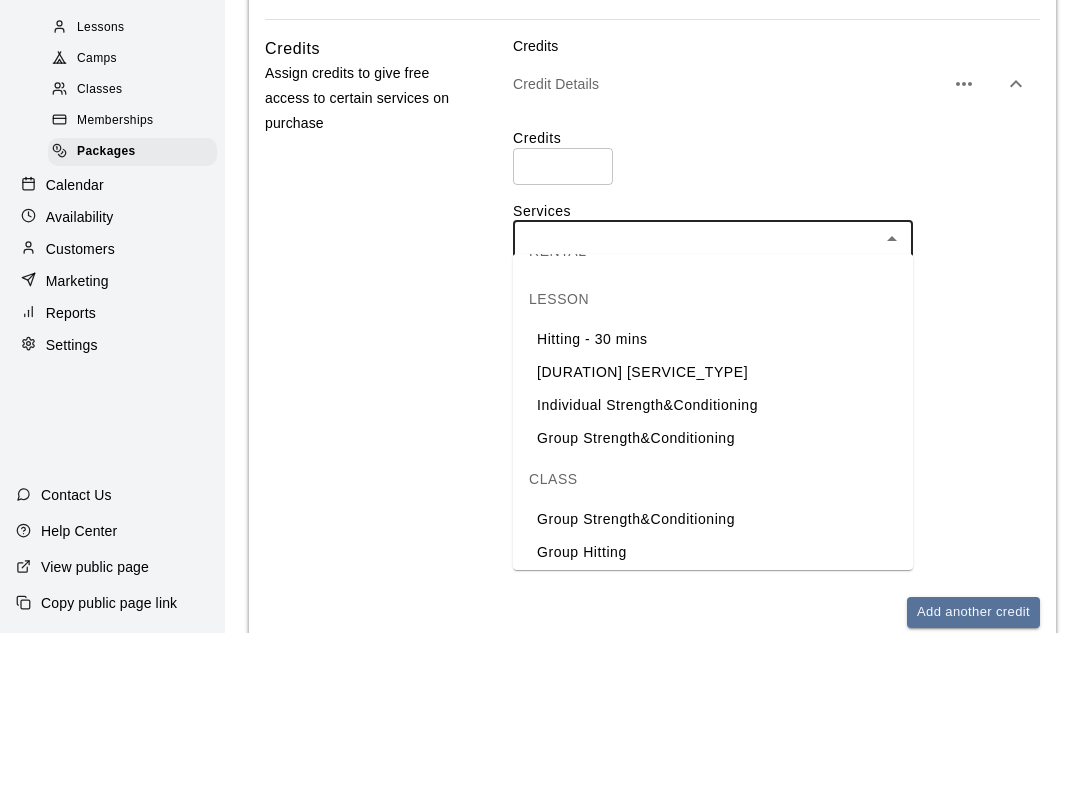 scroll, scrollTop: 133, scrollLeft: 0, axis: vertical 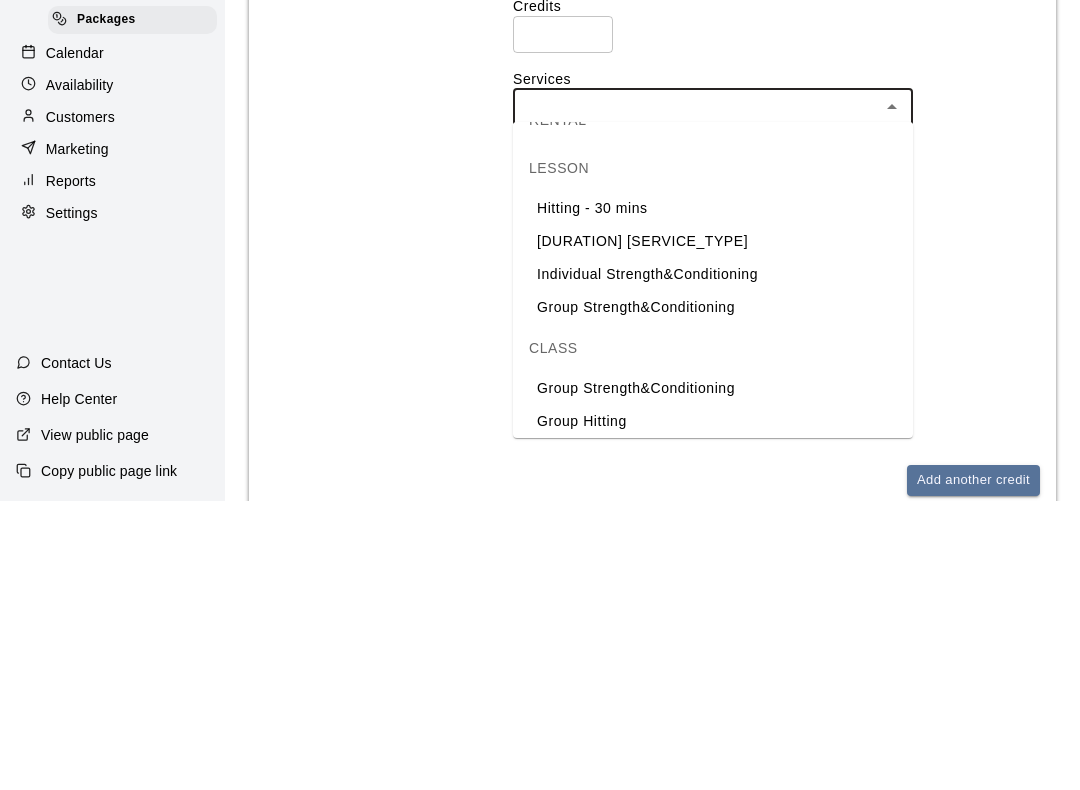 click on "Hitting - 30 mins" at bounding box center [713, 497] 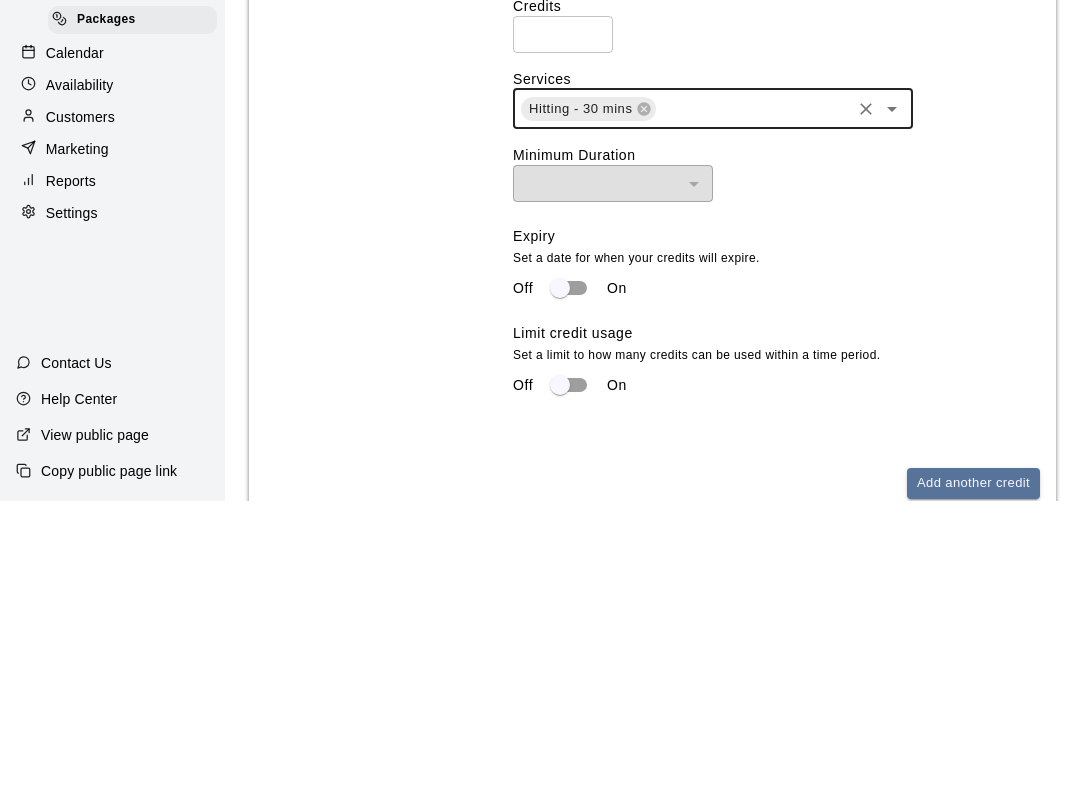 click on "​" at bounding box center [613, 472] 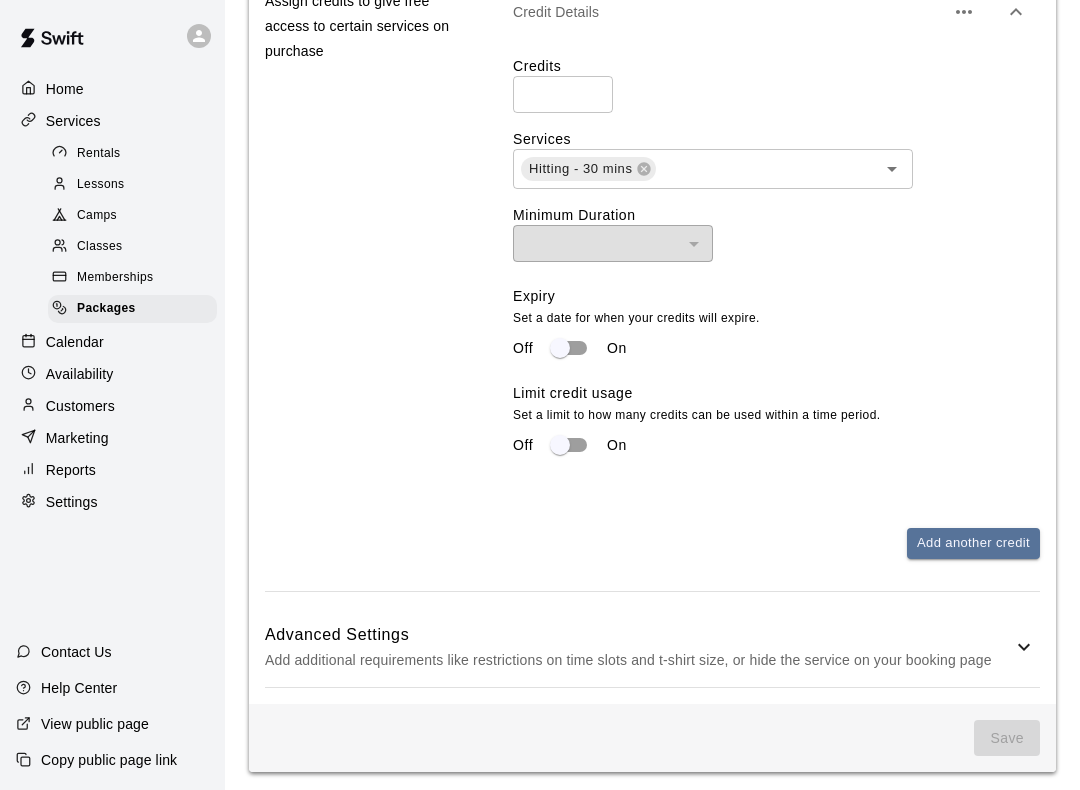 click on "​" at bounding box center [613, 243] 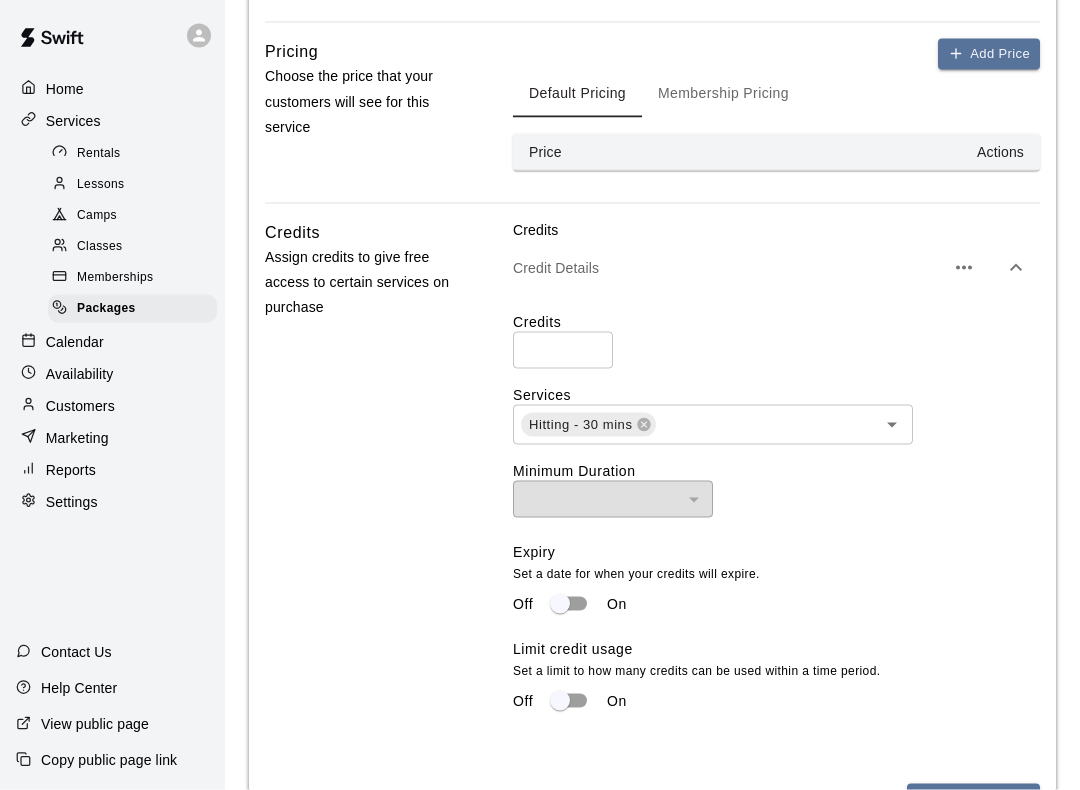 scroll, scrollTop: 488, scrollLeft: 0, axis: vertical 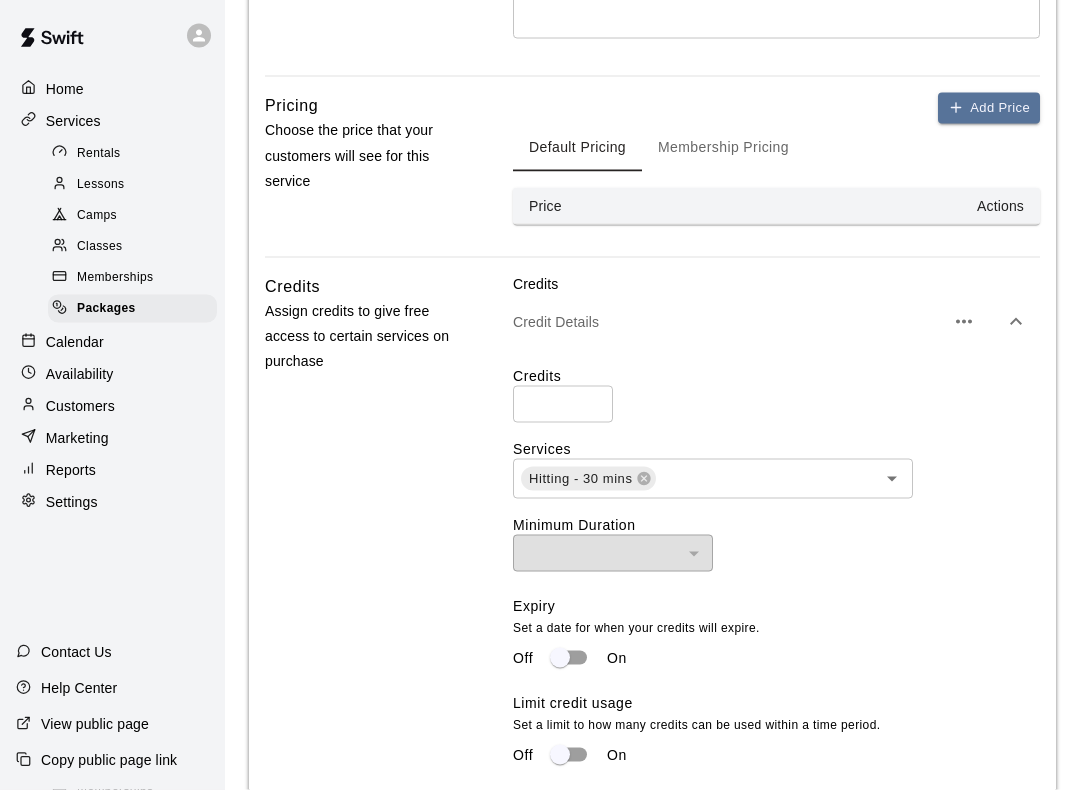 click on "Add Price" at bounding box center (989, 108) 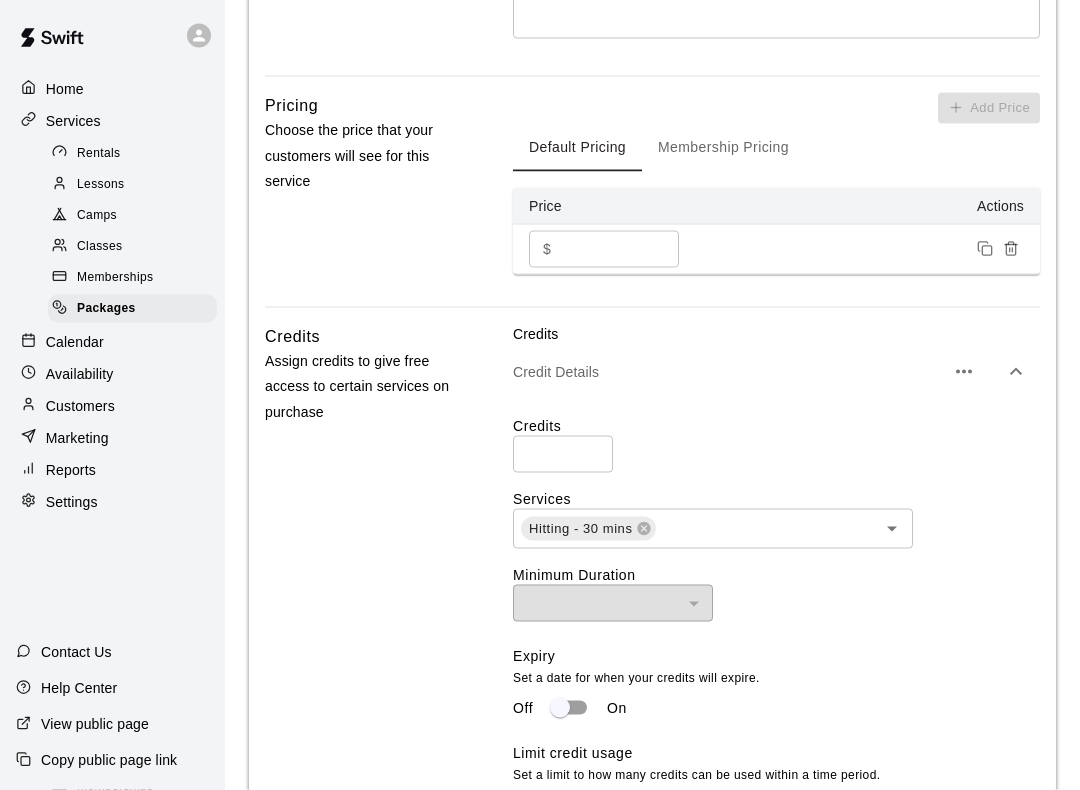scroll, scrollTop: 489, scrollLeft: 0, axis: vertical 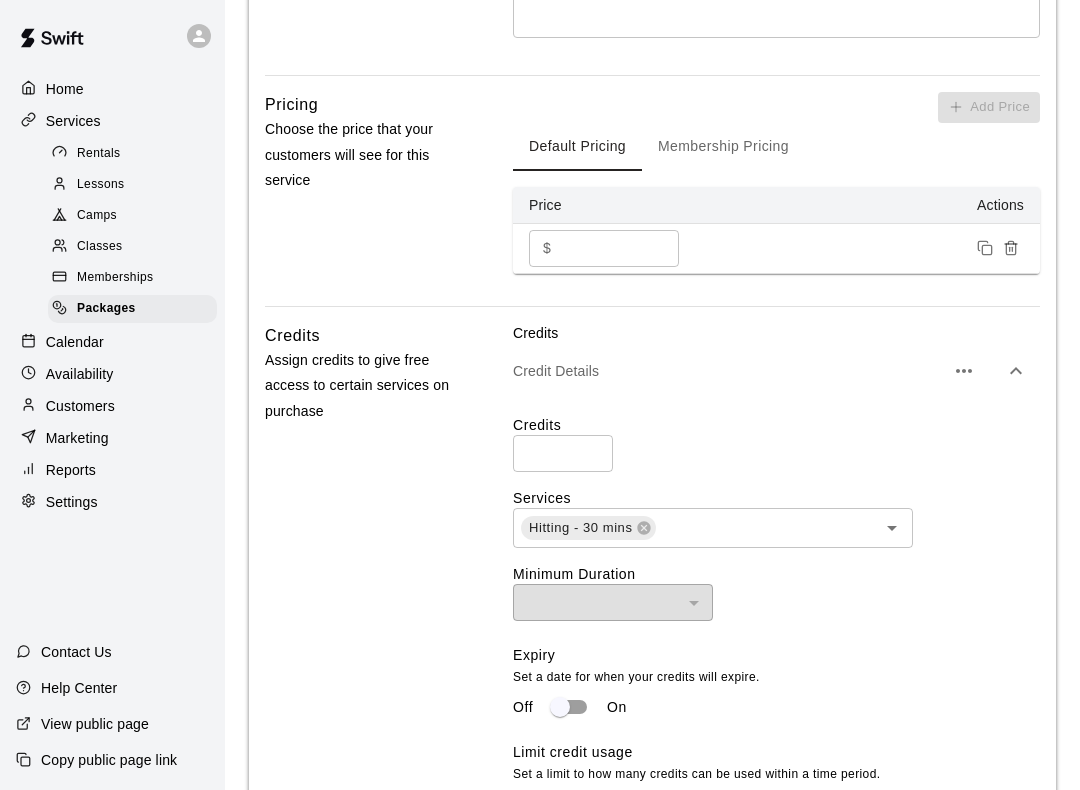 click on "*" at bounding box center (619, 248) 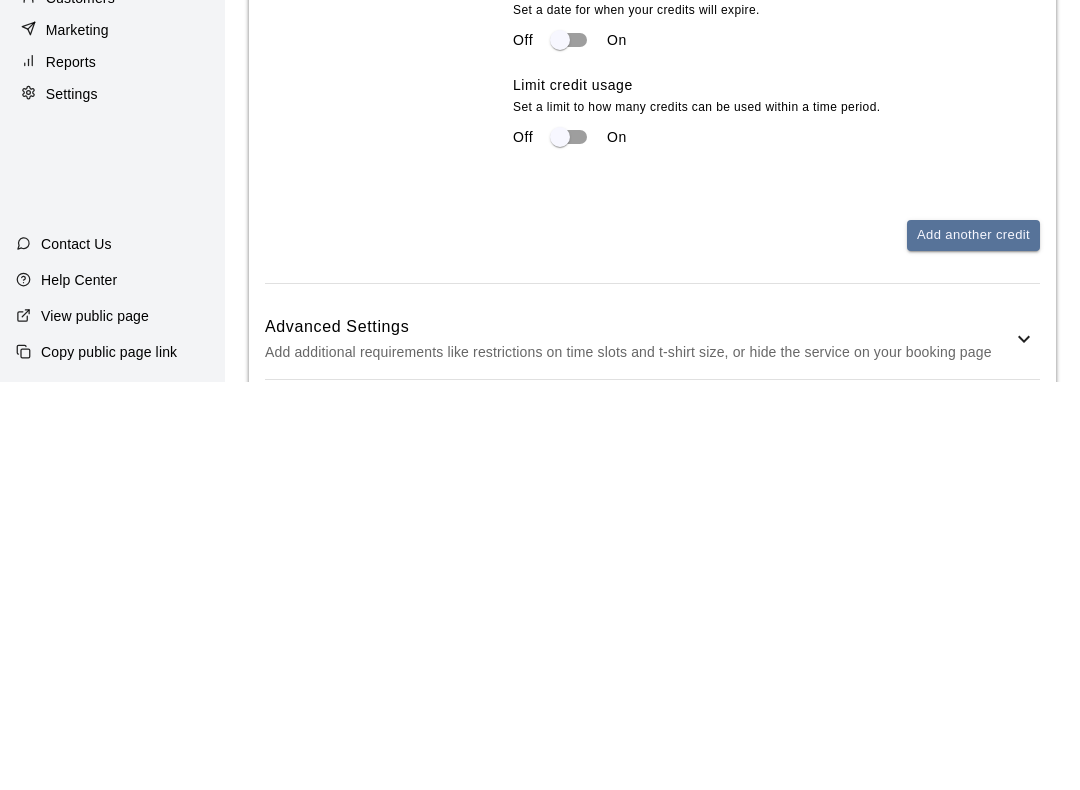 scroll, scrollTop: 849, scrollLeft: 0, axis: vertical 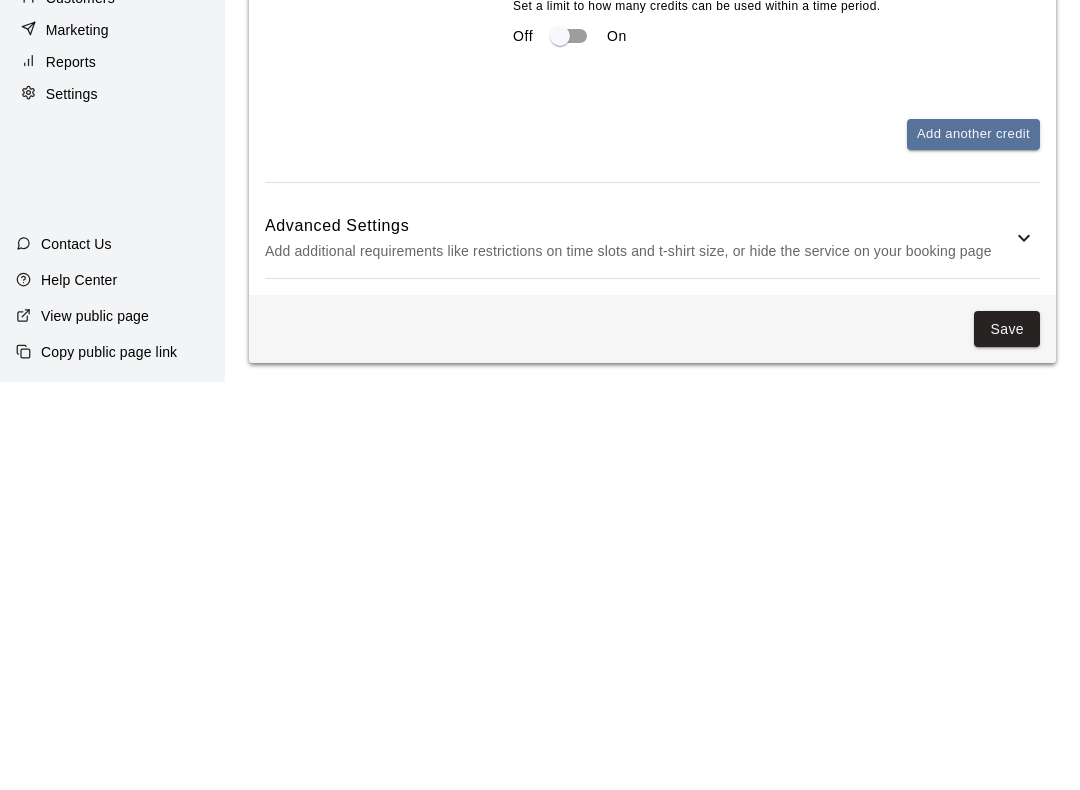 type on "***" 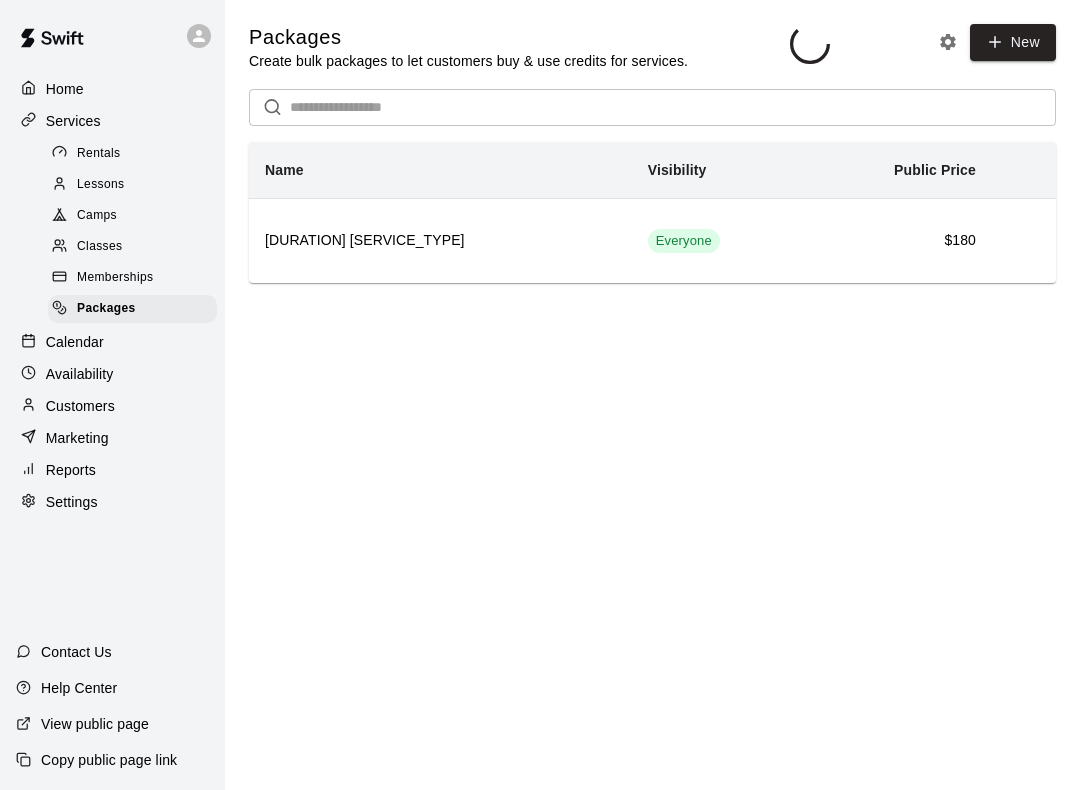 scroll, scrollTop: 0, scrollLeft: 0, axis: both 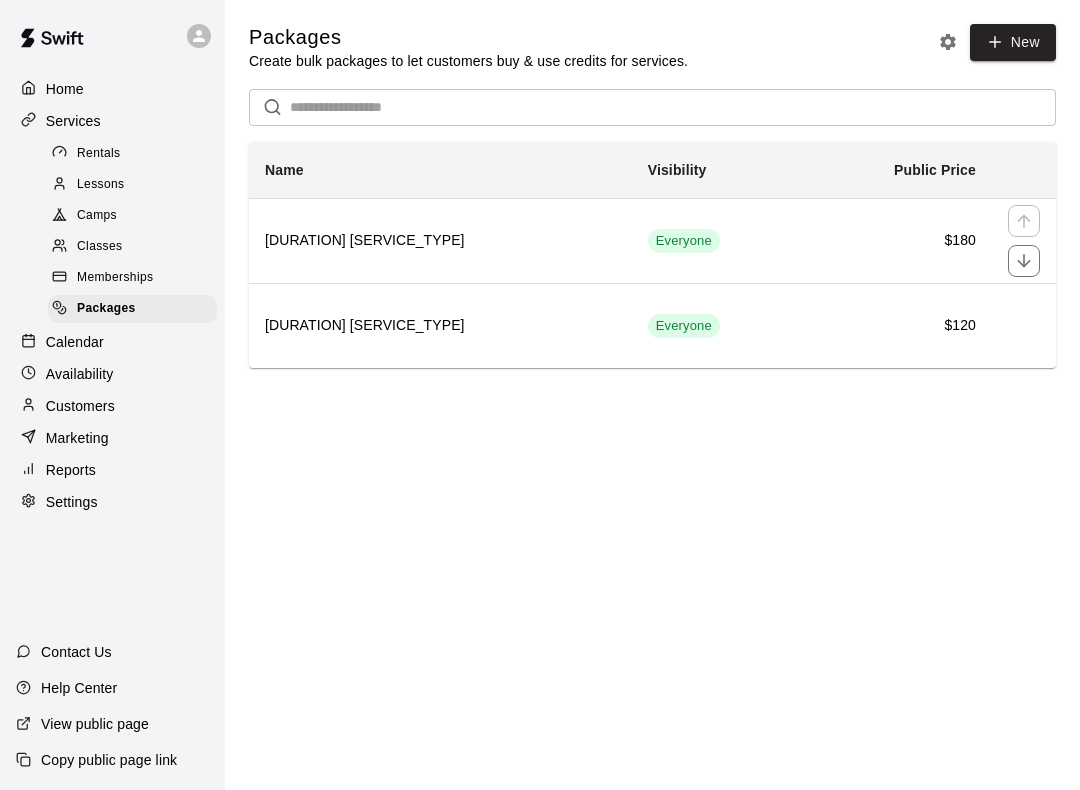 click on "Everyone" at bounding box center [718, 240] 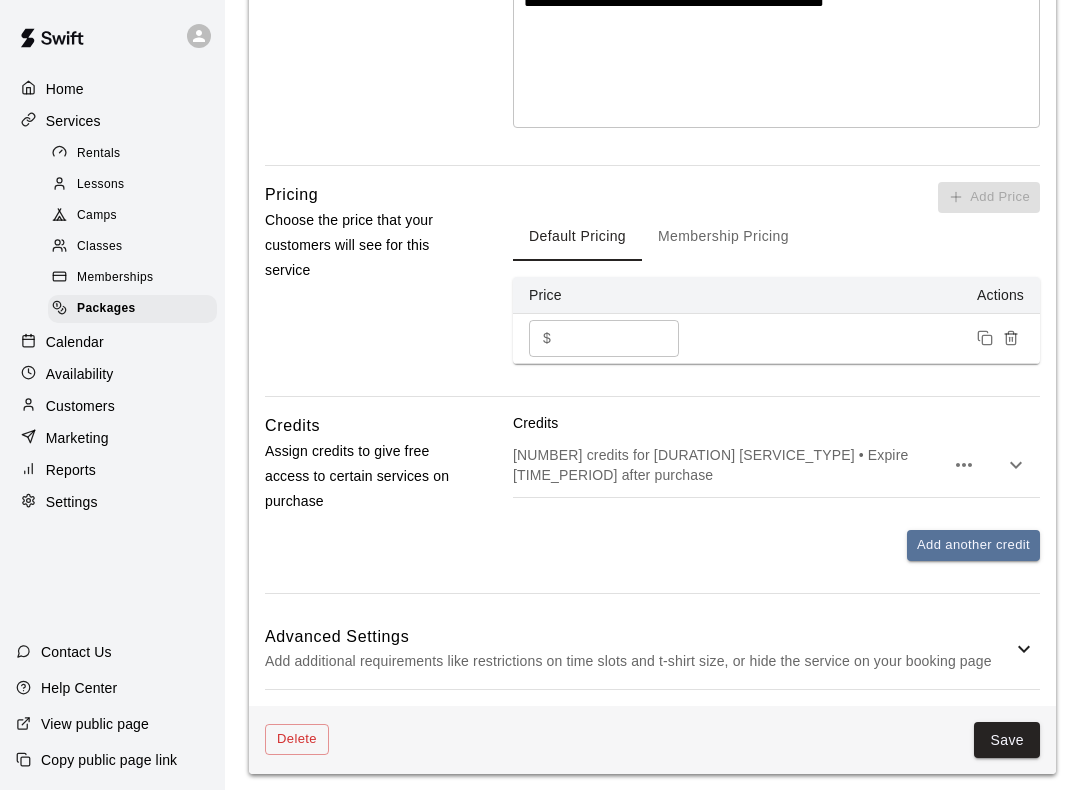 scroll, scrollTop: 471, scrollLeft: 0, axis: vertical 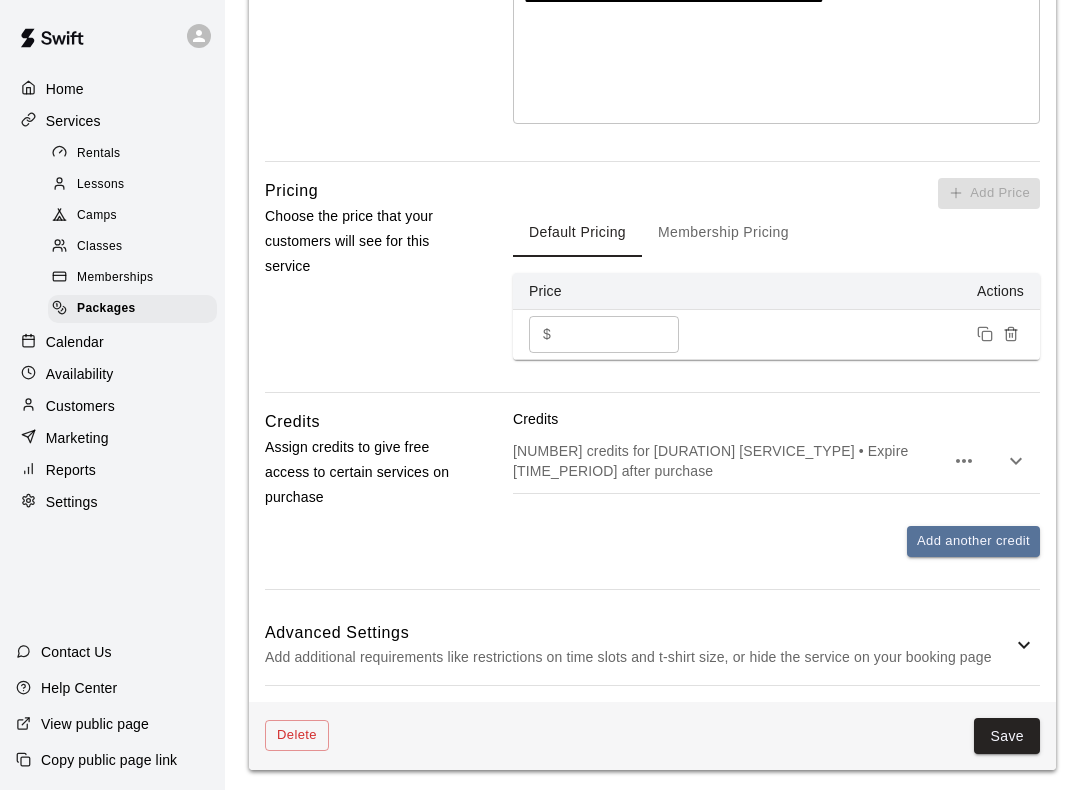 click on "[NUMBER] credits for [DURATION] [SERVICE_TYPE]  • Expire  [TIME_PERIOD] after purchase" at bounding box center (728, 461) 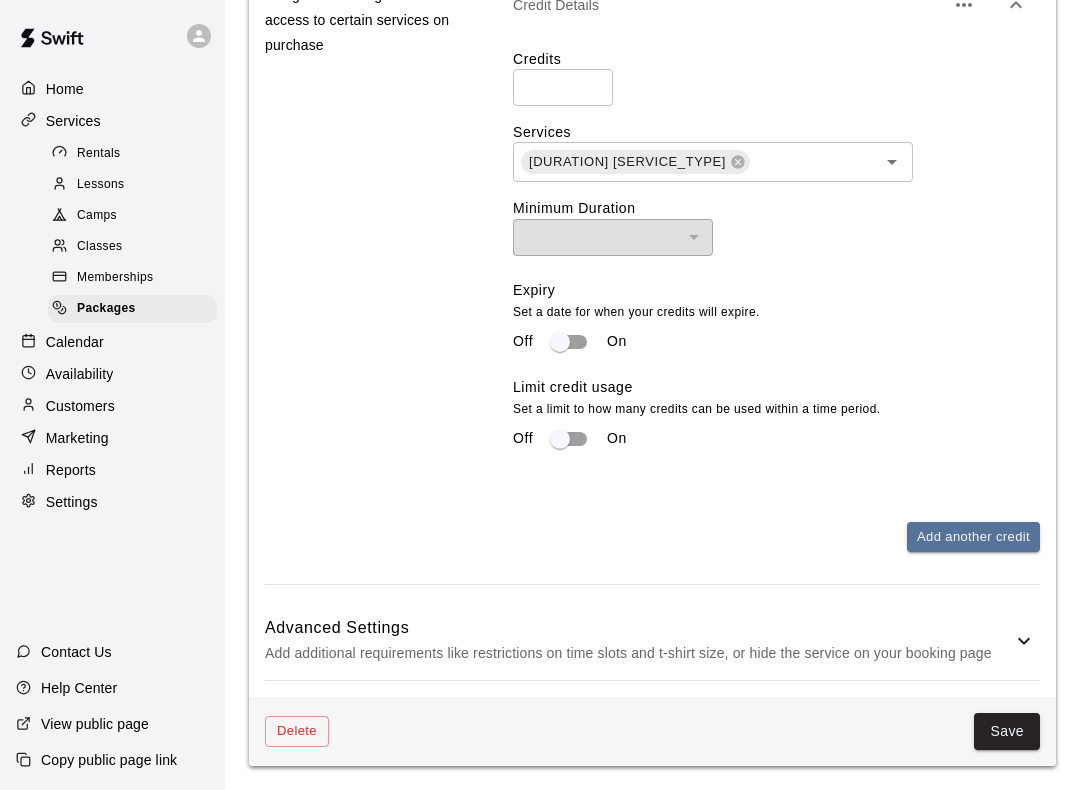 scroll, scrollTop: 918, scrollLeft: 0, axis: vertical 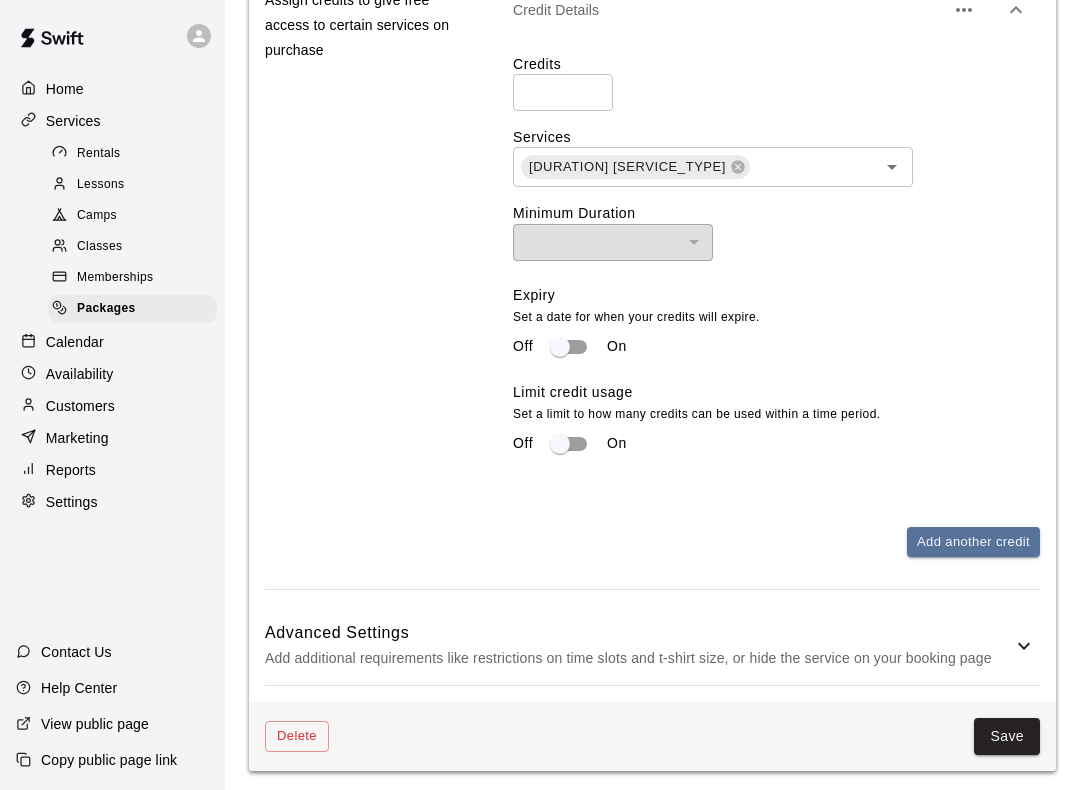 click on "Save" at bounding box center [1007, 736] 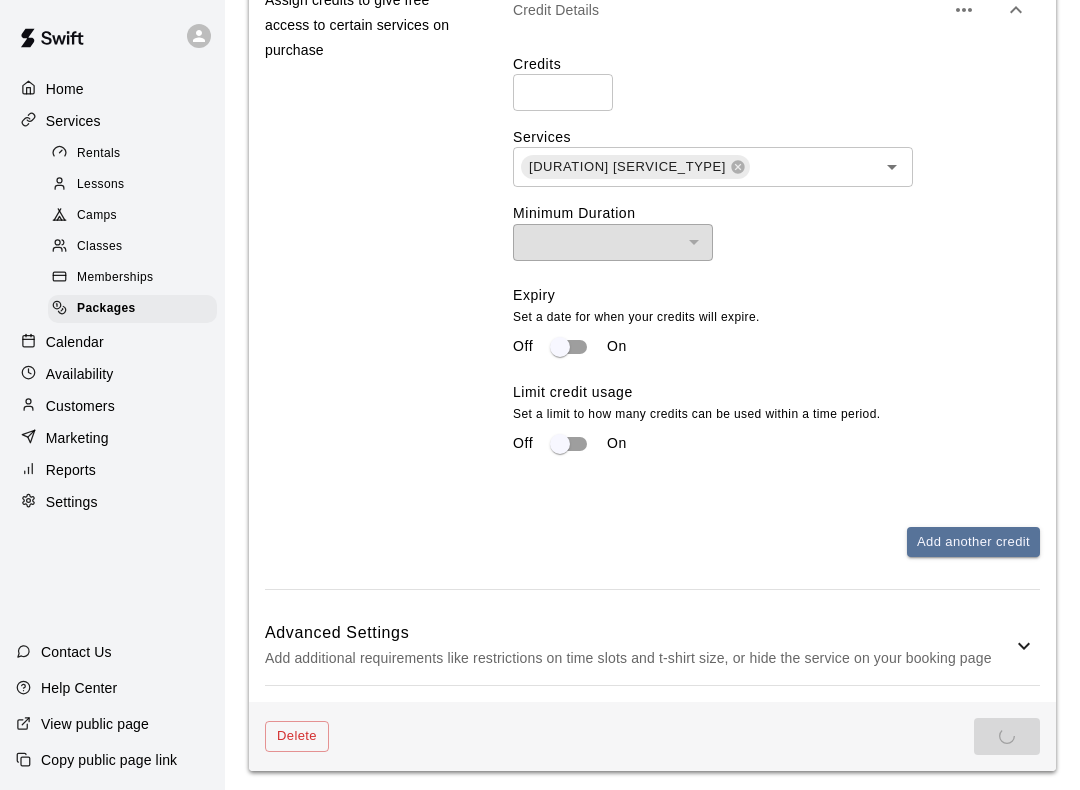 scroll, scrollTop: 0, scrollLeft: 0, axis: both 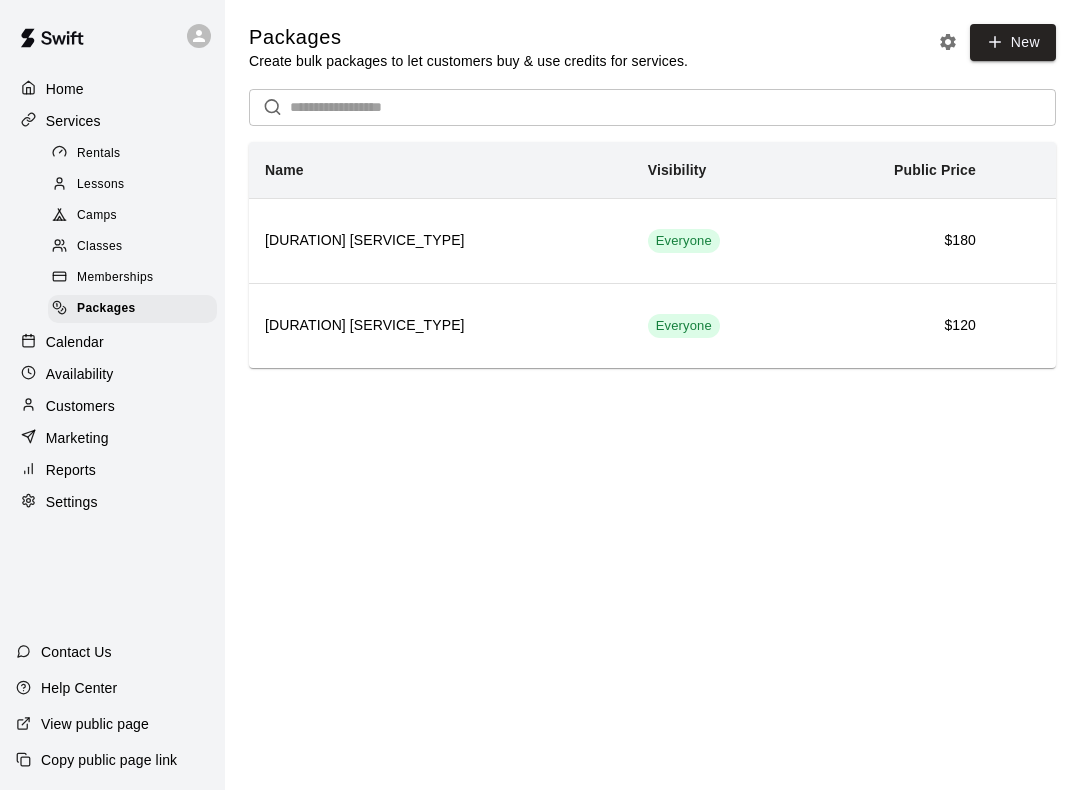 click on "Calendar" at bounding box center (112, 342) 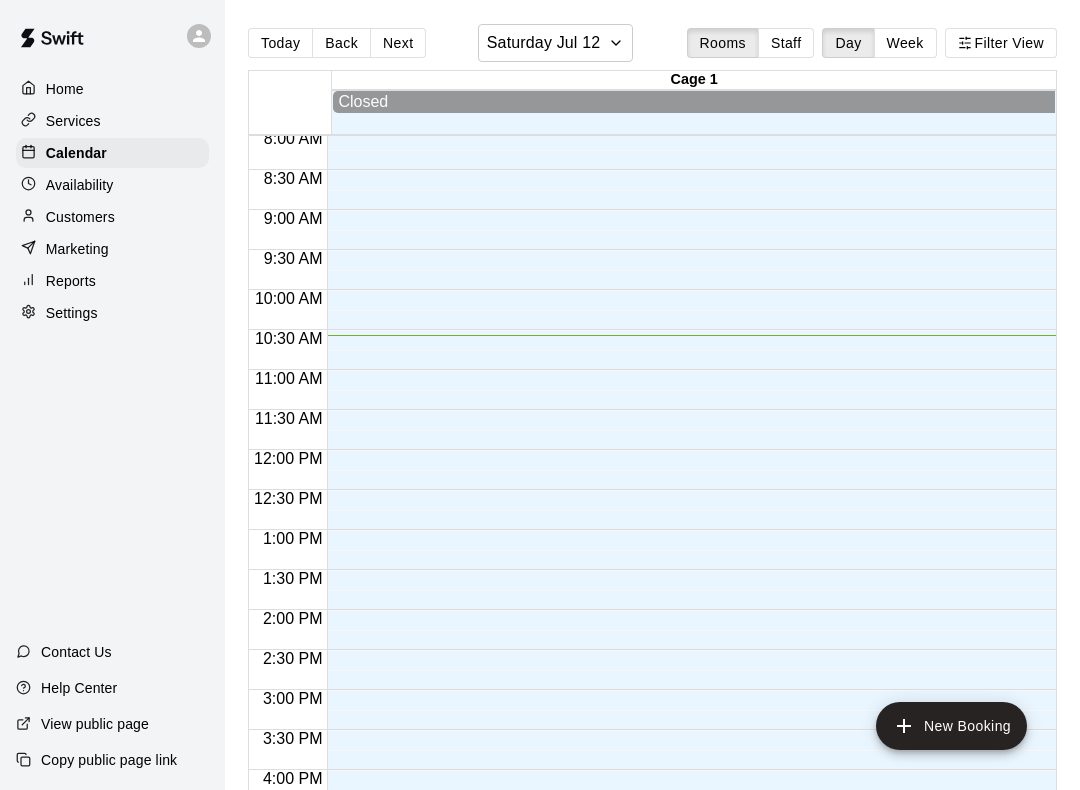 scroll, scrollTop: 649, scrollLeft: 0, axis: vertical 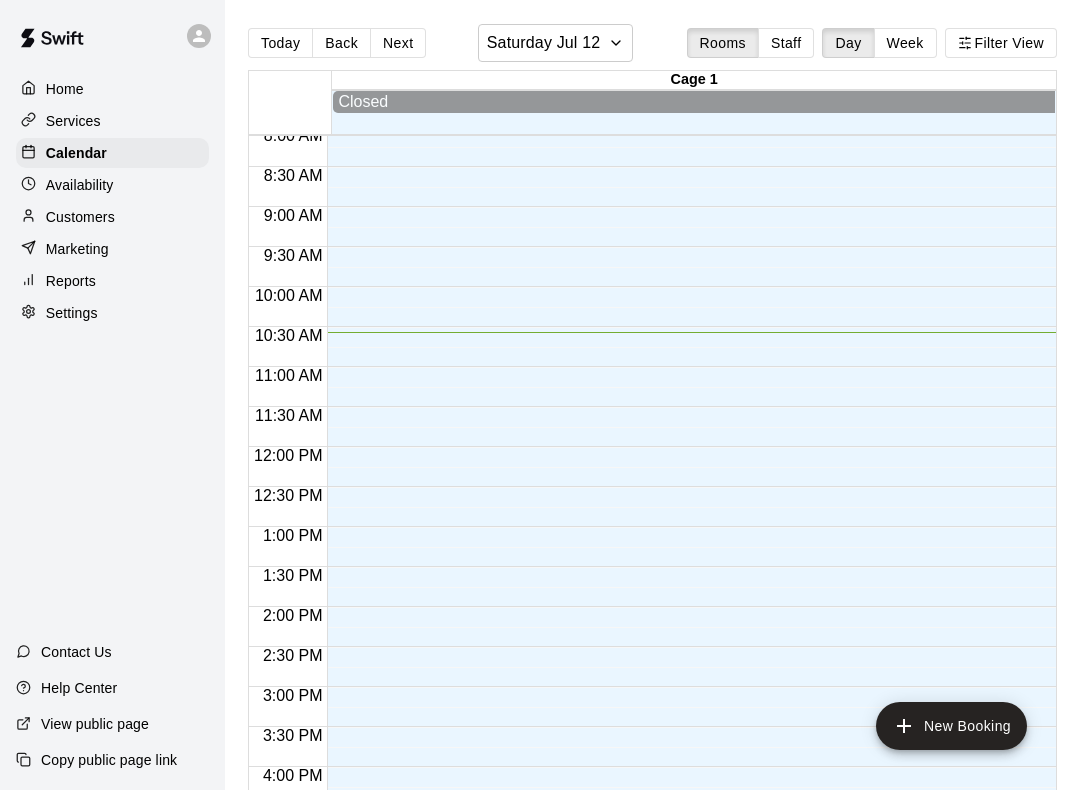 click on "Services" at bounding box center [112, 121] 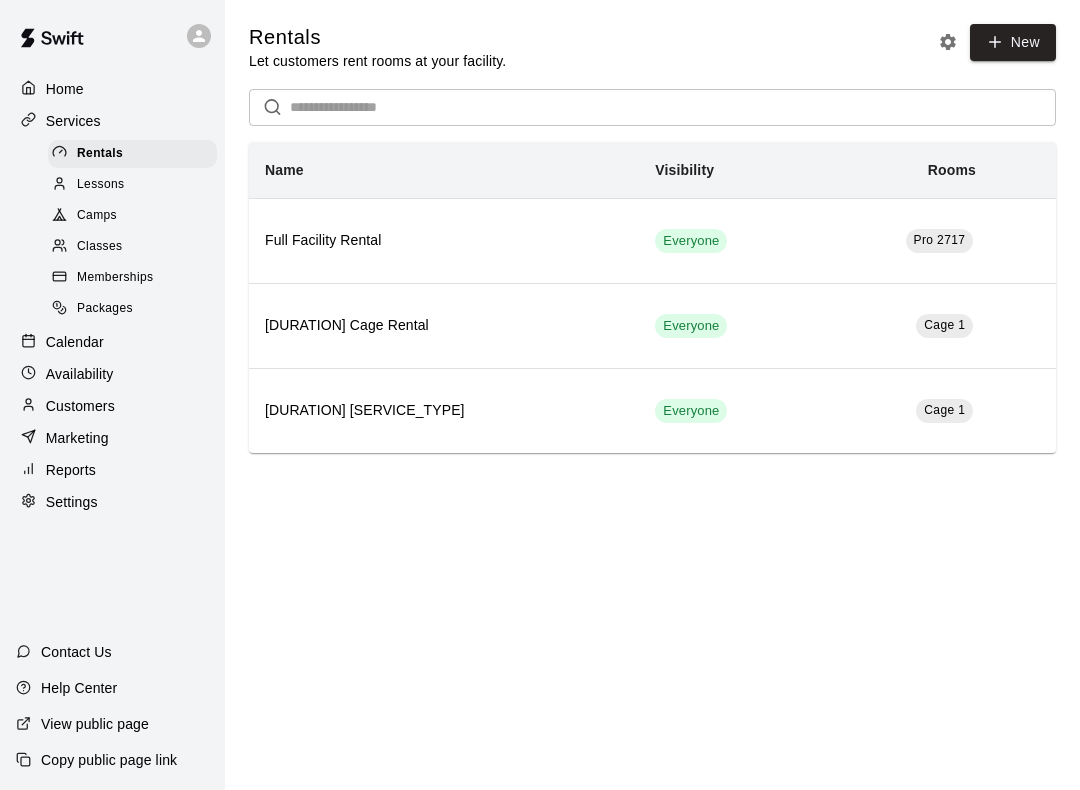 click on "Home" at bounding box center (112, 89) 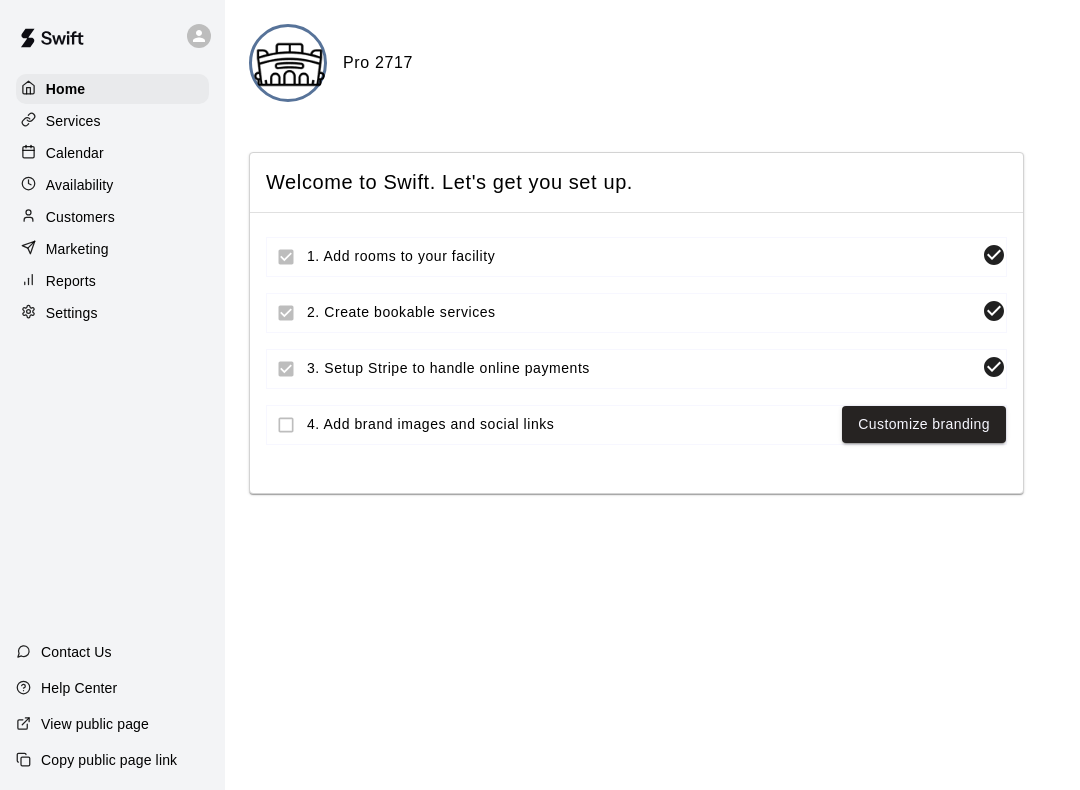 click on "Services" at bounding box center [73, 121] 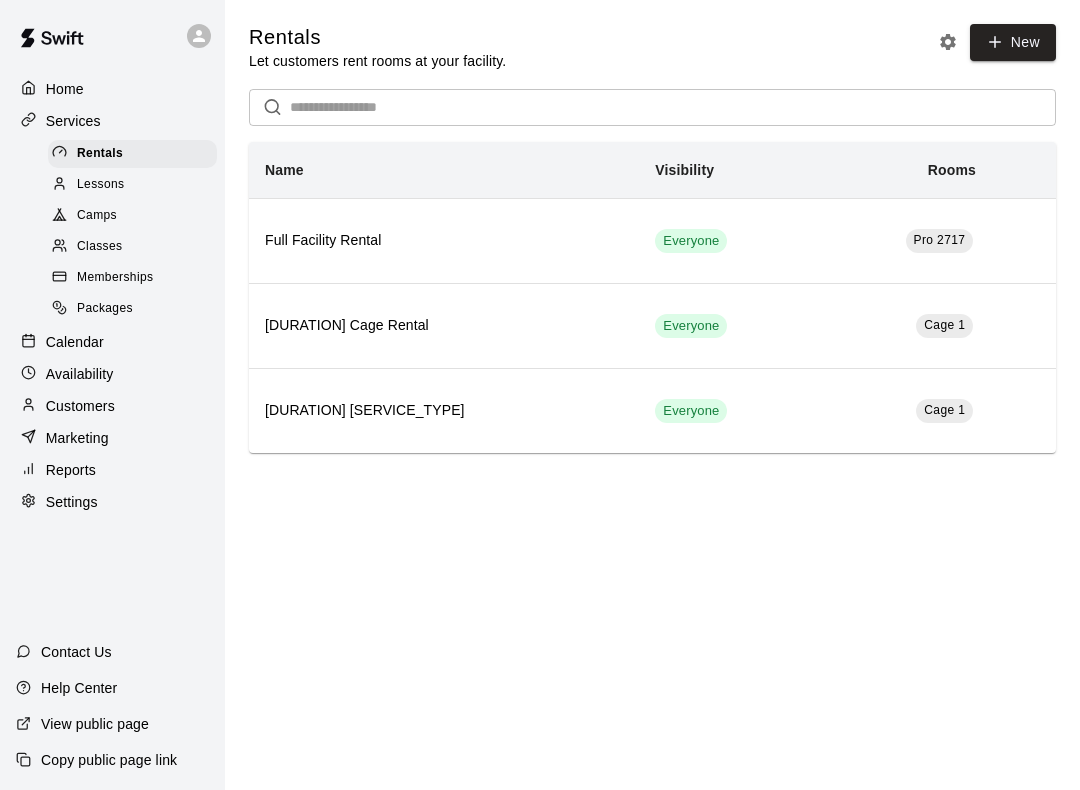 click on "Home" at bounding box center (65, 89) 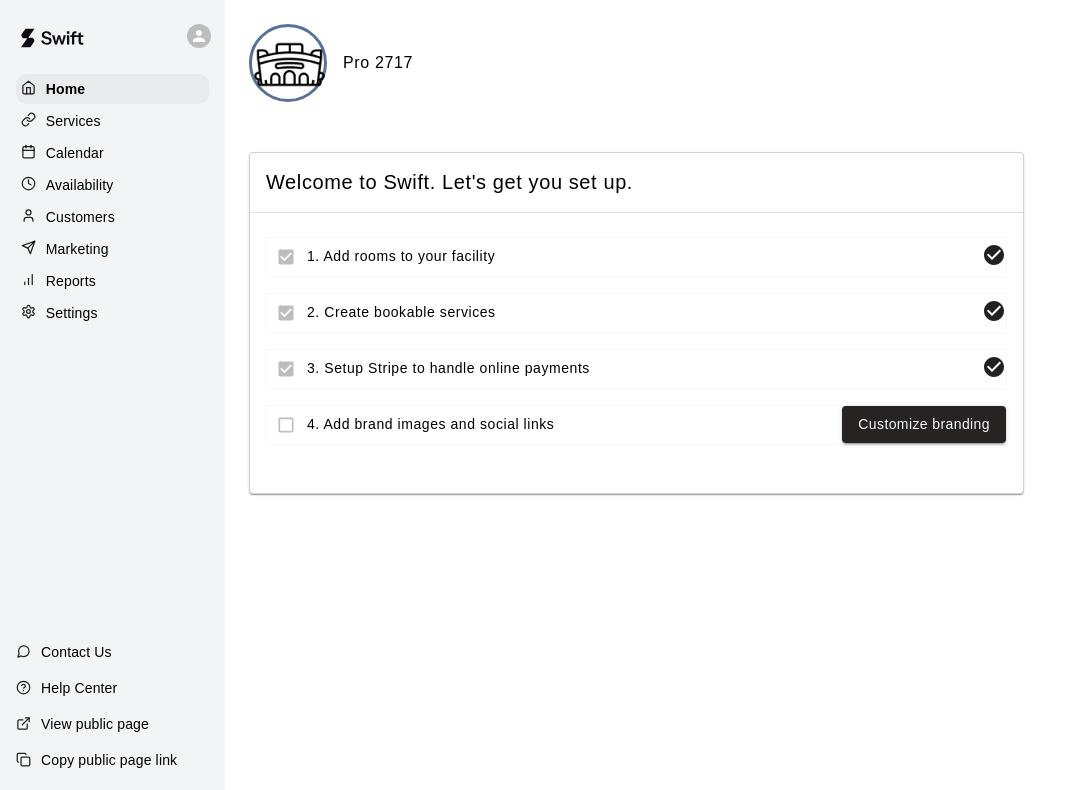 click at bounding box center [295, 257] 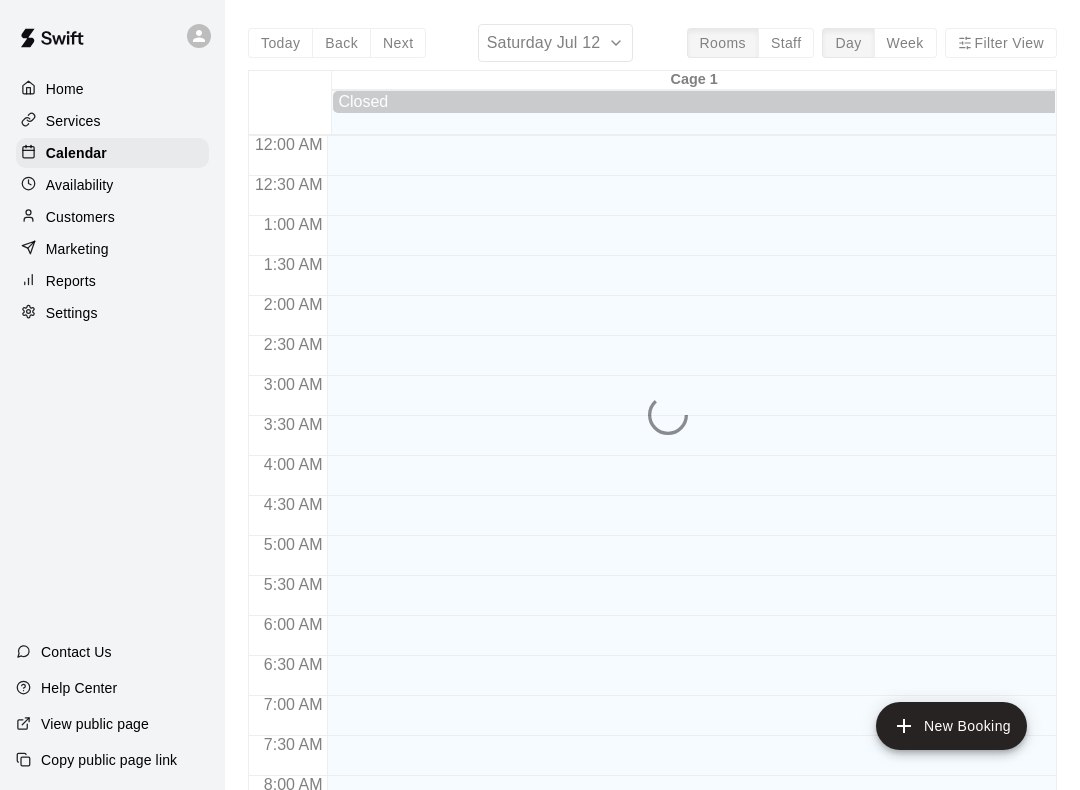 scroll, scrollTop: 847, scrollLeft: 0, axis: vertical 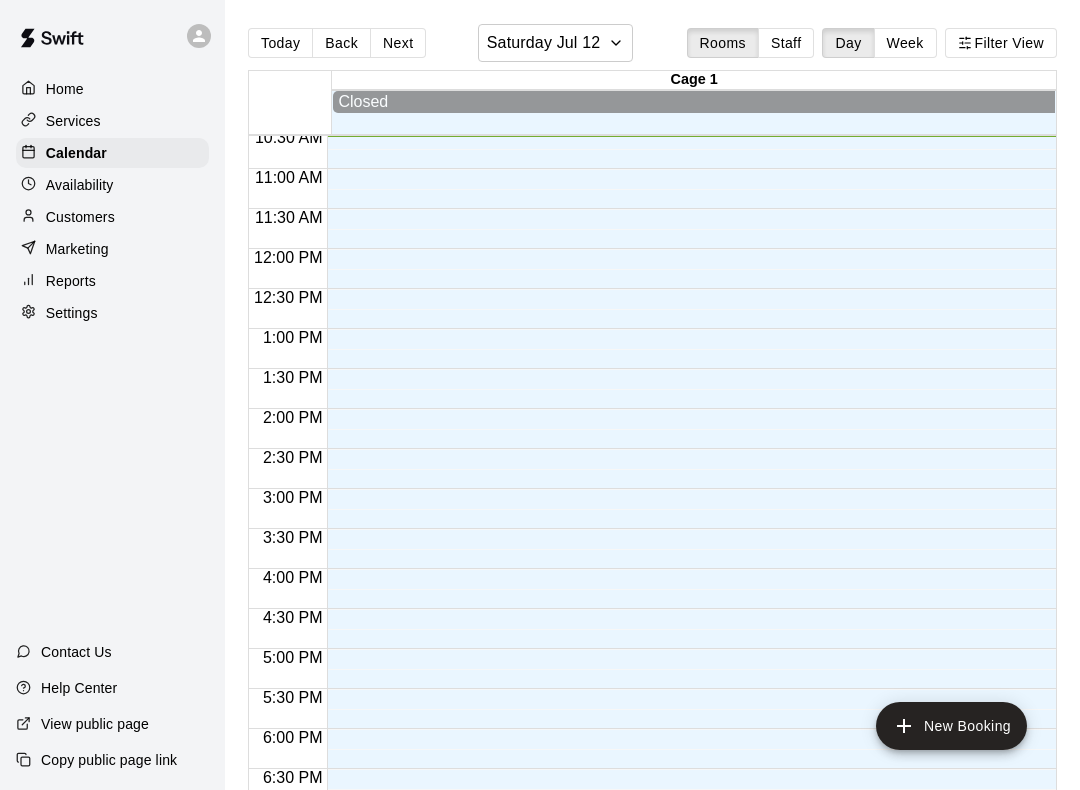 click on "Filter View" at bounding box center (1001, 43) 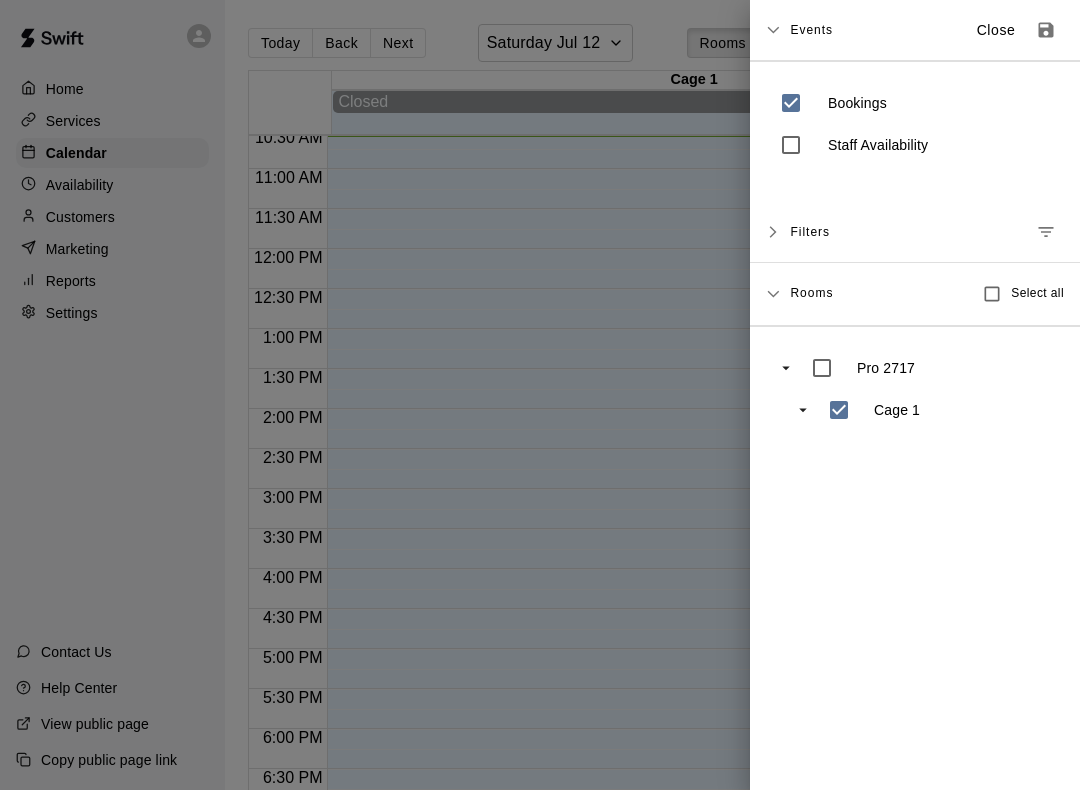 click 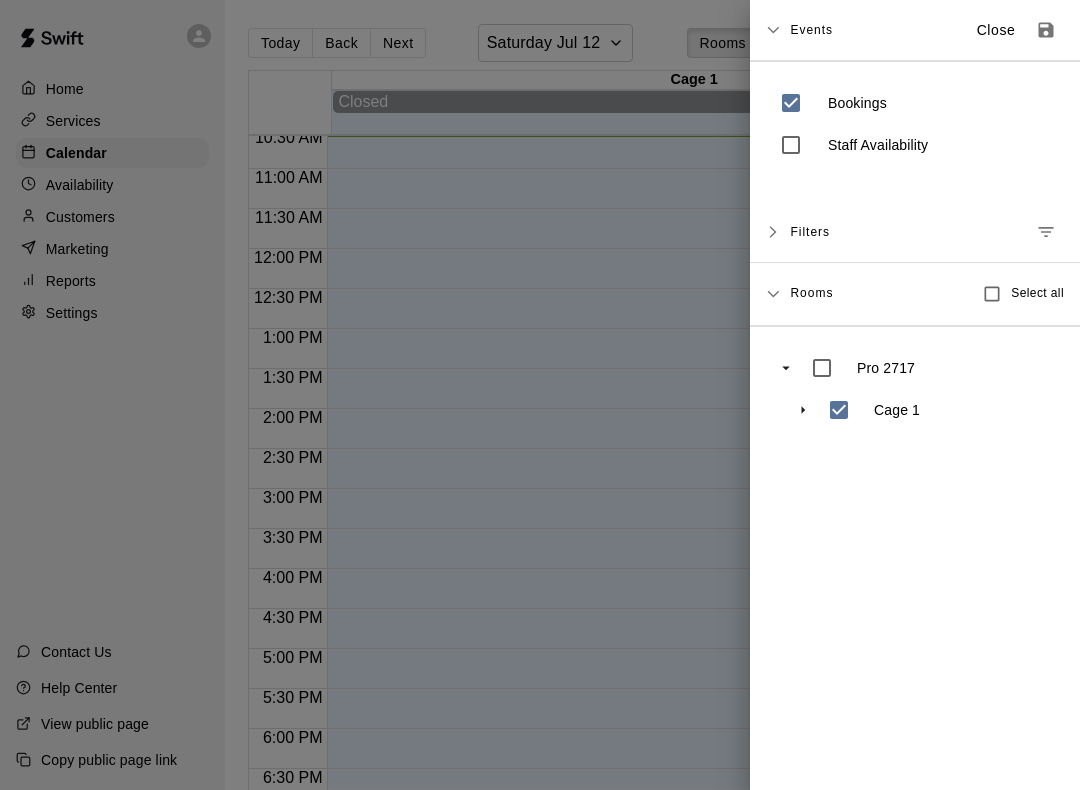 click 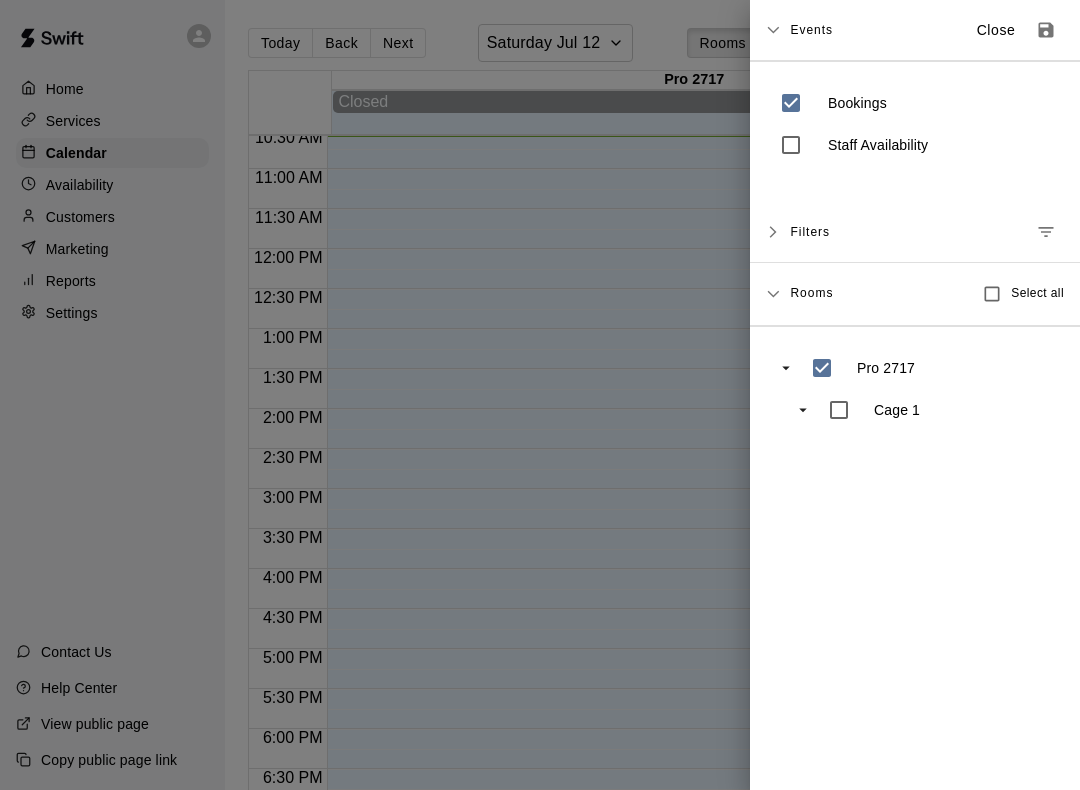 click at bounding box center (540, 395) 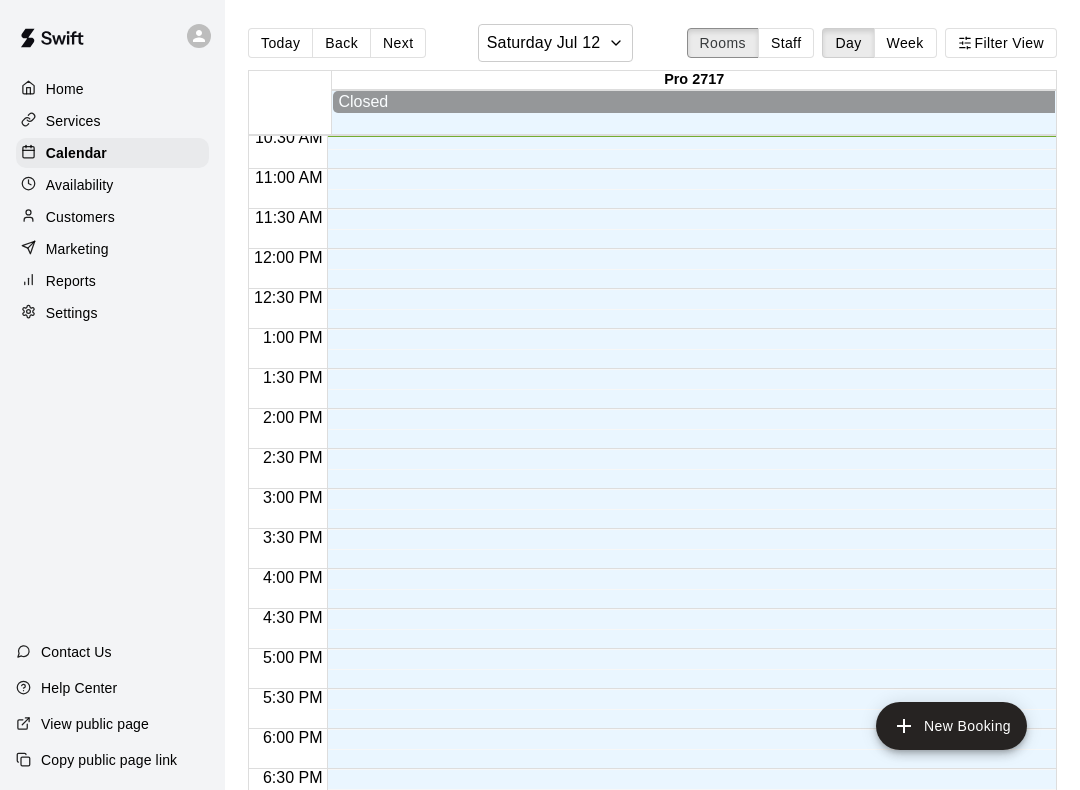 click on "Rooms" at bounding box center [723, 43] 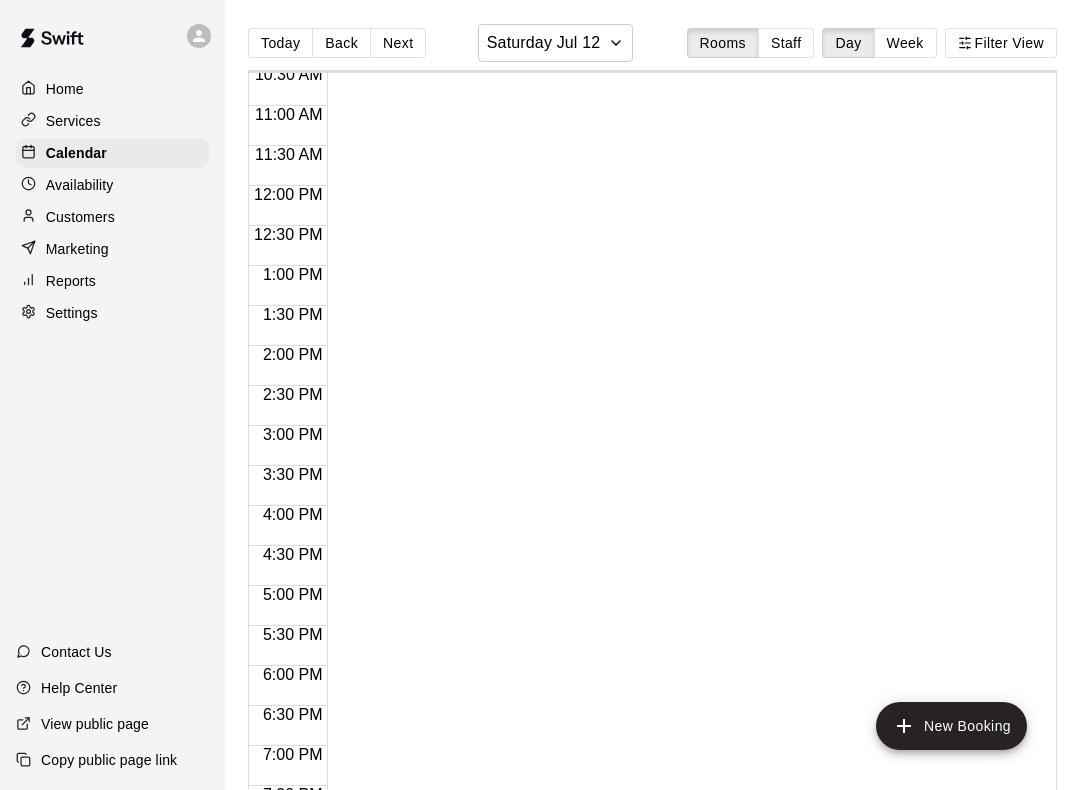 click on "Settings" at bounding box center [72, 313] 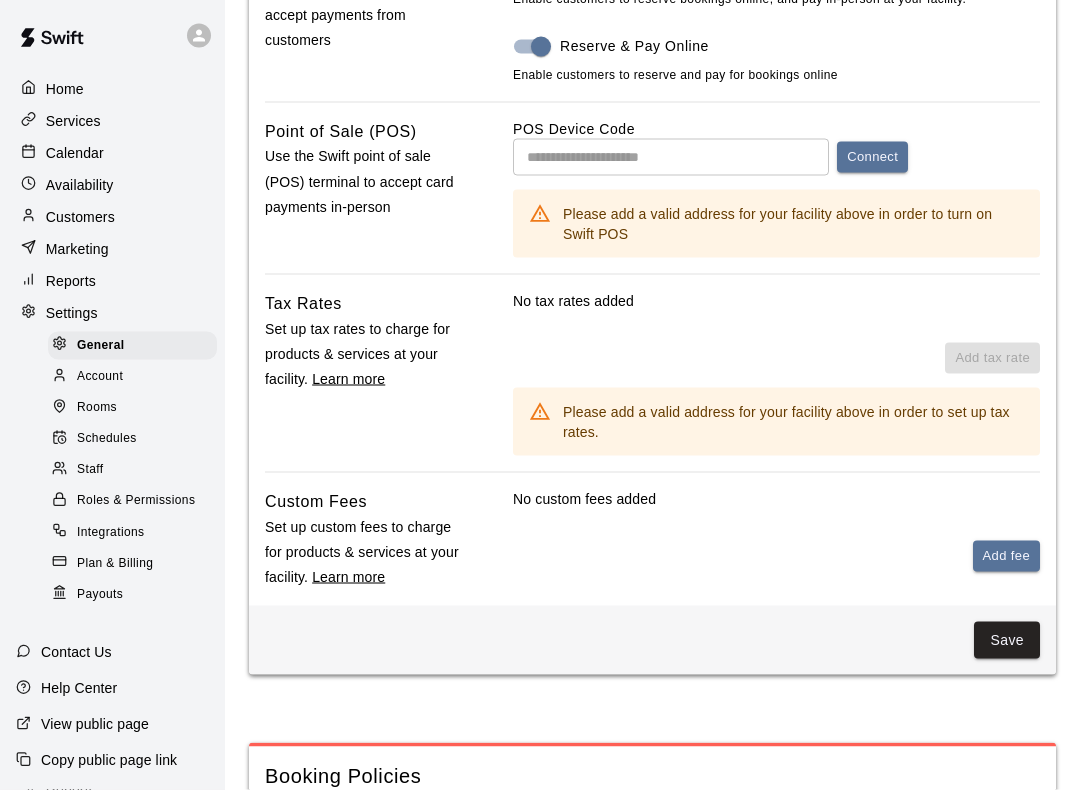 scroll, scrollTop: 862, scrollLeft: 0, axis: vertical 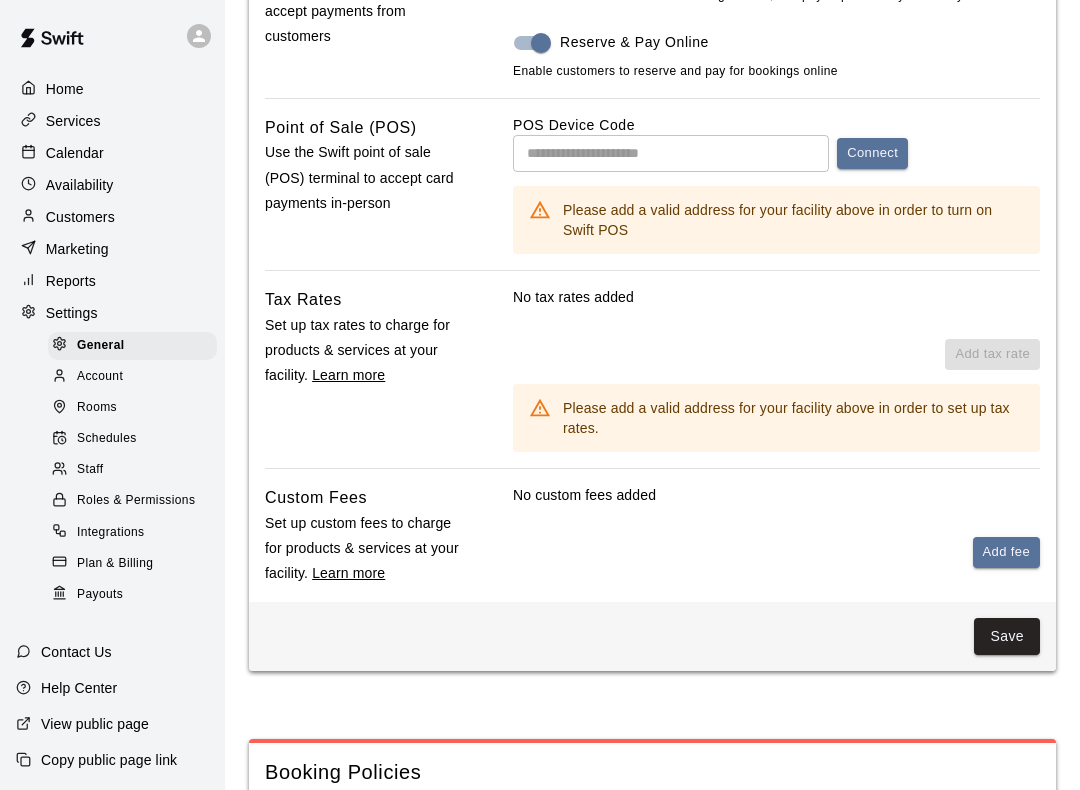 click on "Add fee" at bounding box center [1006, 552] 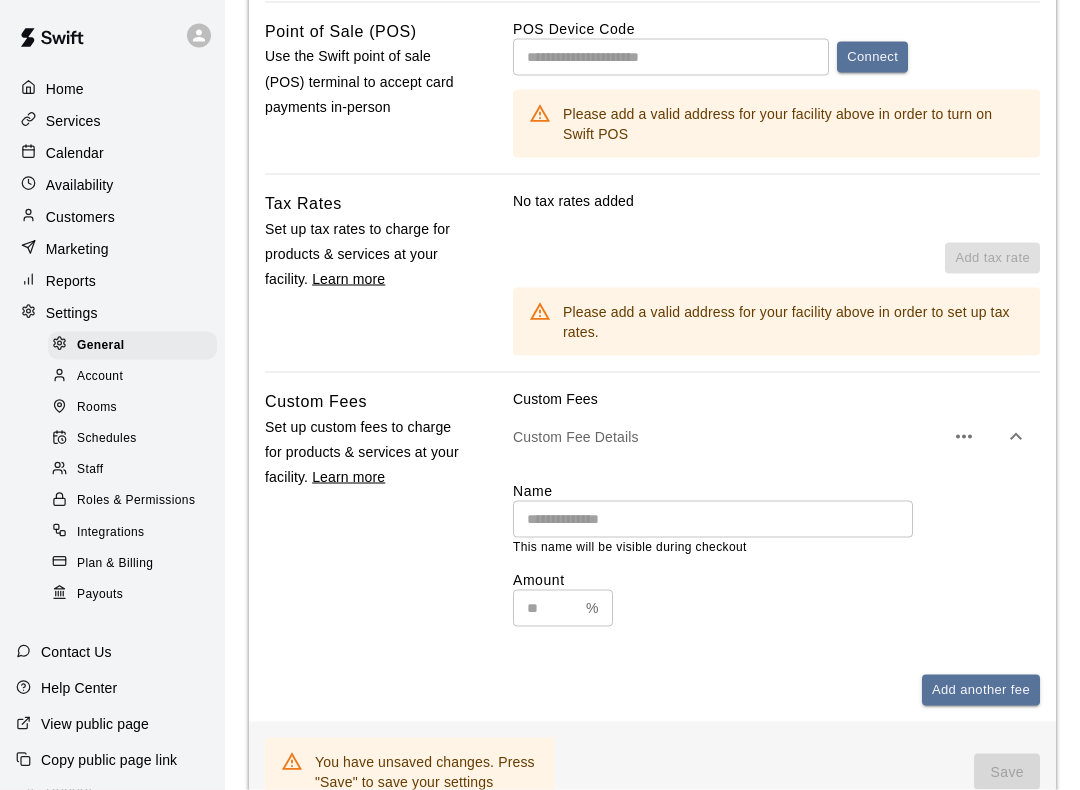 scroll, scrollTop: 962, scrollLeft: 0, axis: vertical 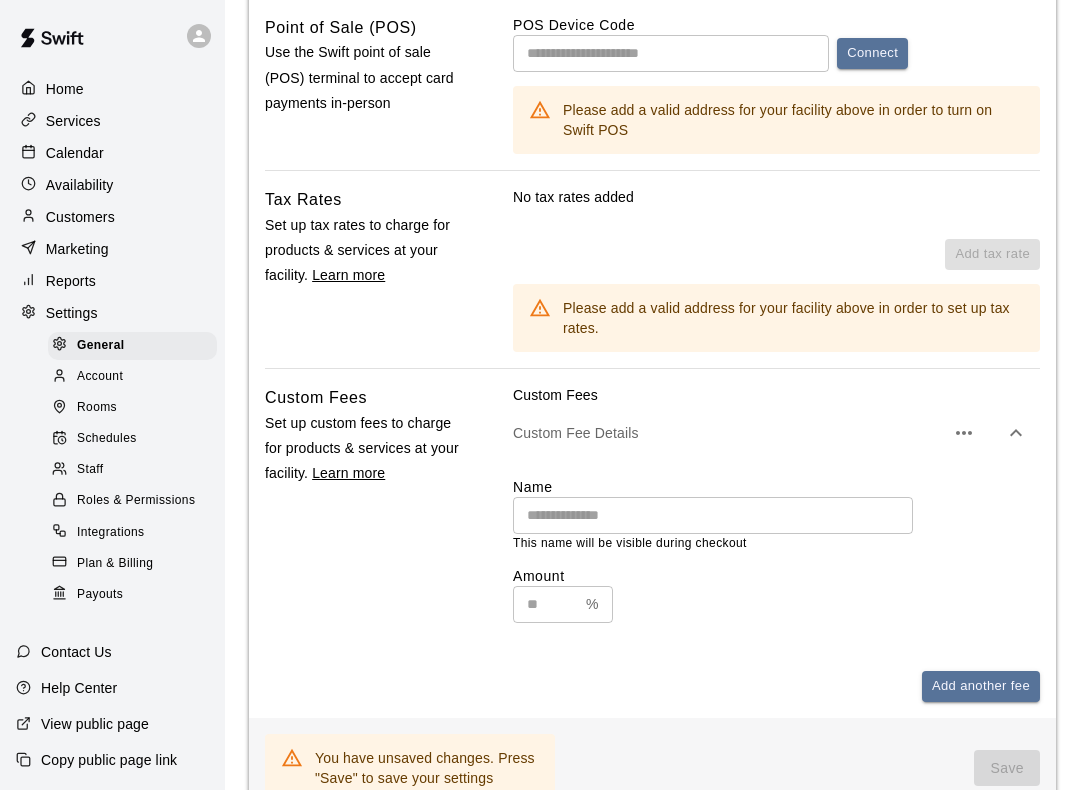 click at bounding box center [713, 515] 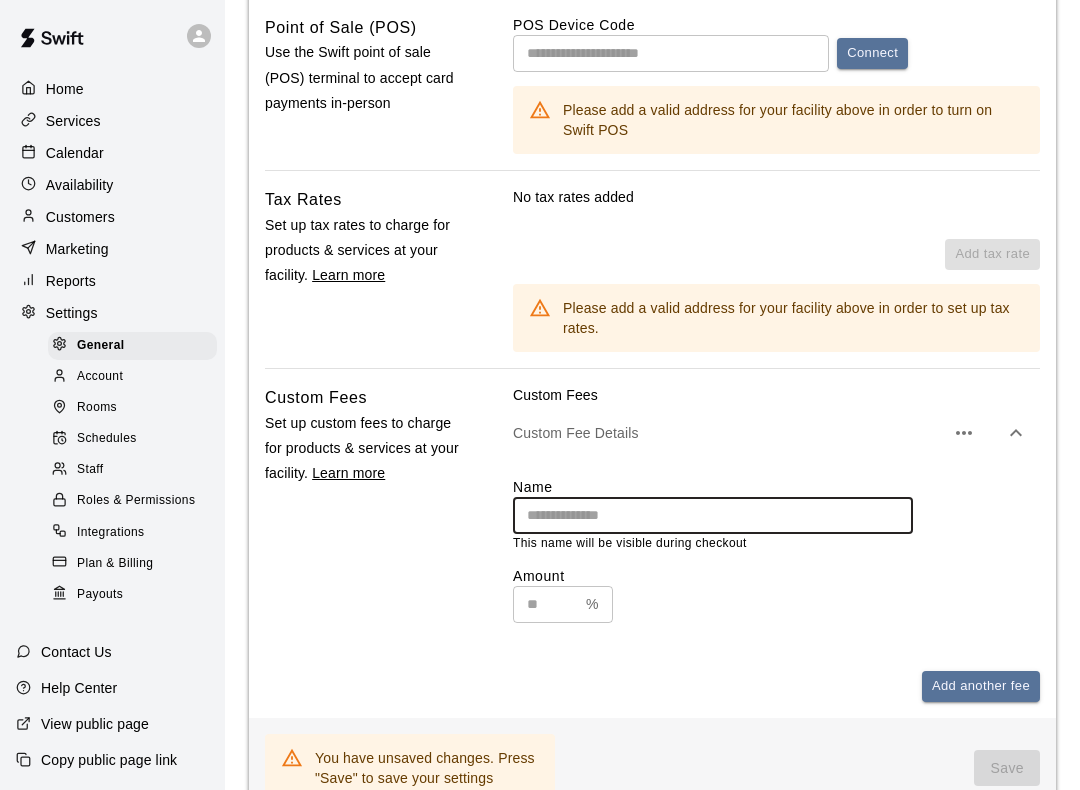 scroll, scrollTop: 961, scrollLeft: 0, axis: vertical 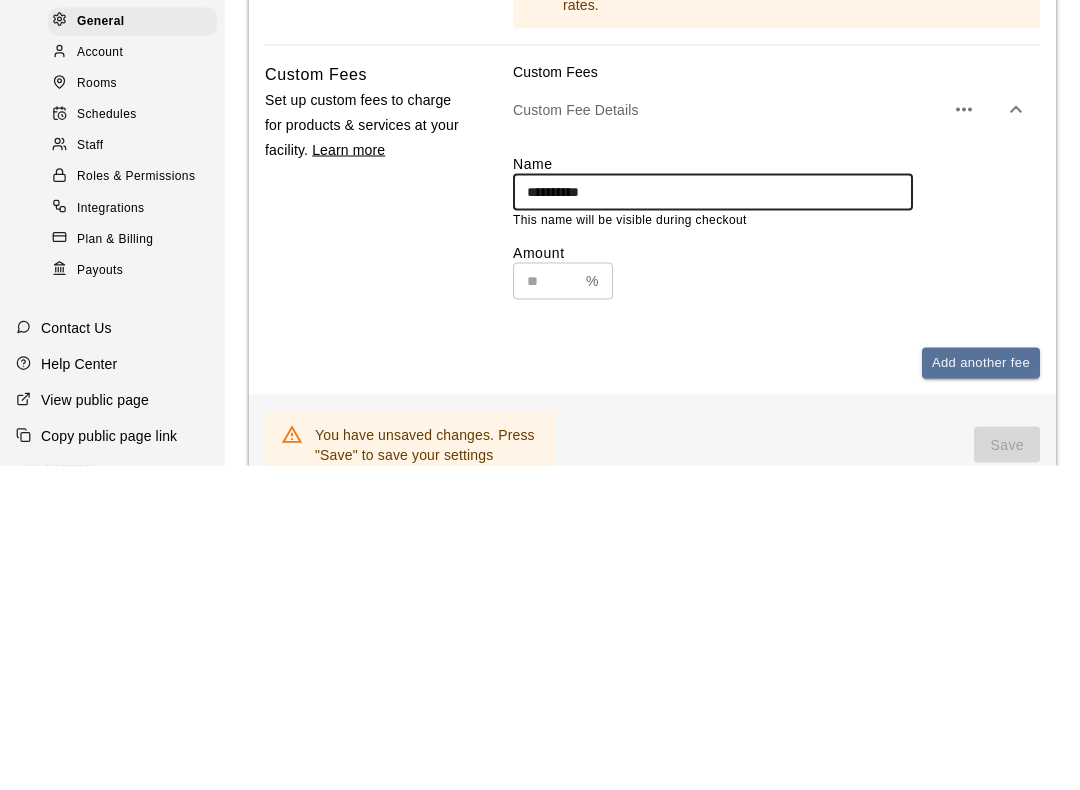 type on "**********" 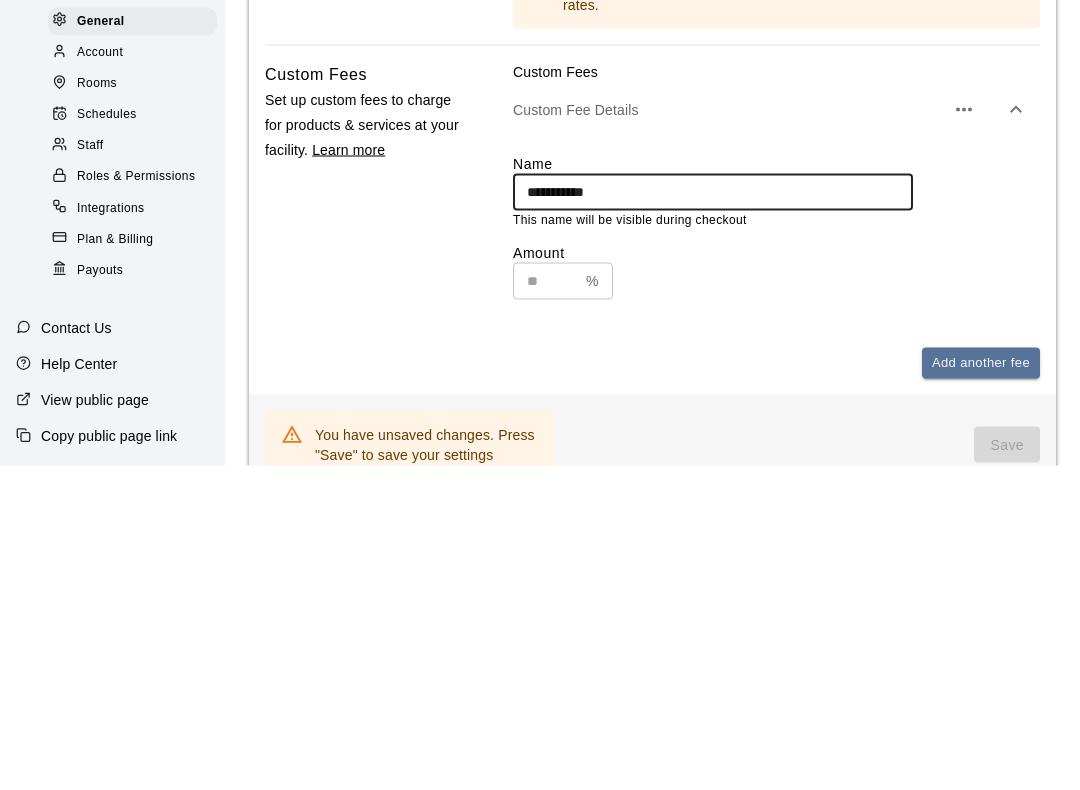 click at bounding box center [545, 605] 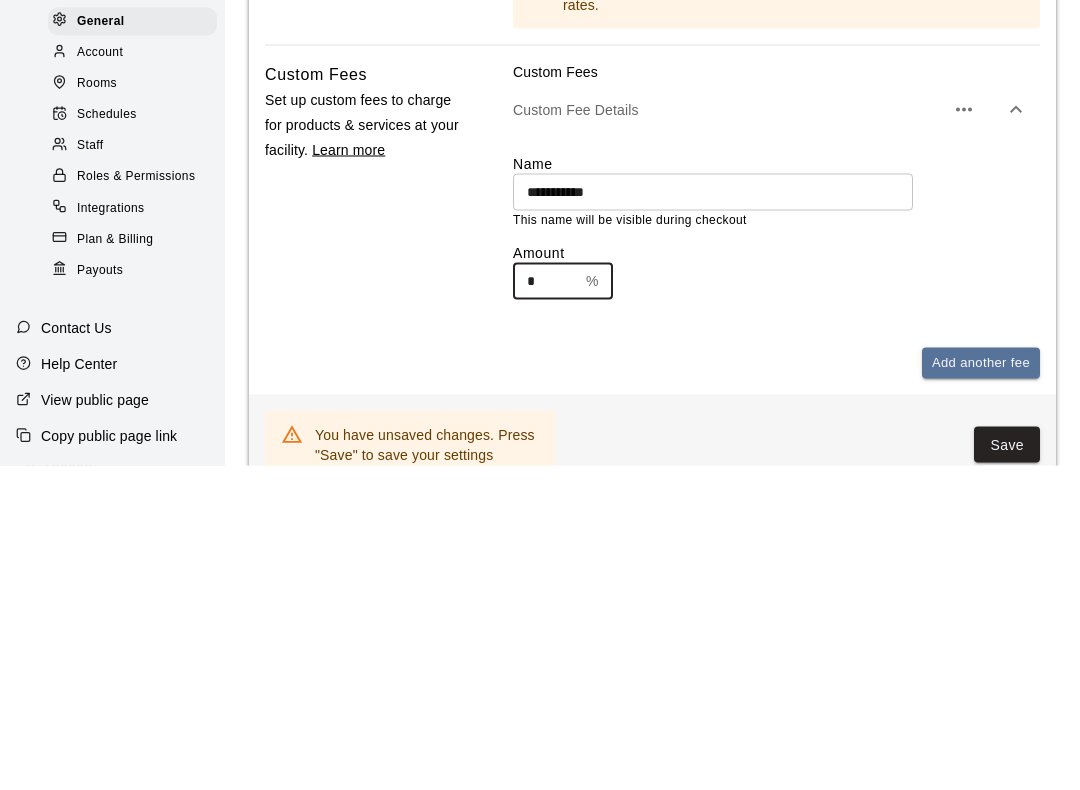 type on "**" 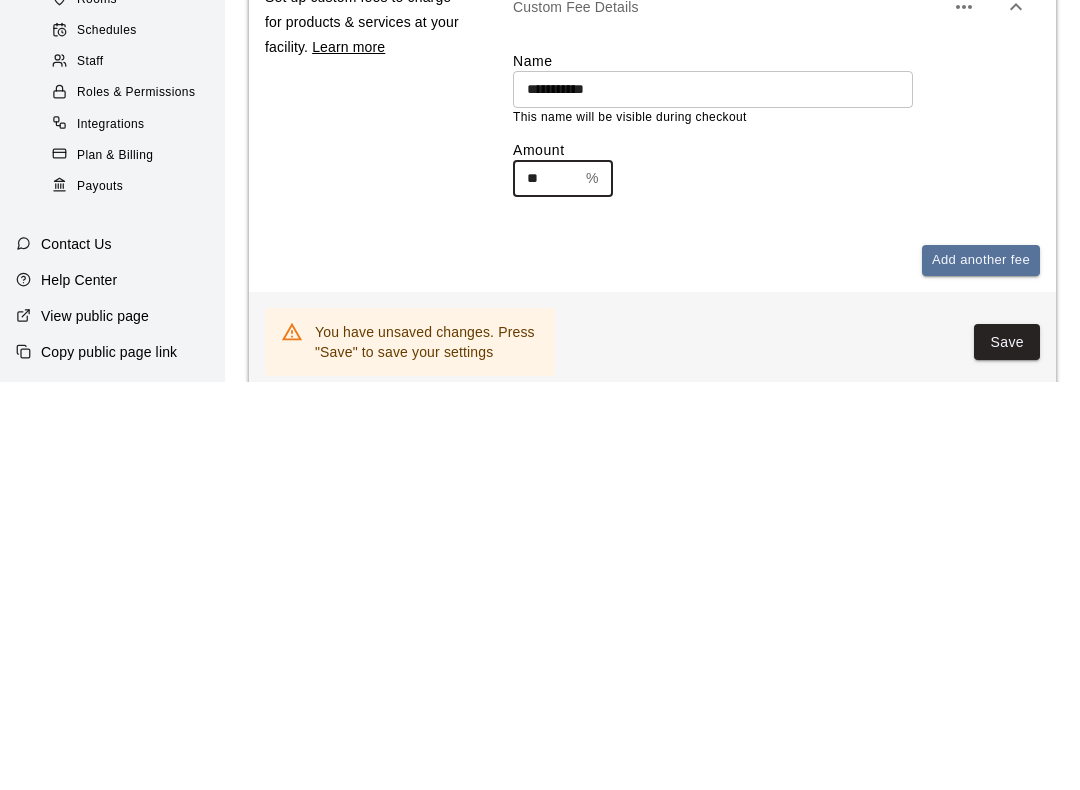 scroll, scrollTop: 985, scrollLeft: 0, axis: vertical 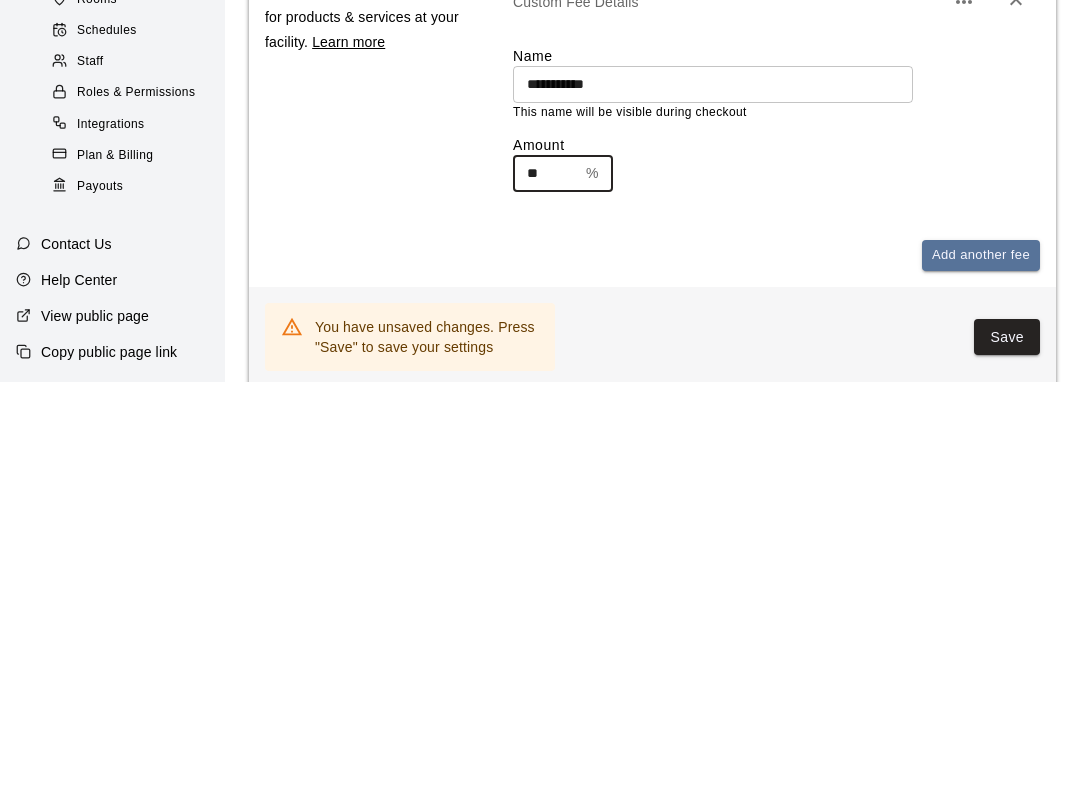 click on "Save" at bounding box center [1007, 745] 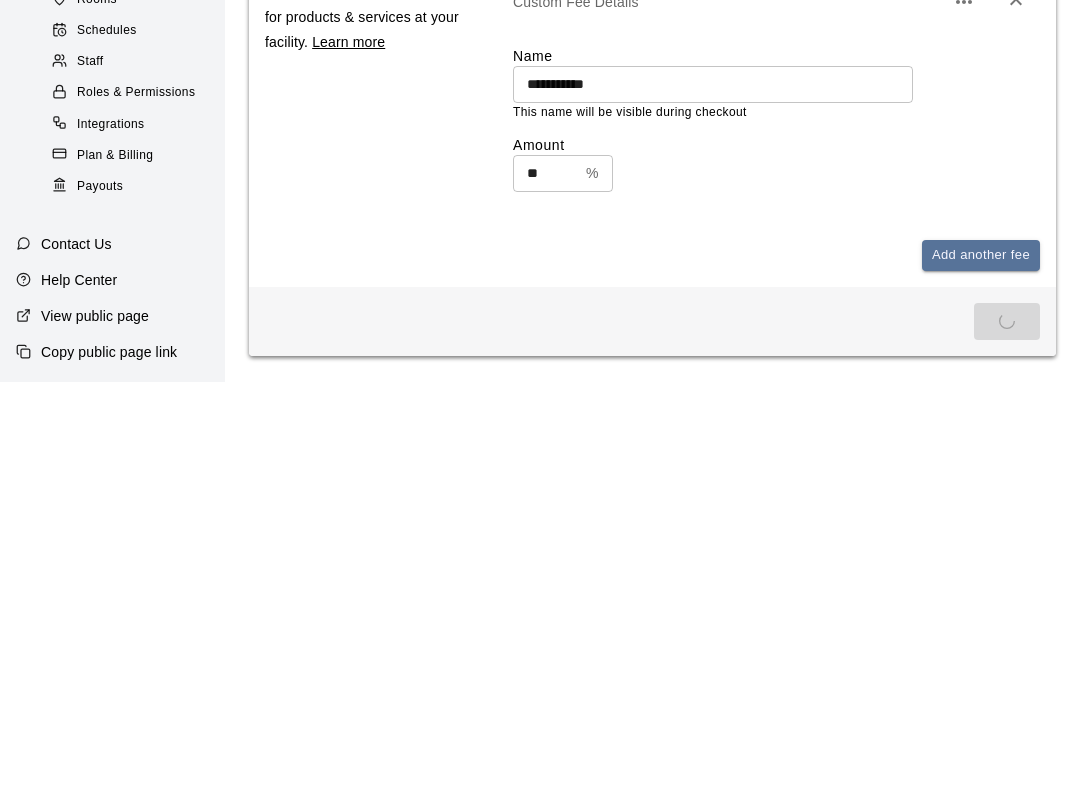 scroll, scrollTop: 1393, scrollLeft: 0, axis: vertical 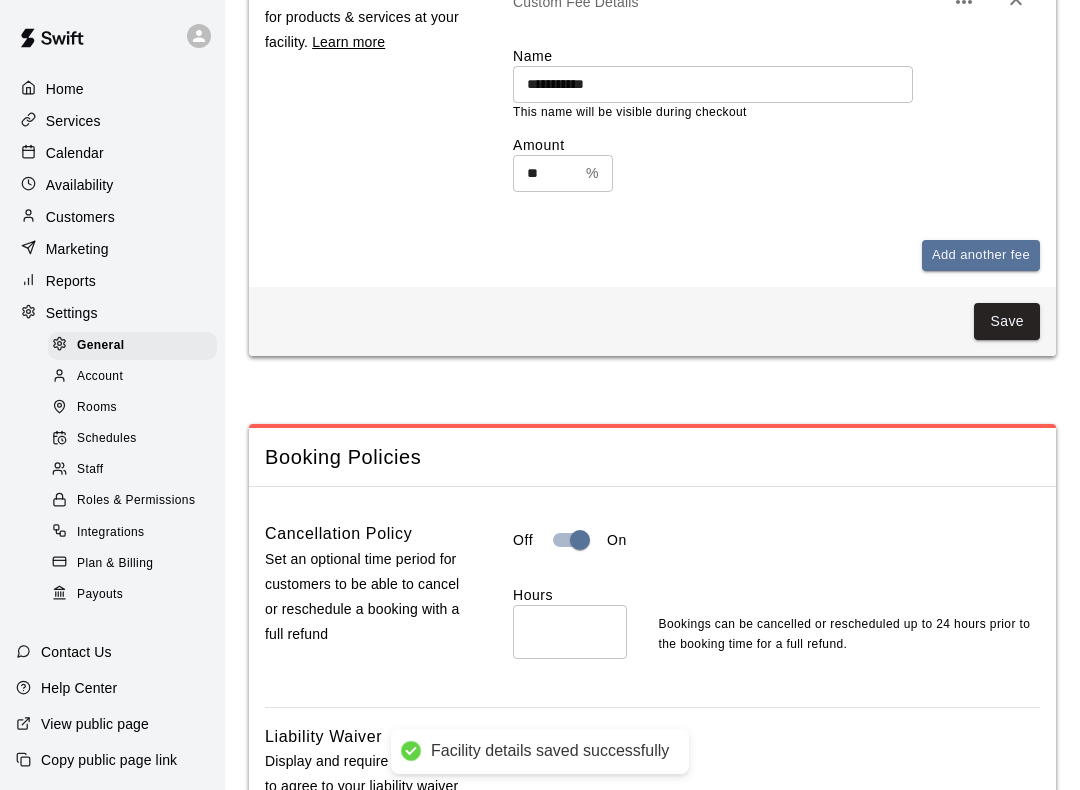click on "Save" at bounding box center (1007, 321) 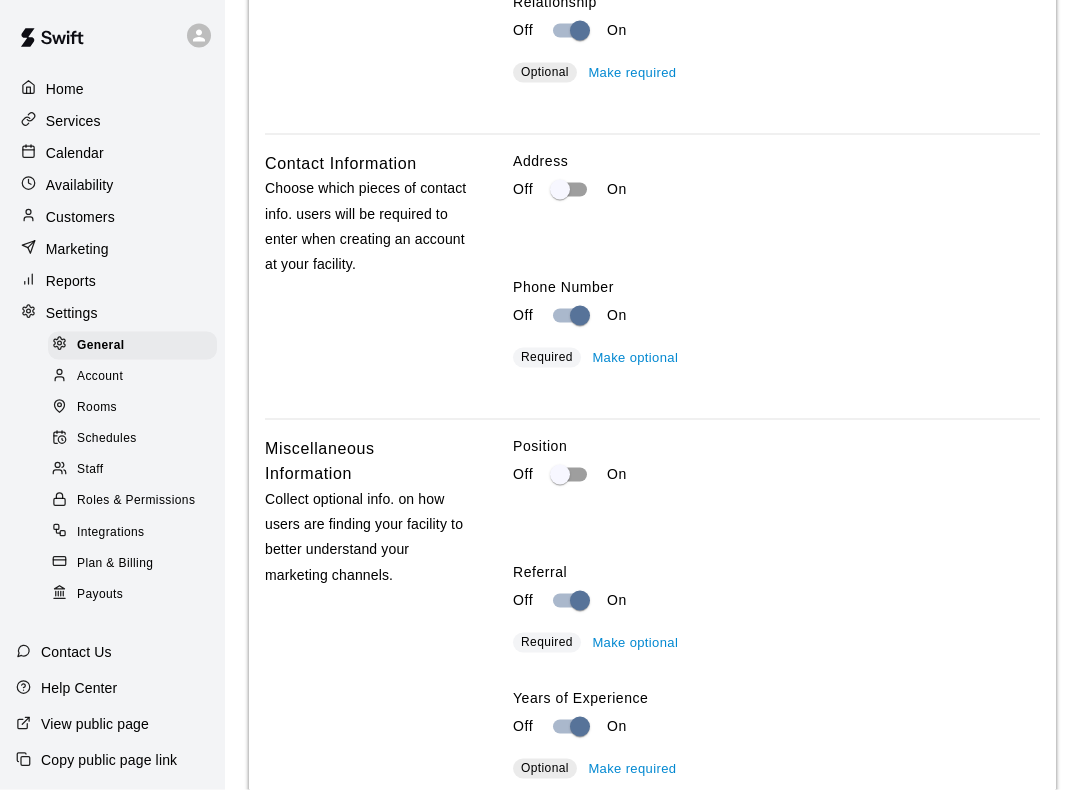 scroll, scrollTop: 3326, scrollLeft: 0, axis: vertical 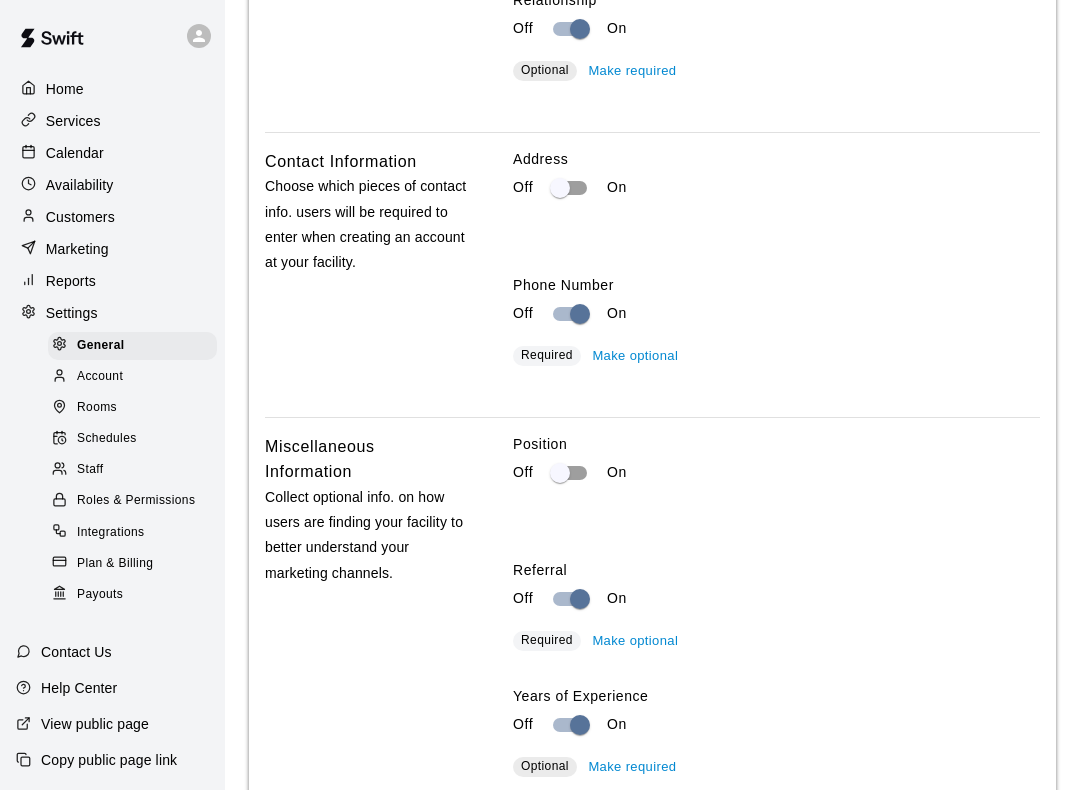 click on "Make optional" at bounding box center [635, 641] 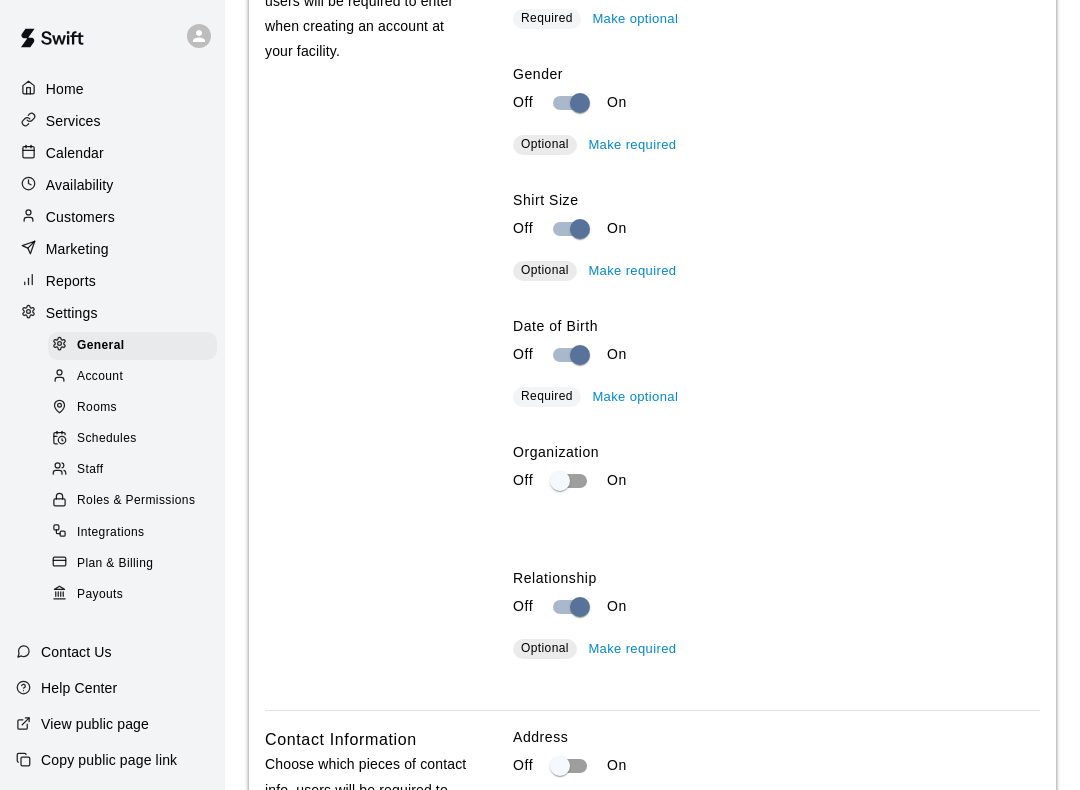 scroll, scrollTop: 2738, scrollLeft: 0, axis: vertical 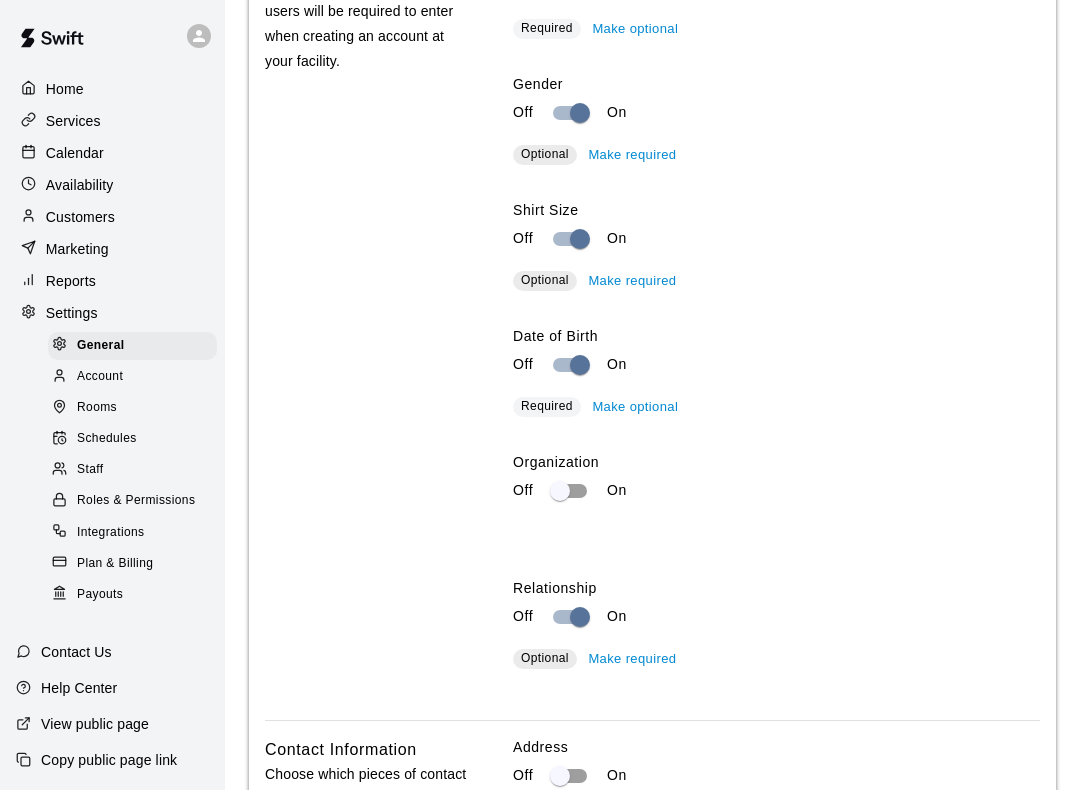 click on "Required" at bounding box center (547, 406) 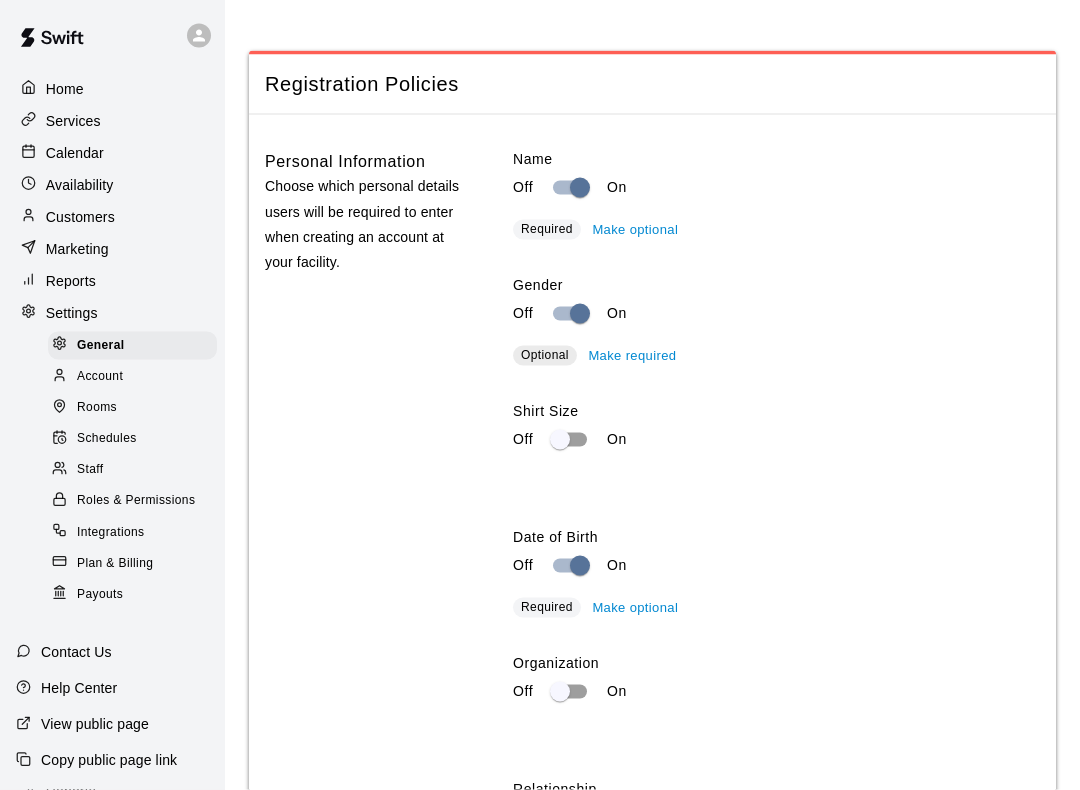 scroll, scrollTop: 2528, scrollLeft: 0, axis: vertical 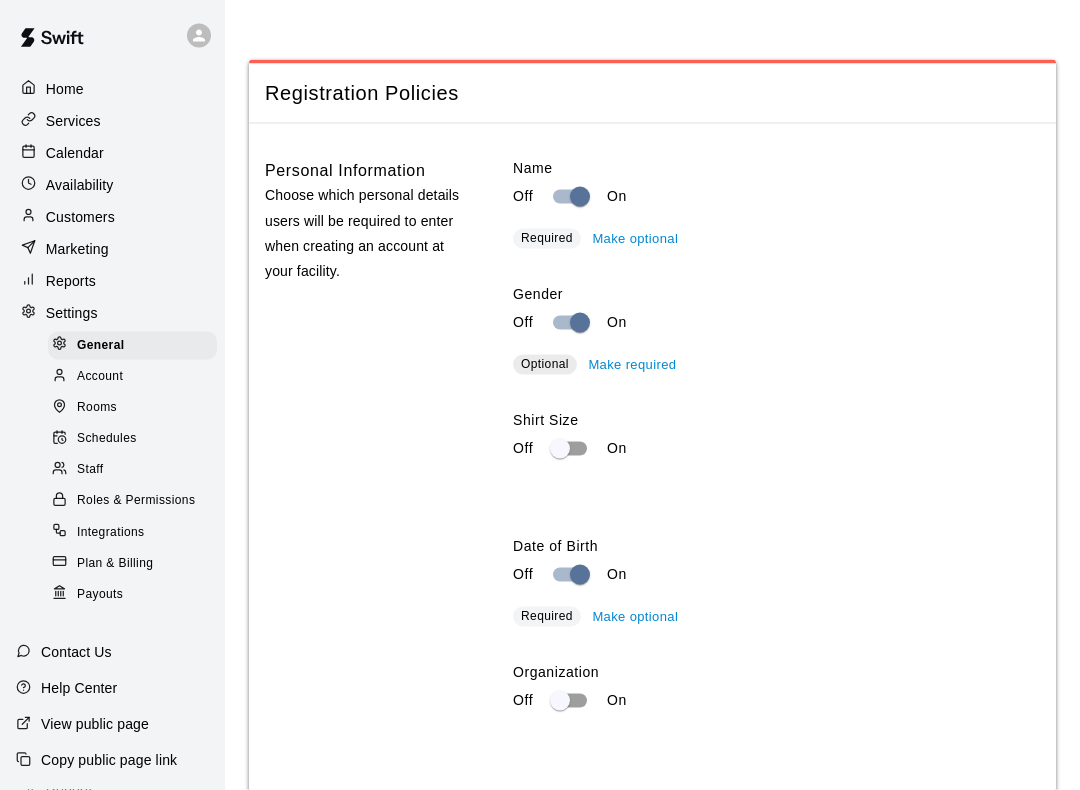 click on "Make required" at bounding box center (632, 365) 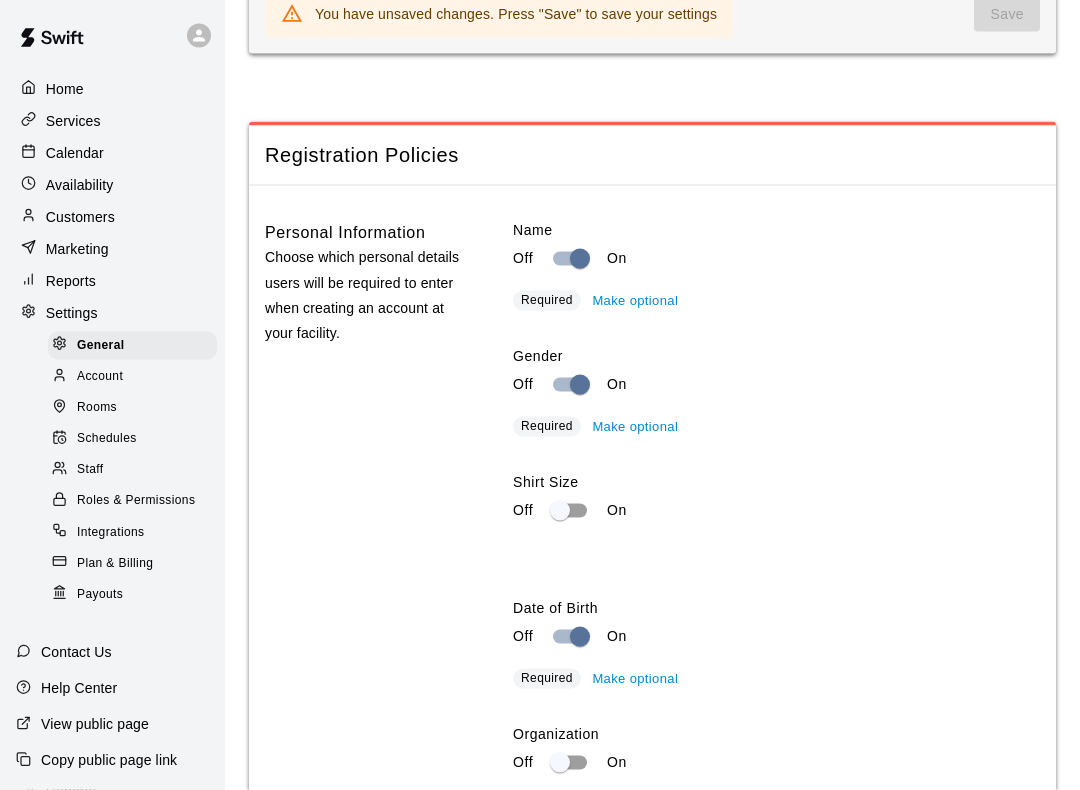 scroll, scrollTop: 2462, scrollLeft: 0, axis: vertical 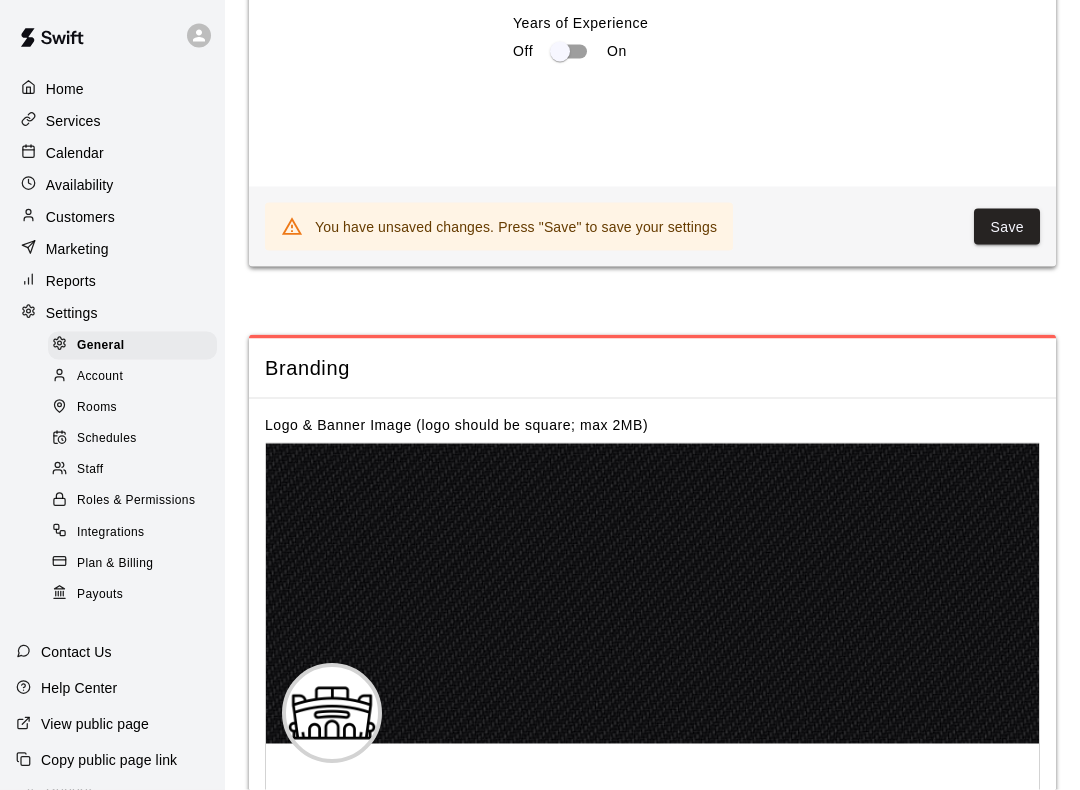 click on "Save" at bounding box center [1007, 227] 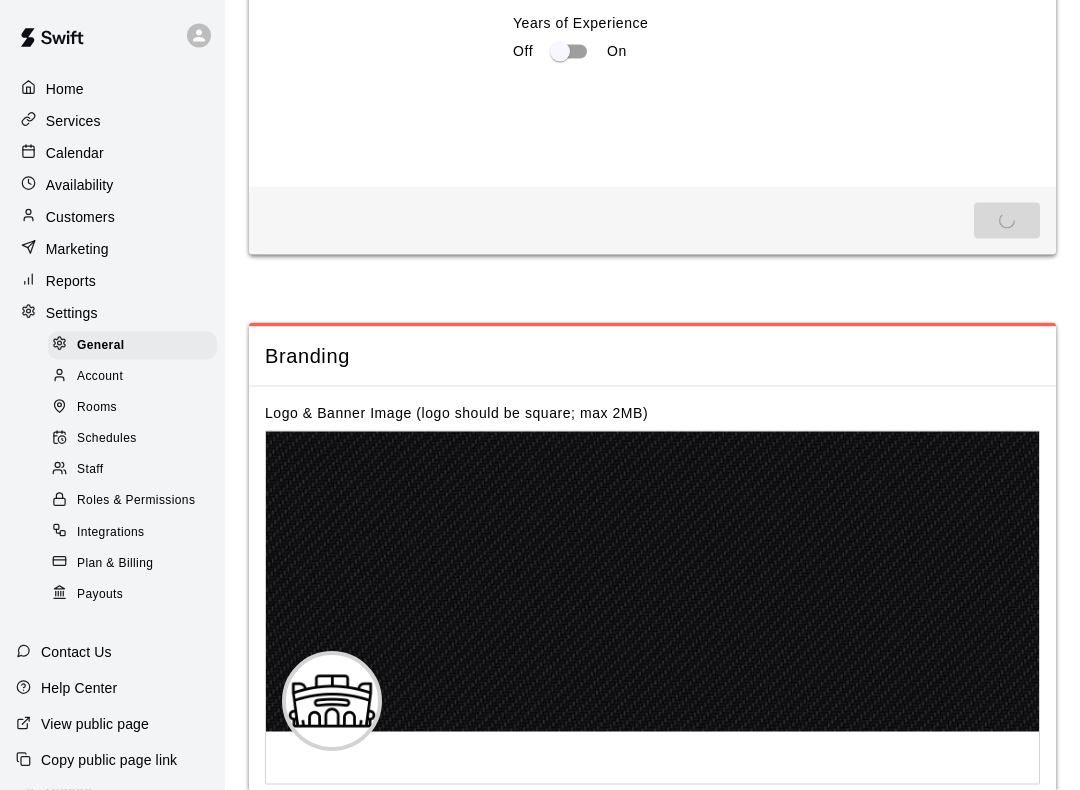 scroll, scrollTop: 4000, scrollLeft: 0, axis: vertical 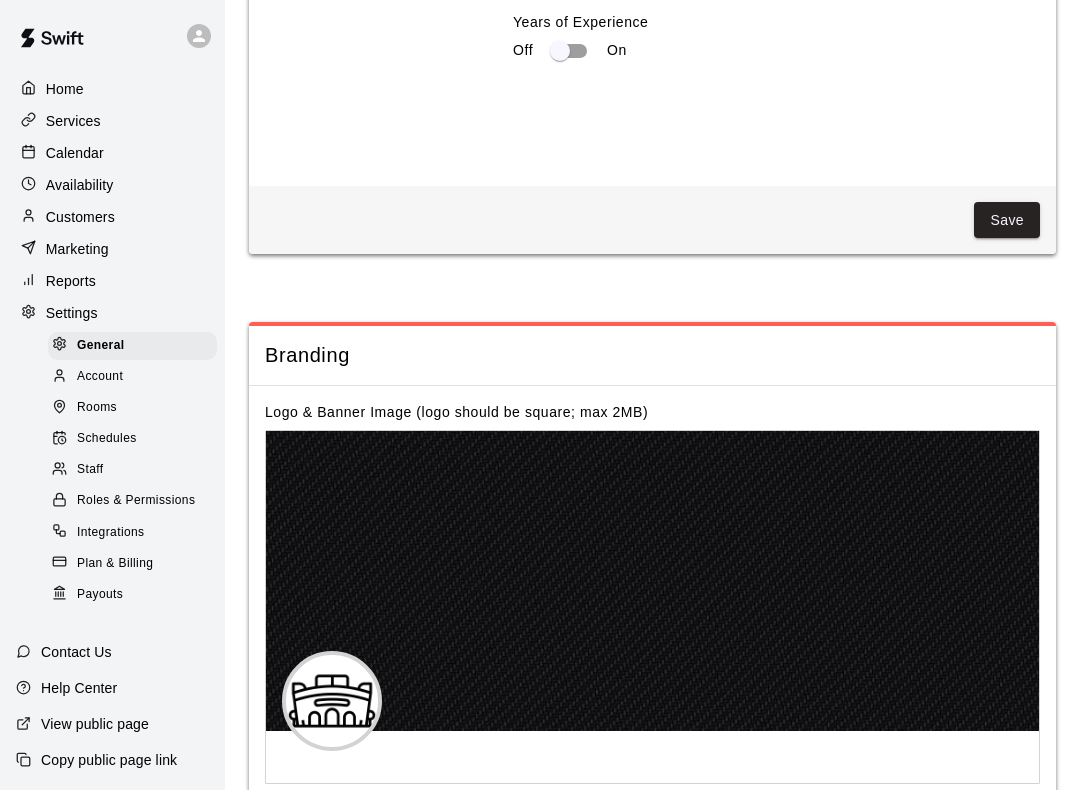 click on "Save" at bounding box center (1007, 220) 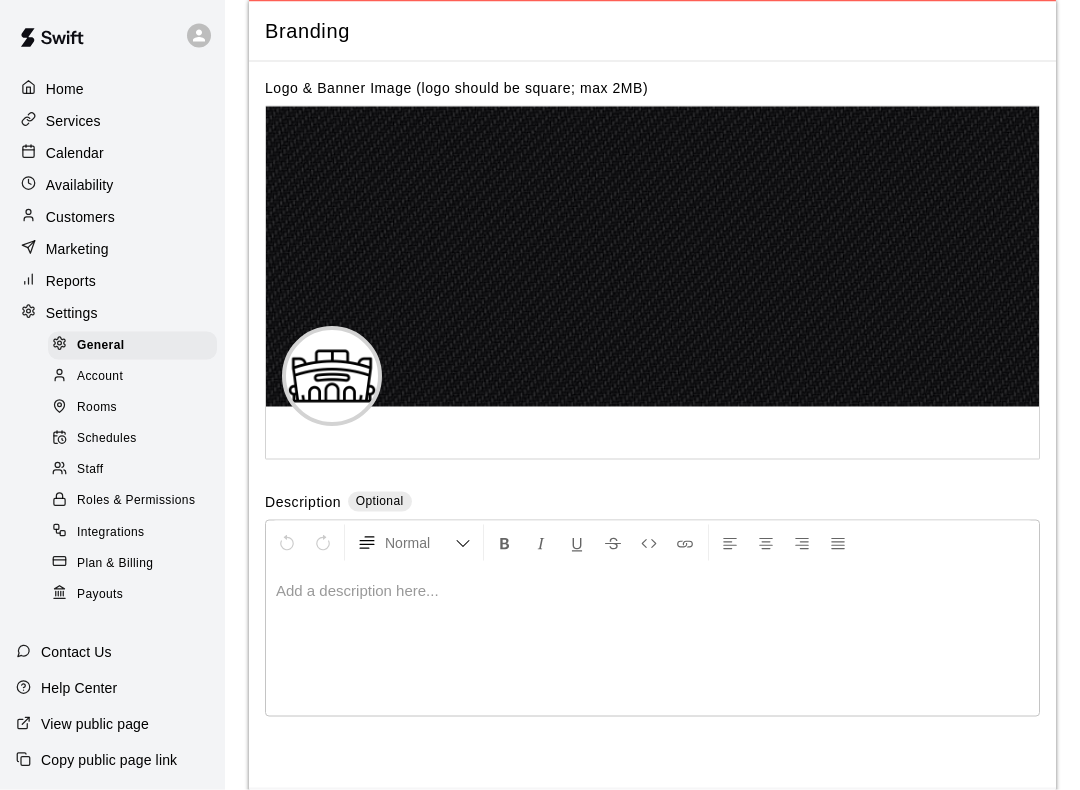 scroll, scrollTop: 4325, scrollLeft: 0, axis: vertical 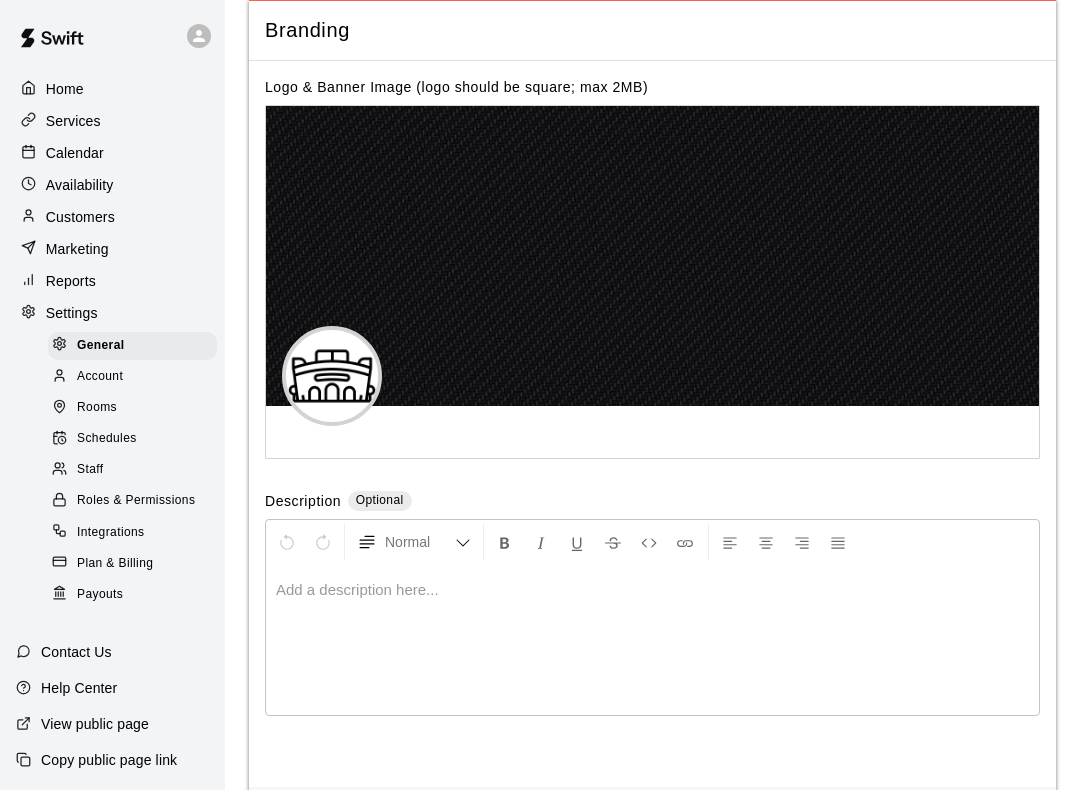 click at bounding box center [652, 640] 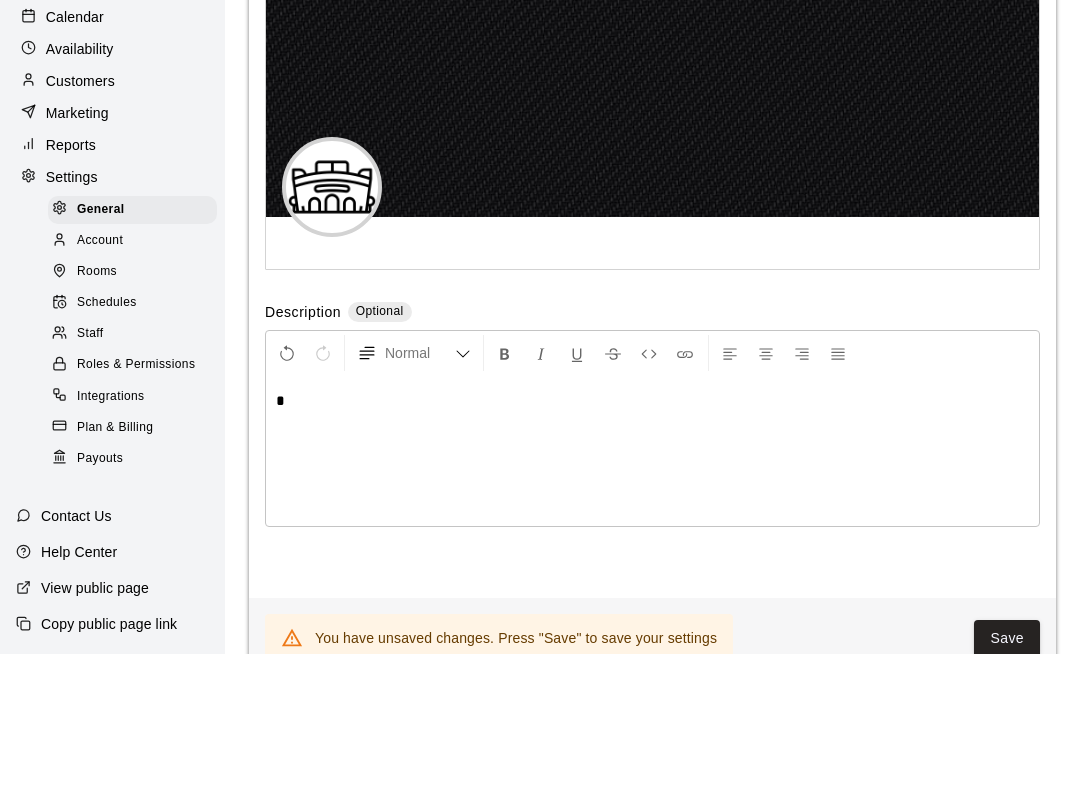 type 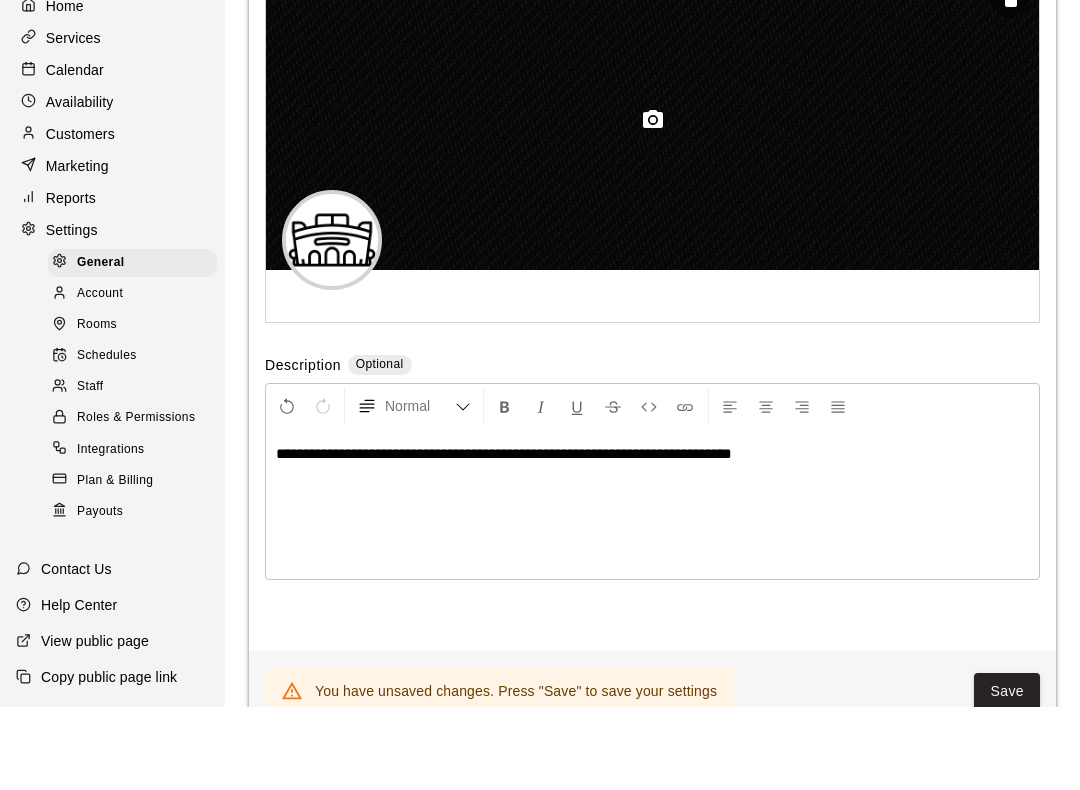click 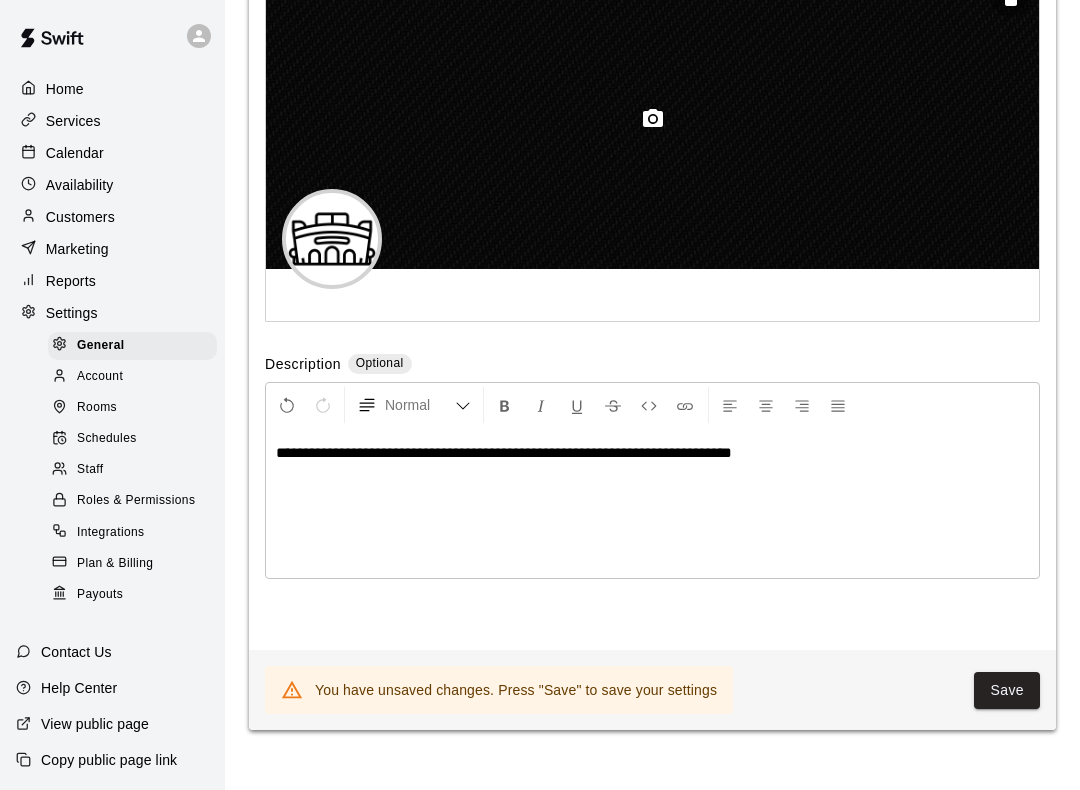 click at bounding box center [652, 119] 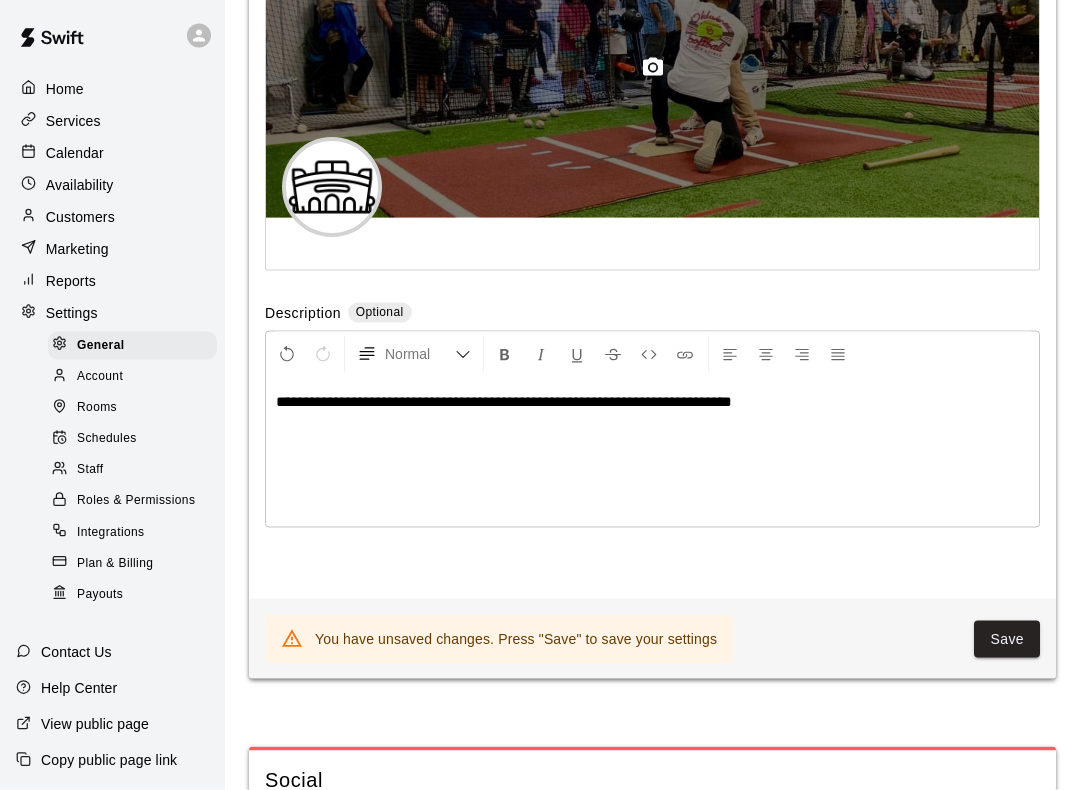 scroll, scrollTop: 4519, scrollLeft: 0, axis: vertical 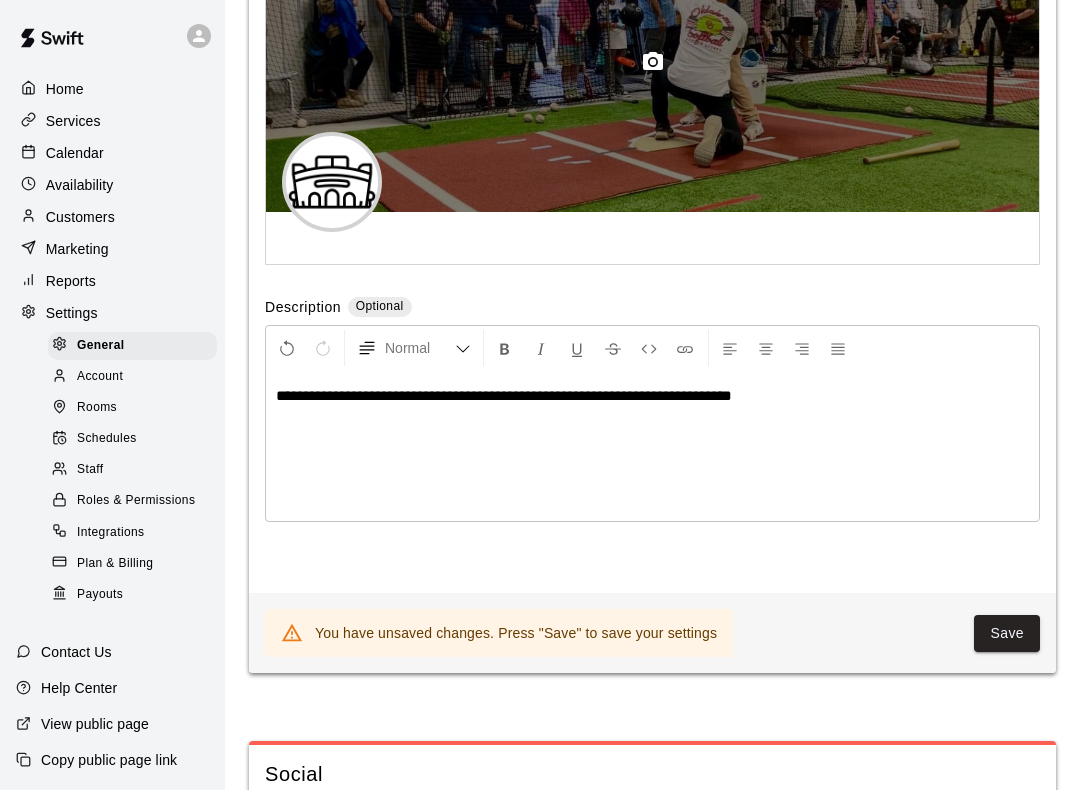 click on "**********" at bounding box center [652, 396] 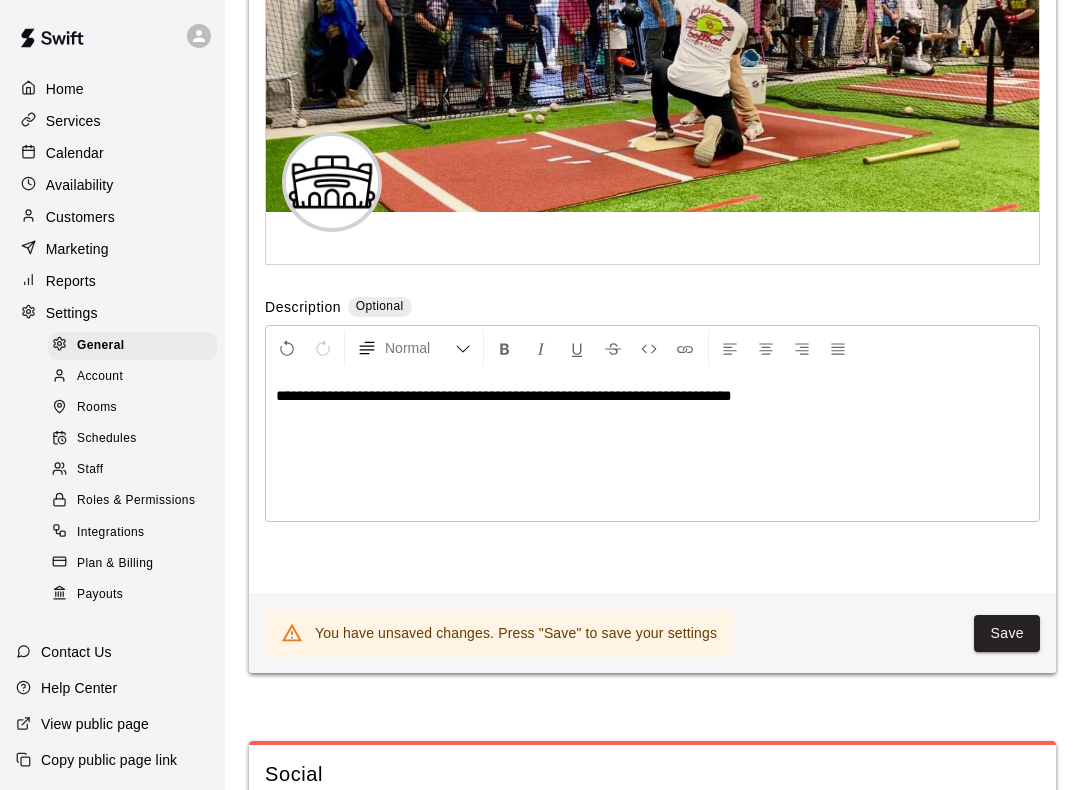 scroll, scrollTop: 4518, scrollLeft: 0, axis: vertical 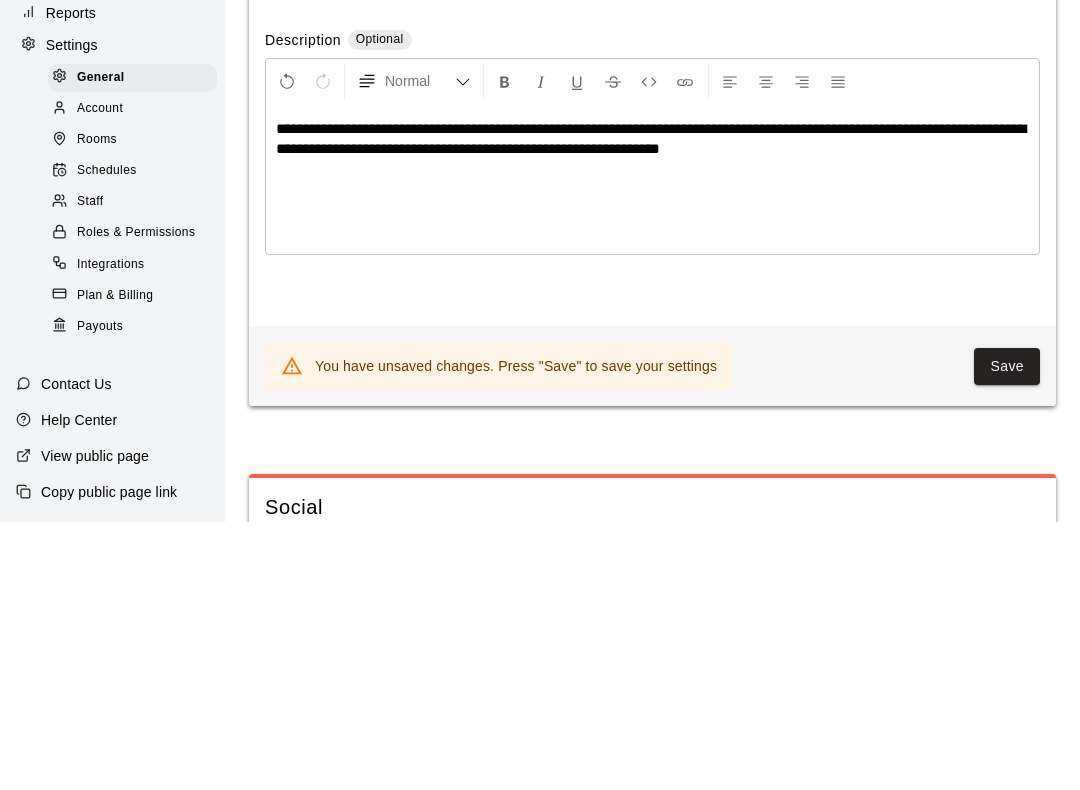 click on "Save" at bounding box center (1007, 634) 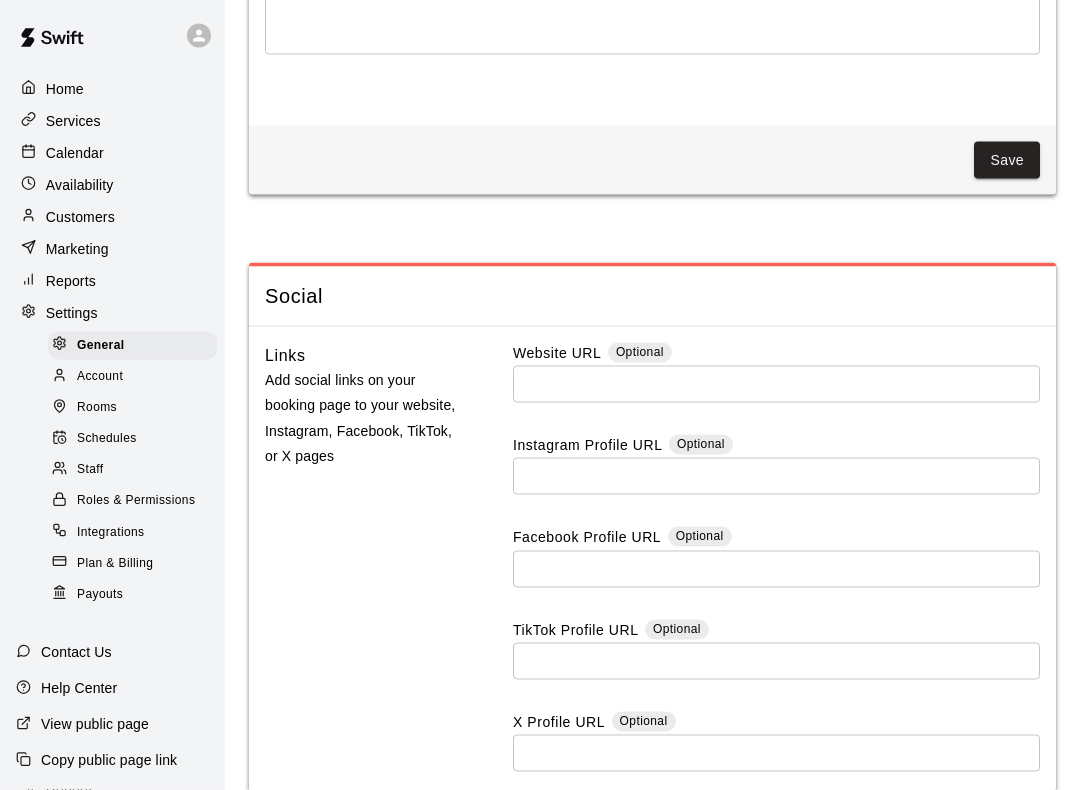 scroll, scrollTop: 5000, scrollLeft: 0, axis: vertical 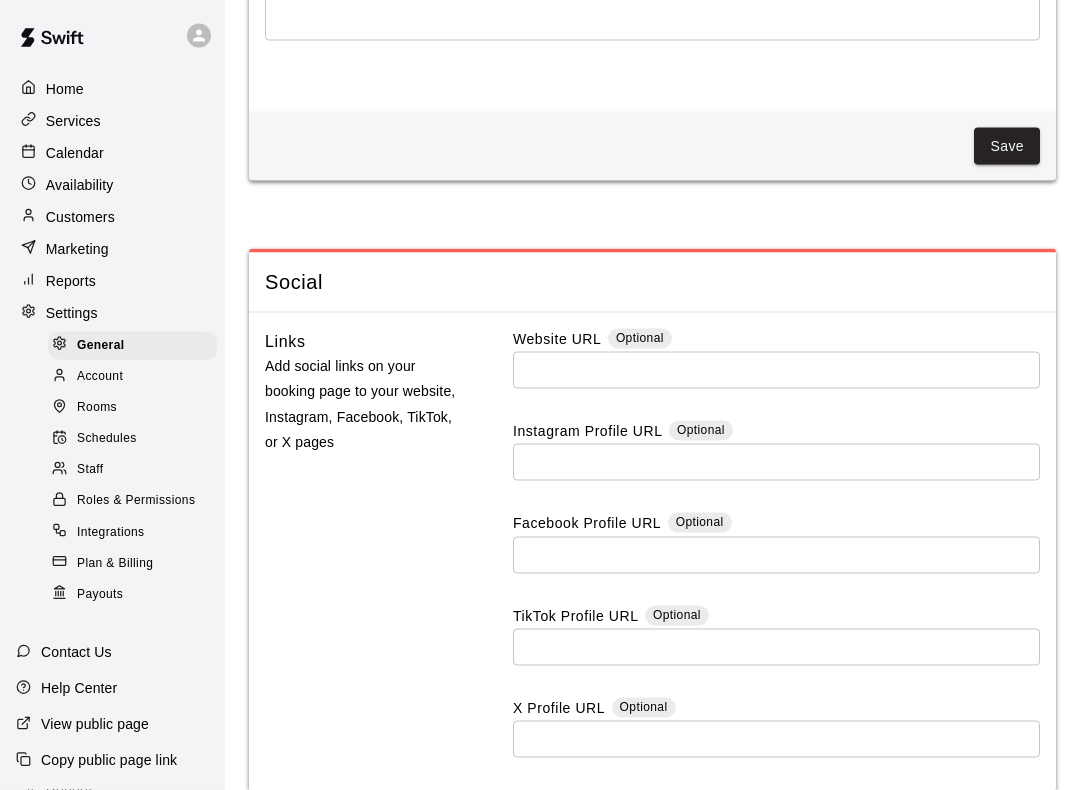 click at bounding box center (776, 370) 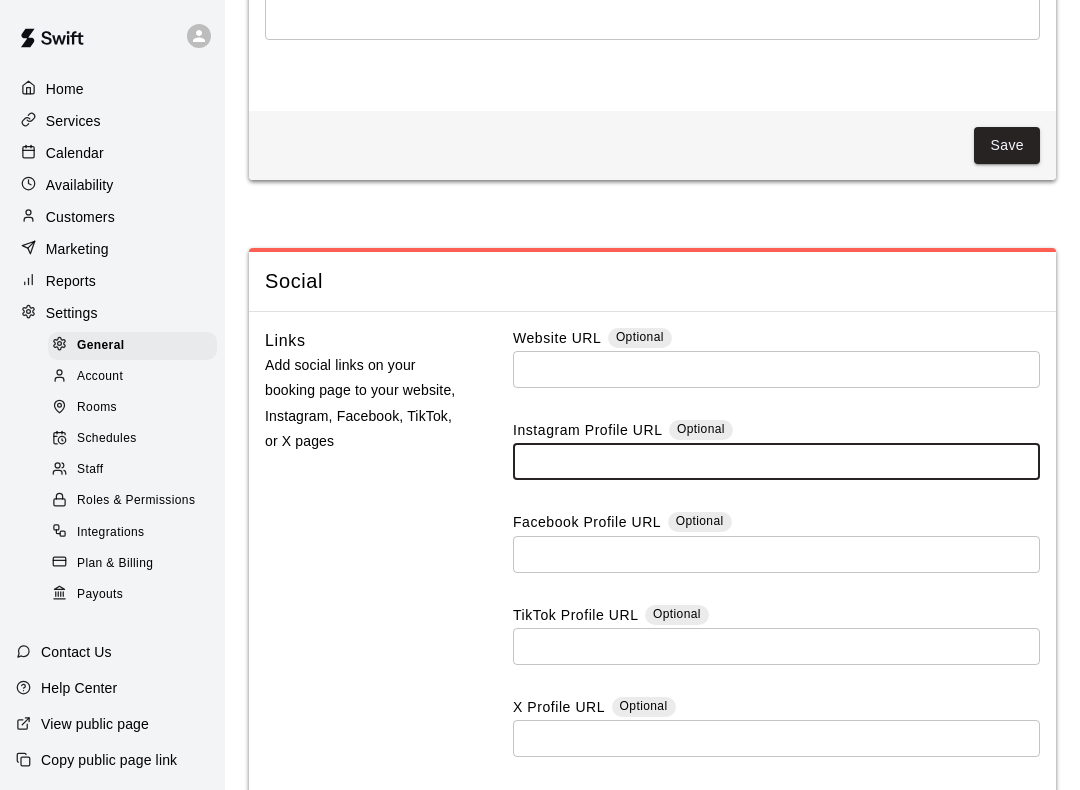 scroll, scrollTop: 5000, scrollLeft: 0, axis: vertical 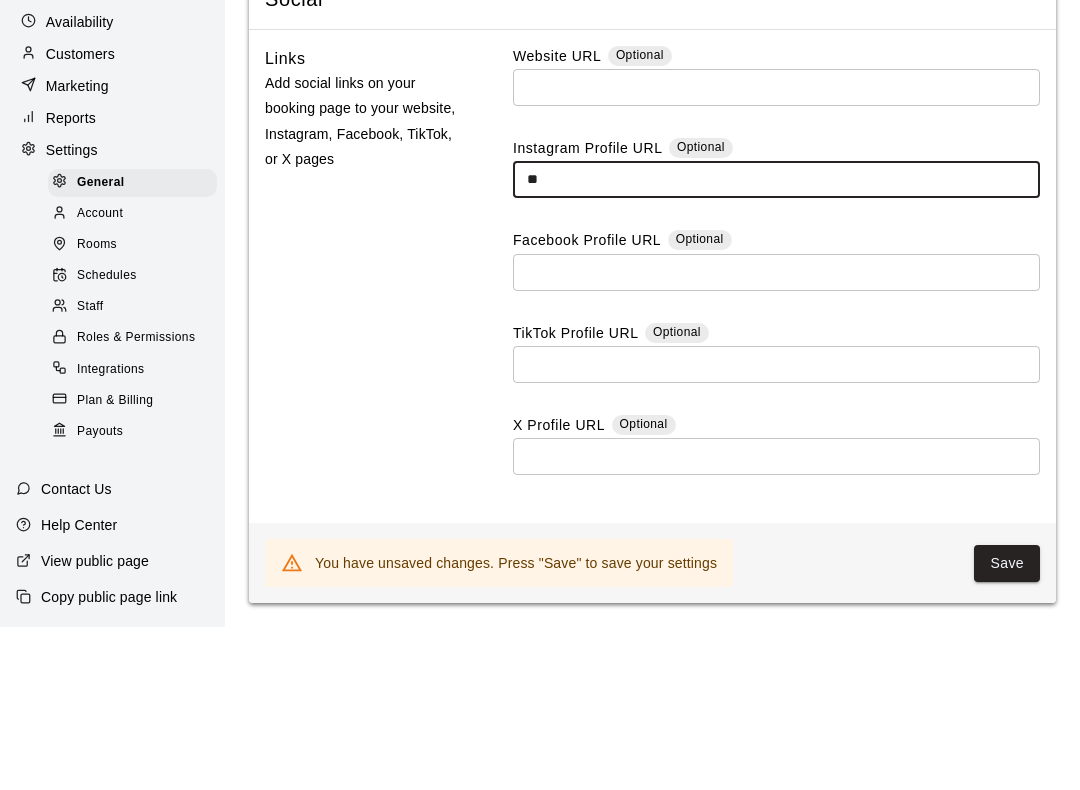 type on "*" 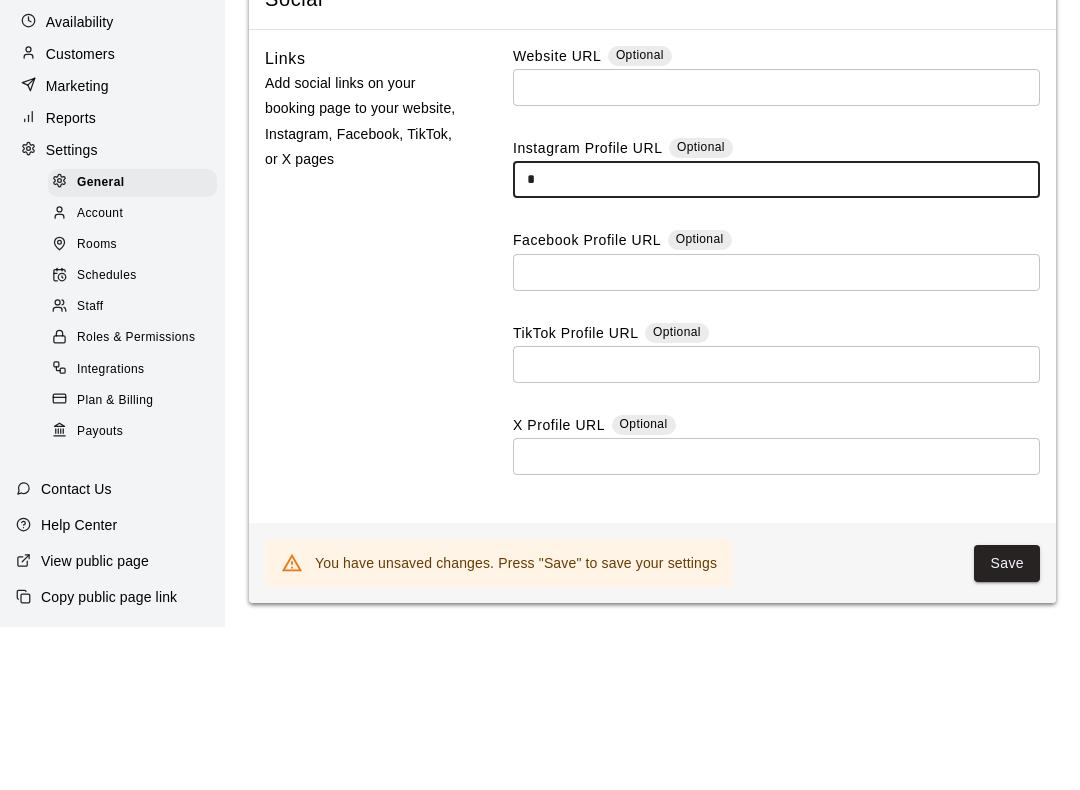 type 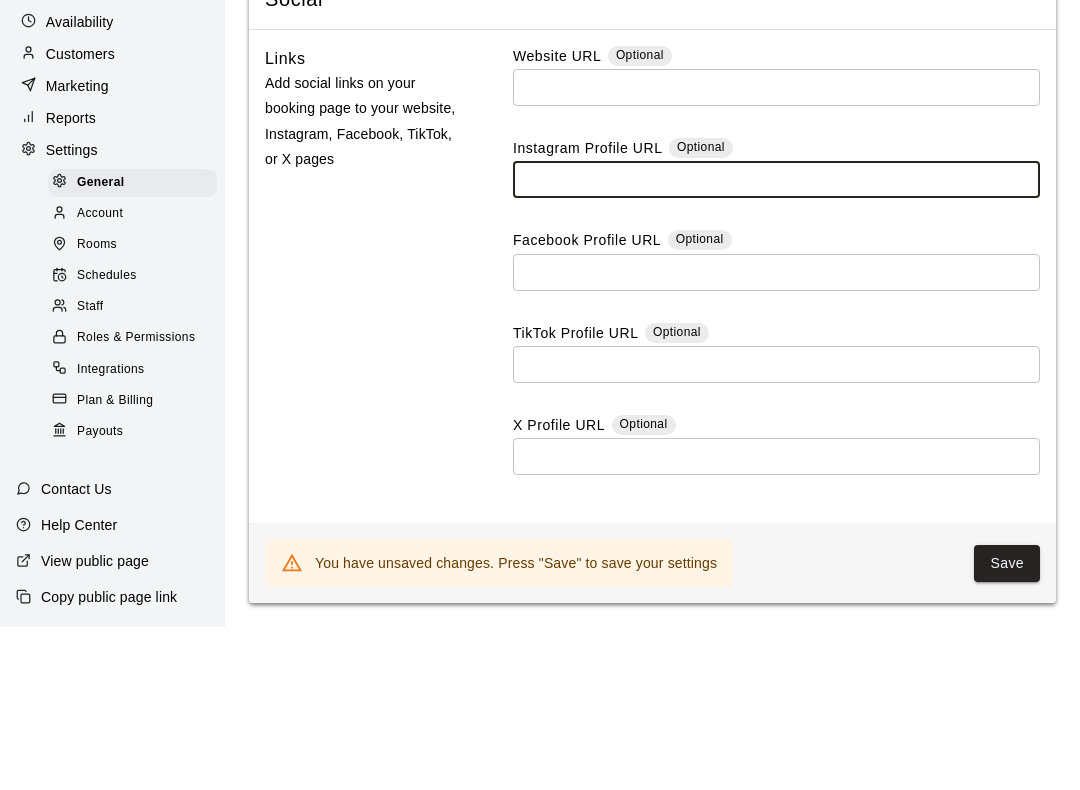 scroll, scrollTop: 5138, scrollLeft: 0, axis: vertical 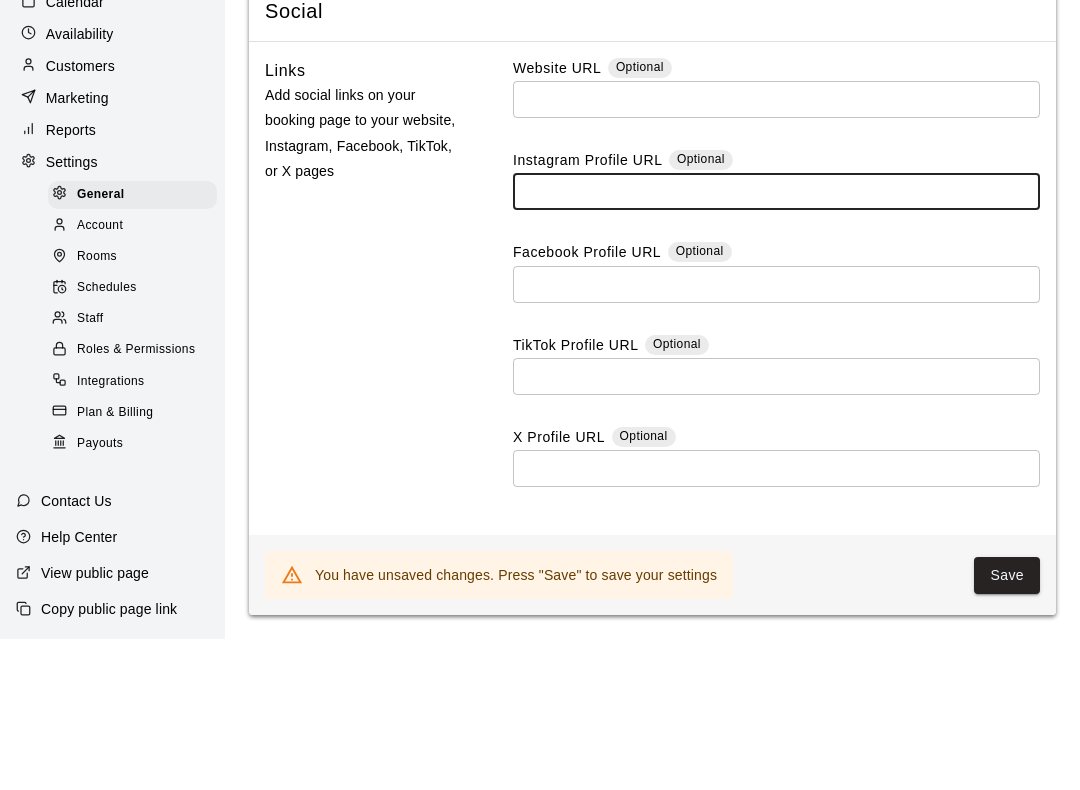 click at bounding box center [776, 250] 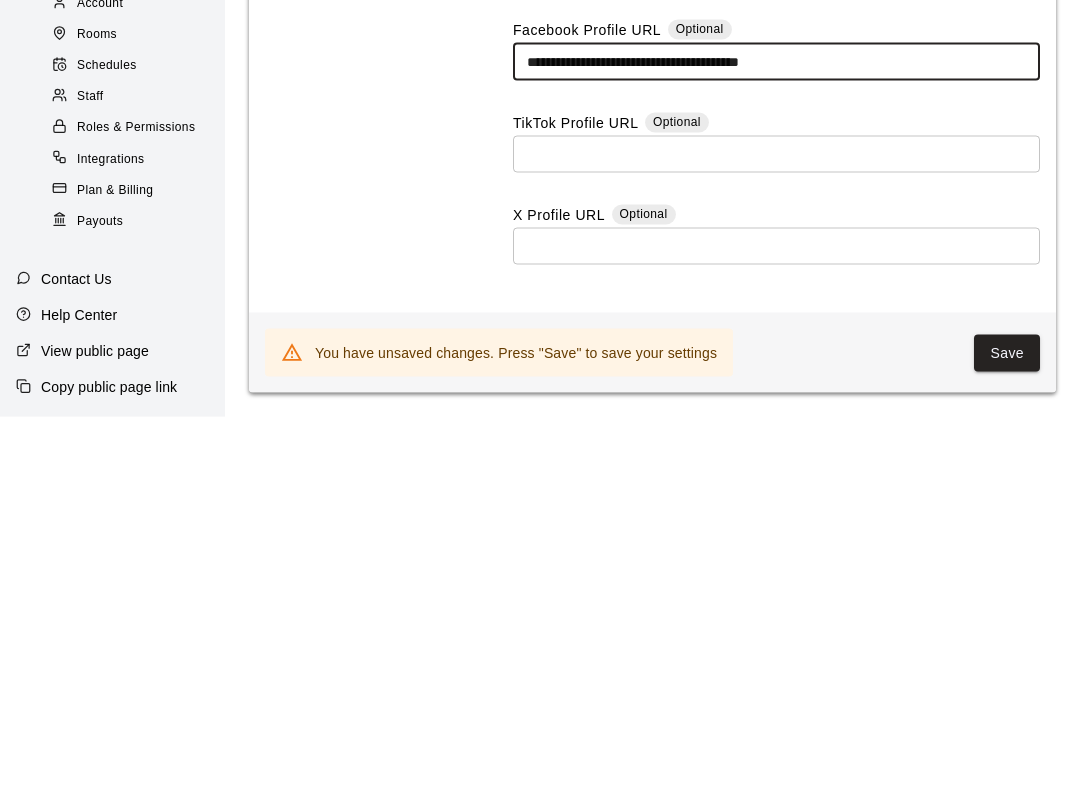 type on "**********" 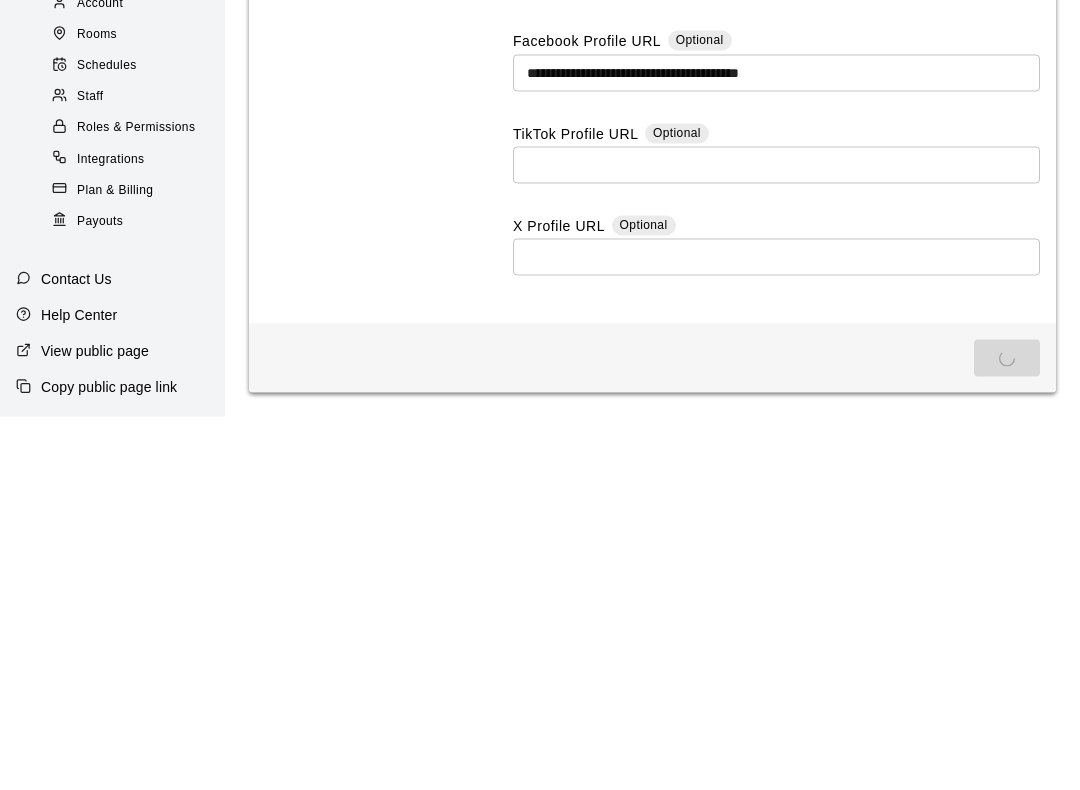 scroll, scrollTop: 5126, scrollLeft: 0, axis: vertical 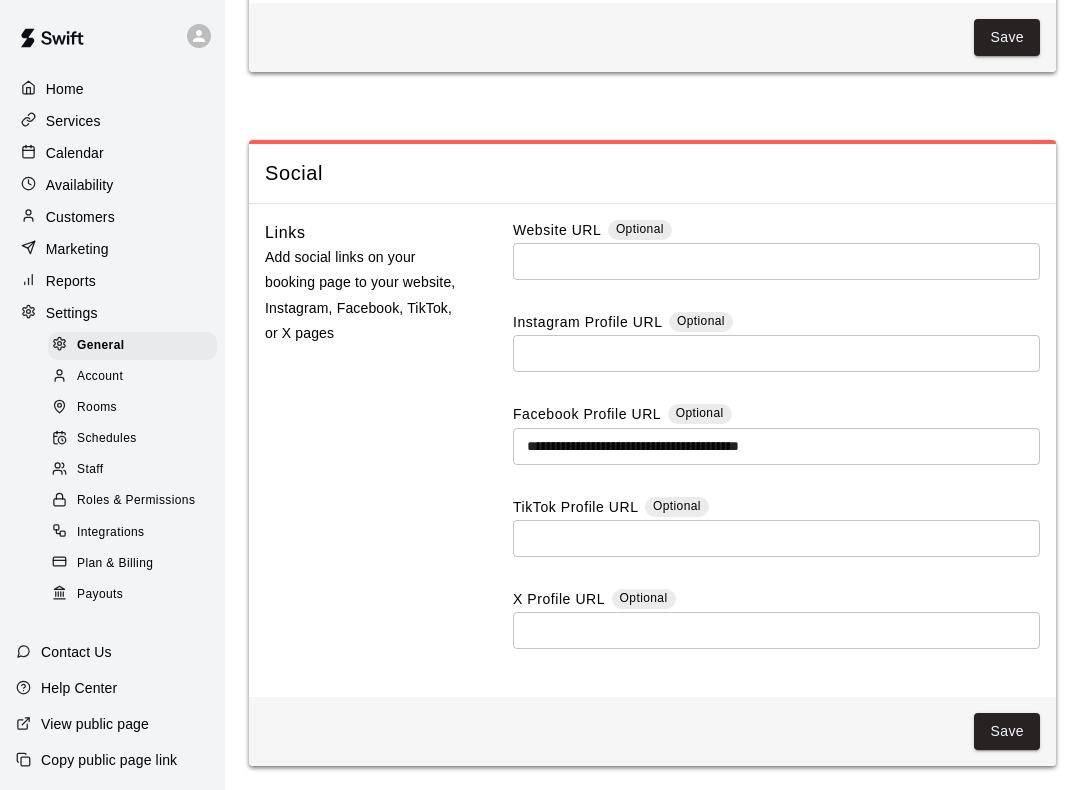 click on "Save" at bounding box center (1007, 731) 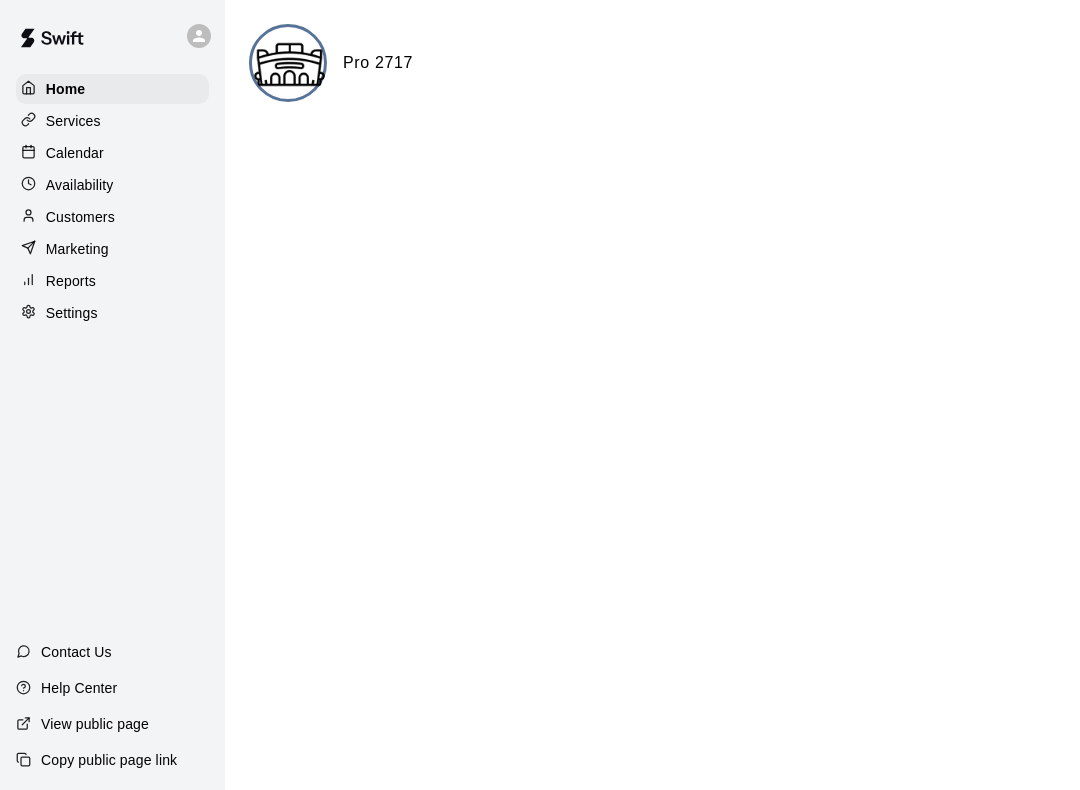 scroll, scrollTop: 0, scrollLeft: 0, axis: both 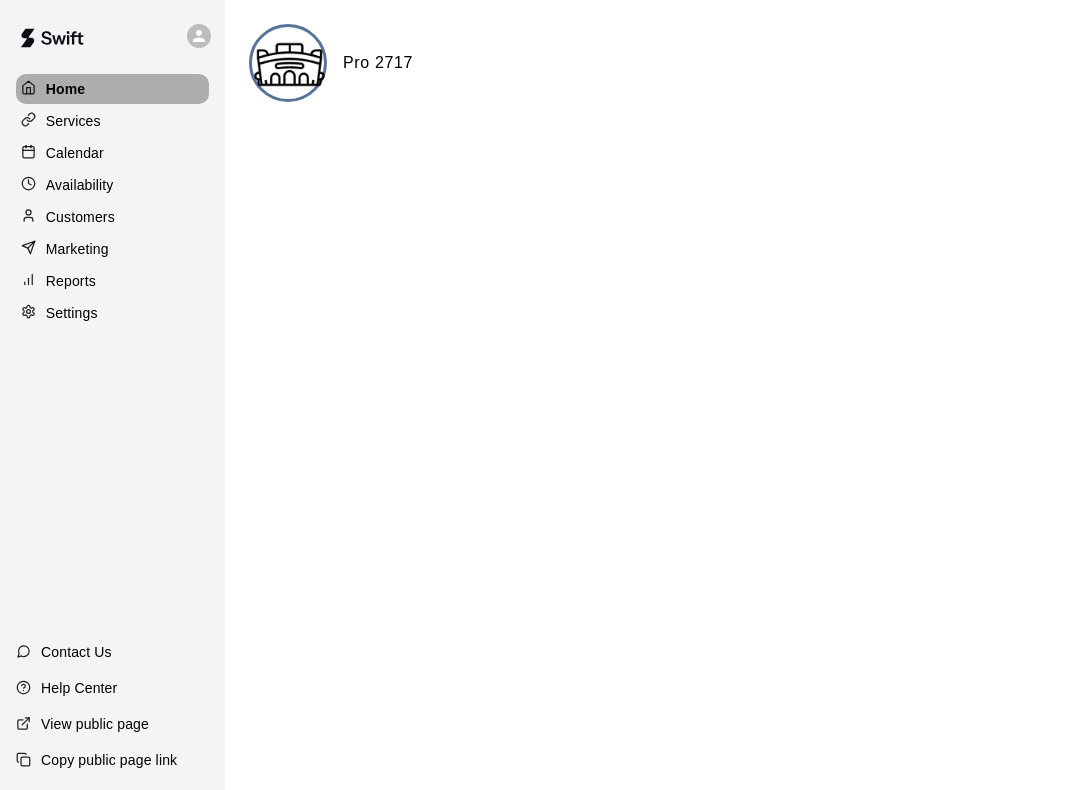click on "Home" at bounding box center (66, 89) 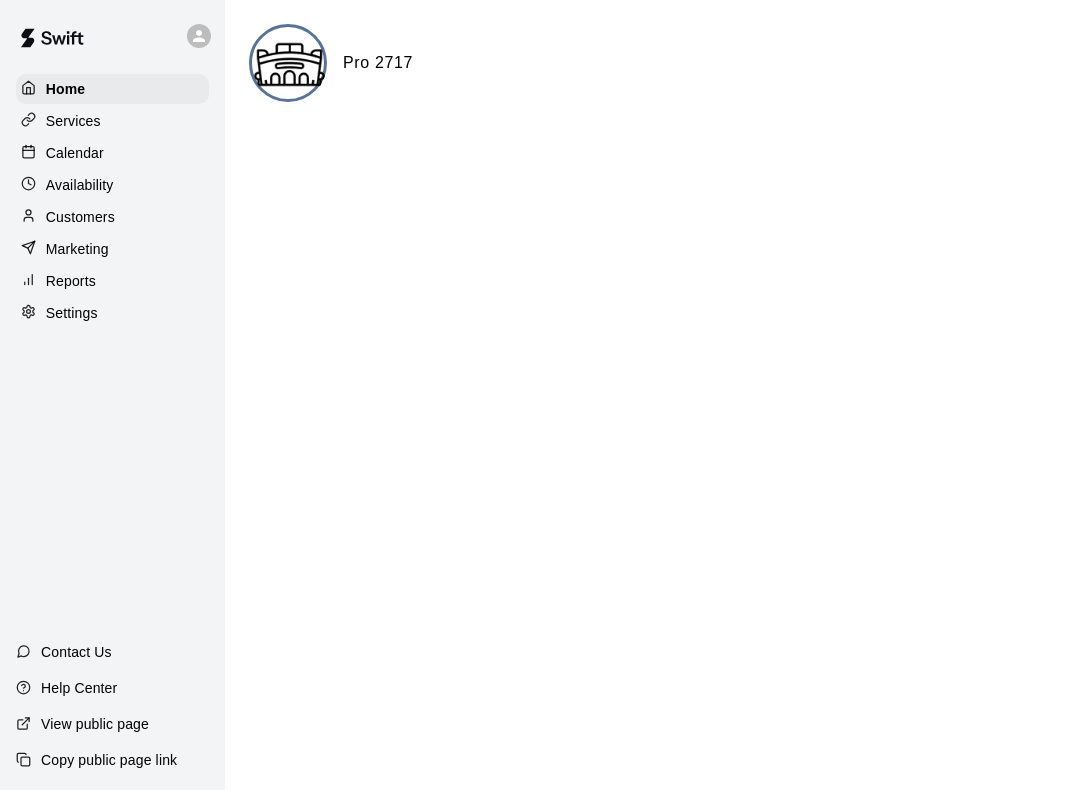 click on "Services" at bounding box center [73, 121] 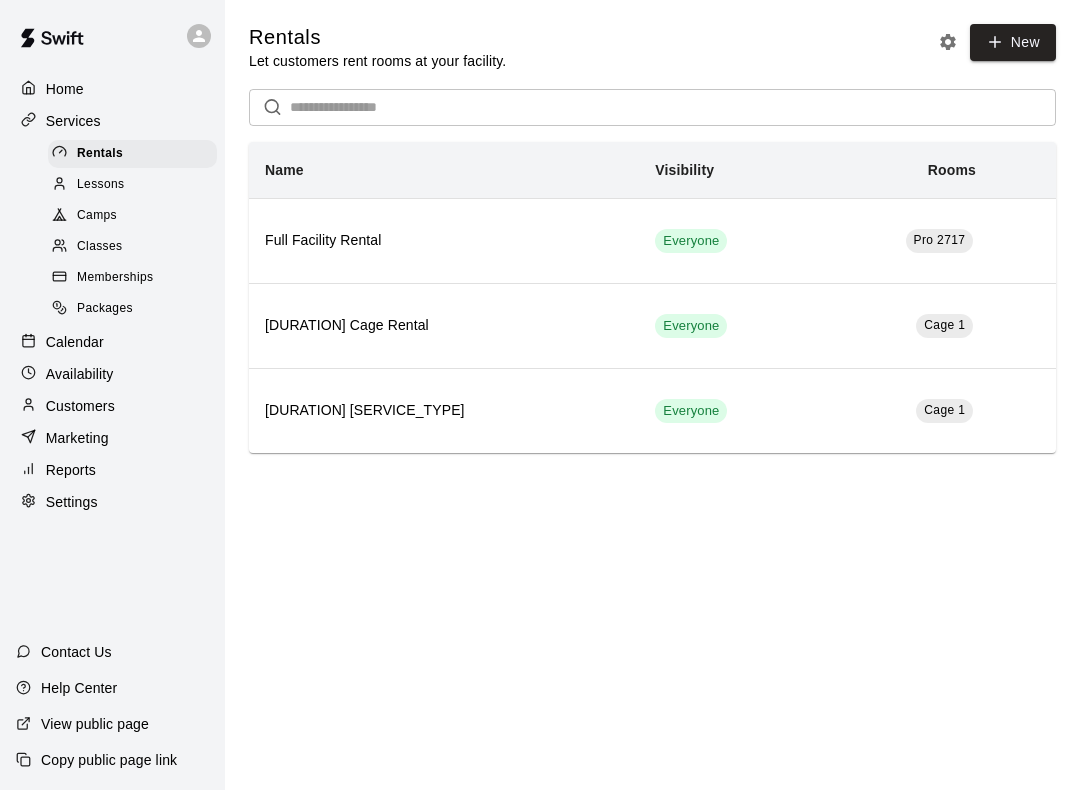 click on "Home" at bounding box center (65, 89) 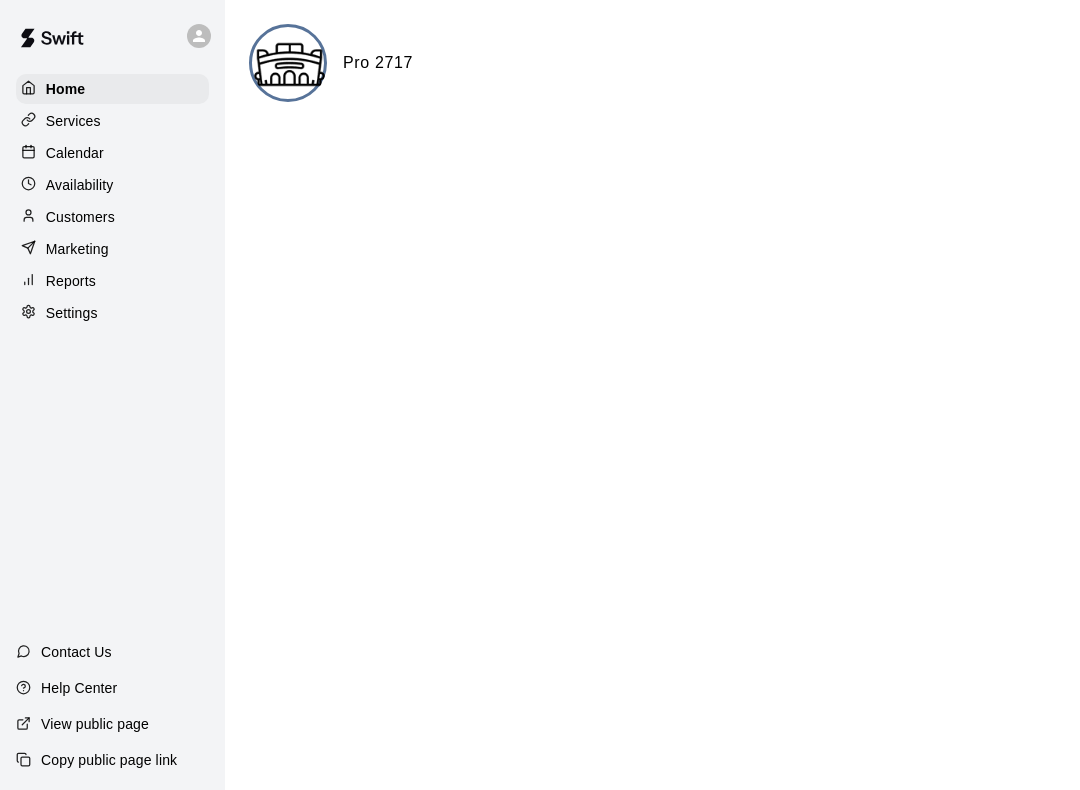click on "Services" at bounding box center [73, 121] 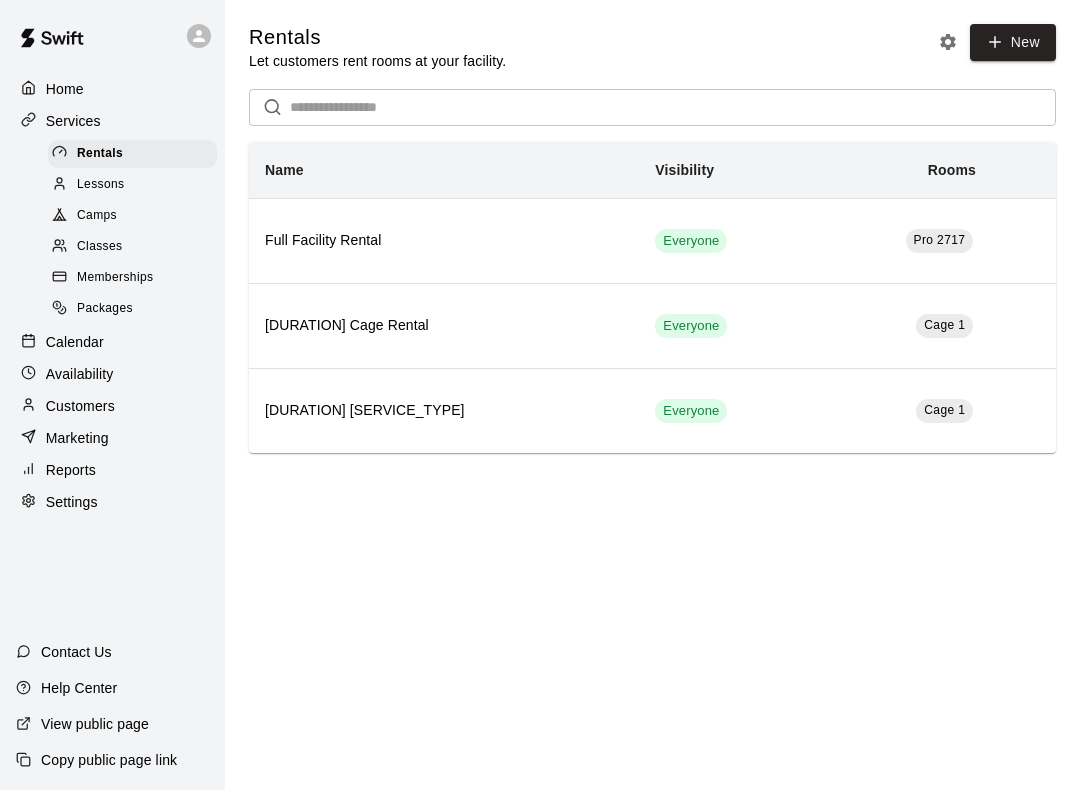click on "Home" at bounding box center [112, 89] 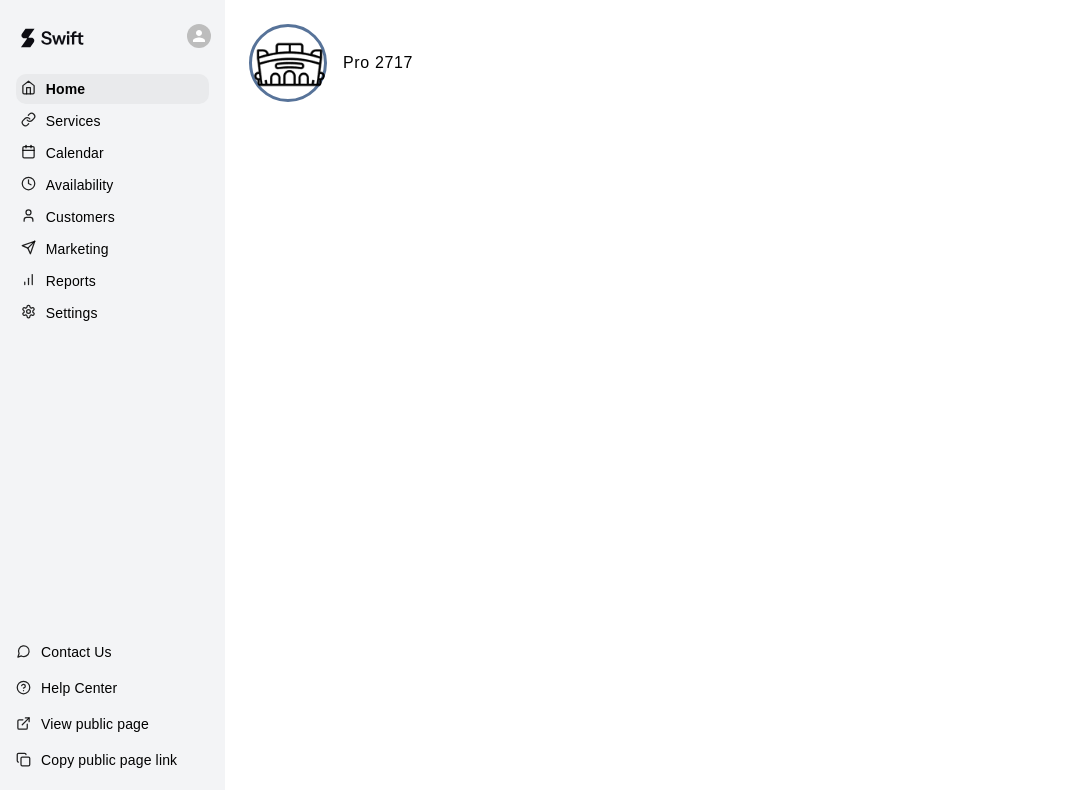 click at bounding box center (289, 64) 